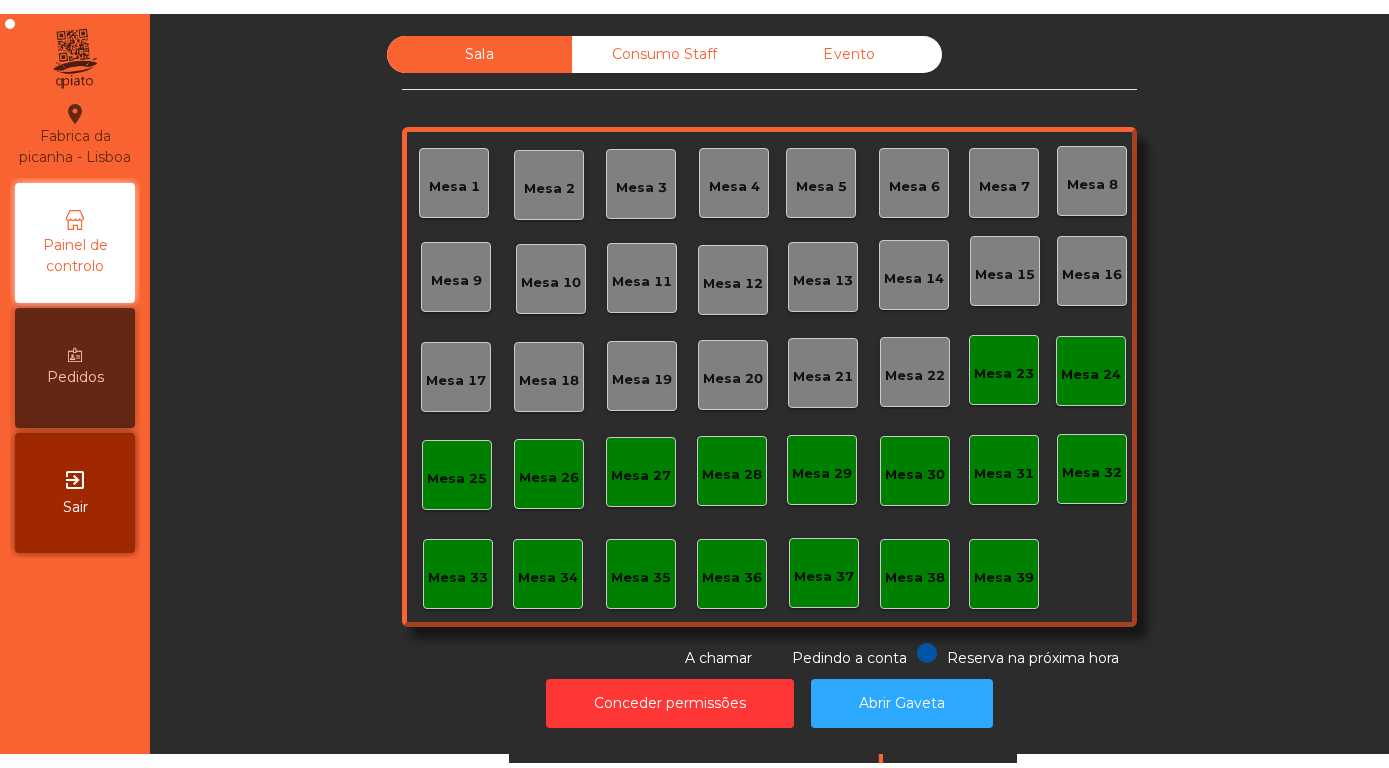 scroll, scrollTop: 0, scrollLeft: 0, axis: both 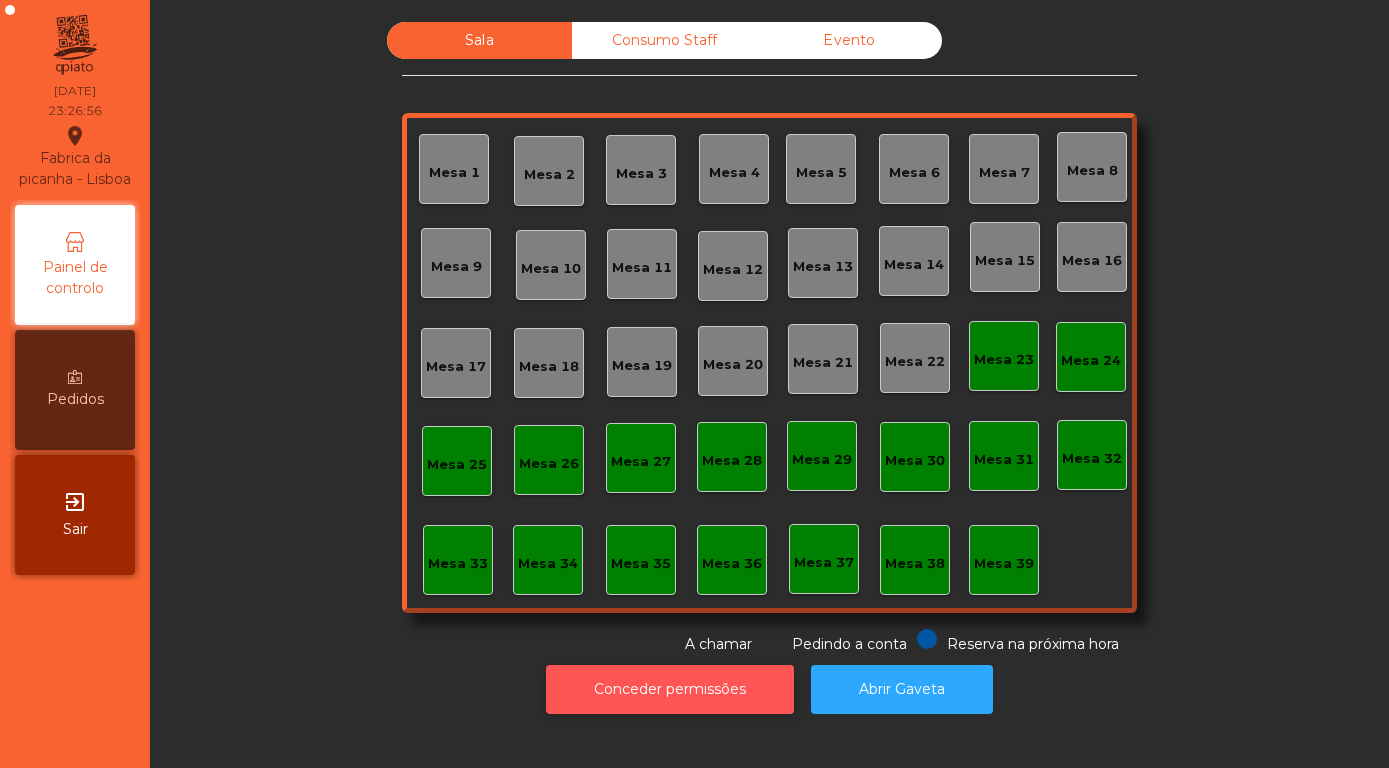 click on "Conceder permissões" 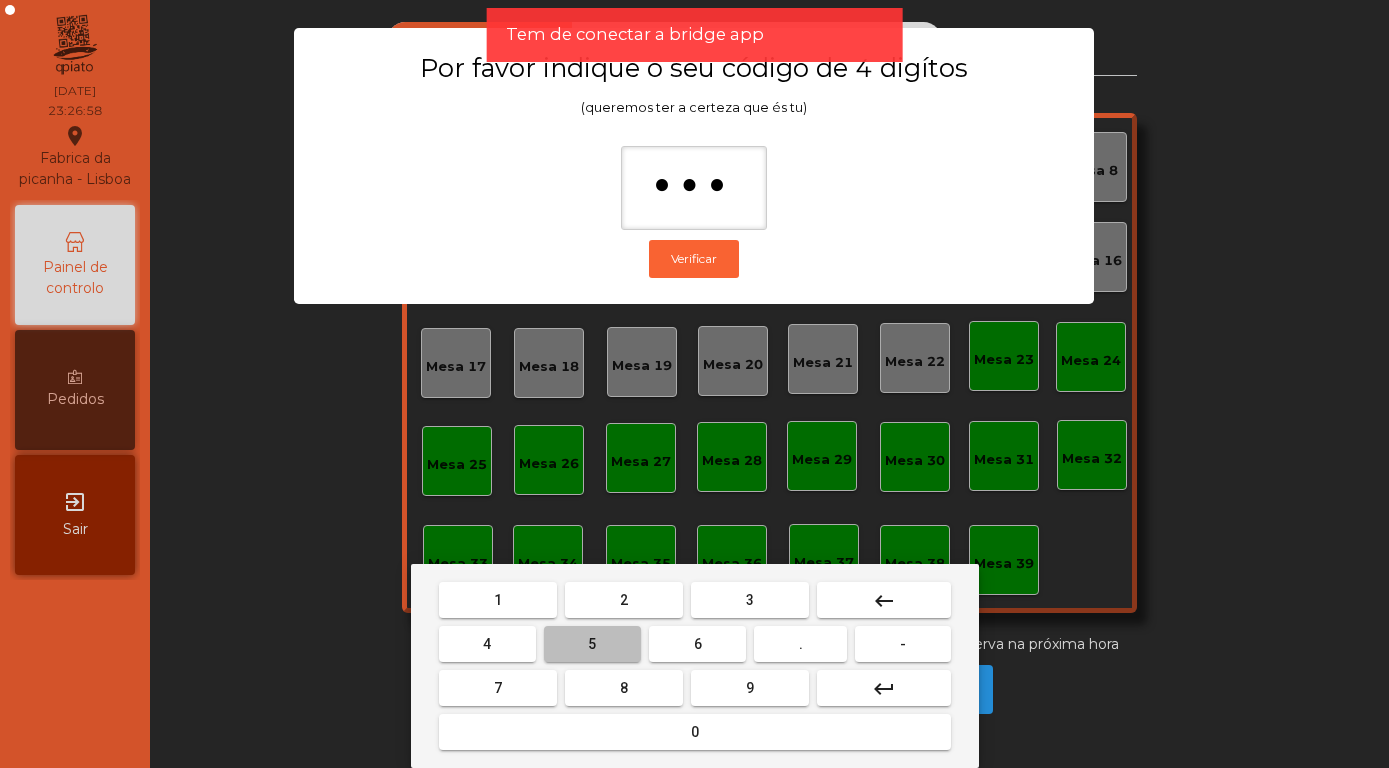 type on "****" 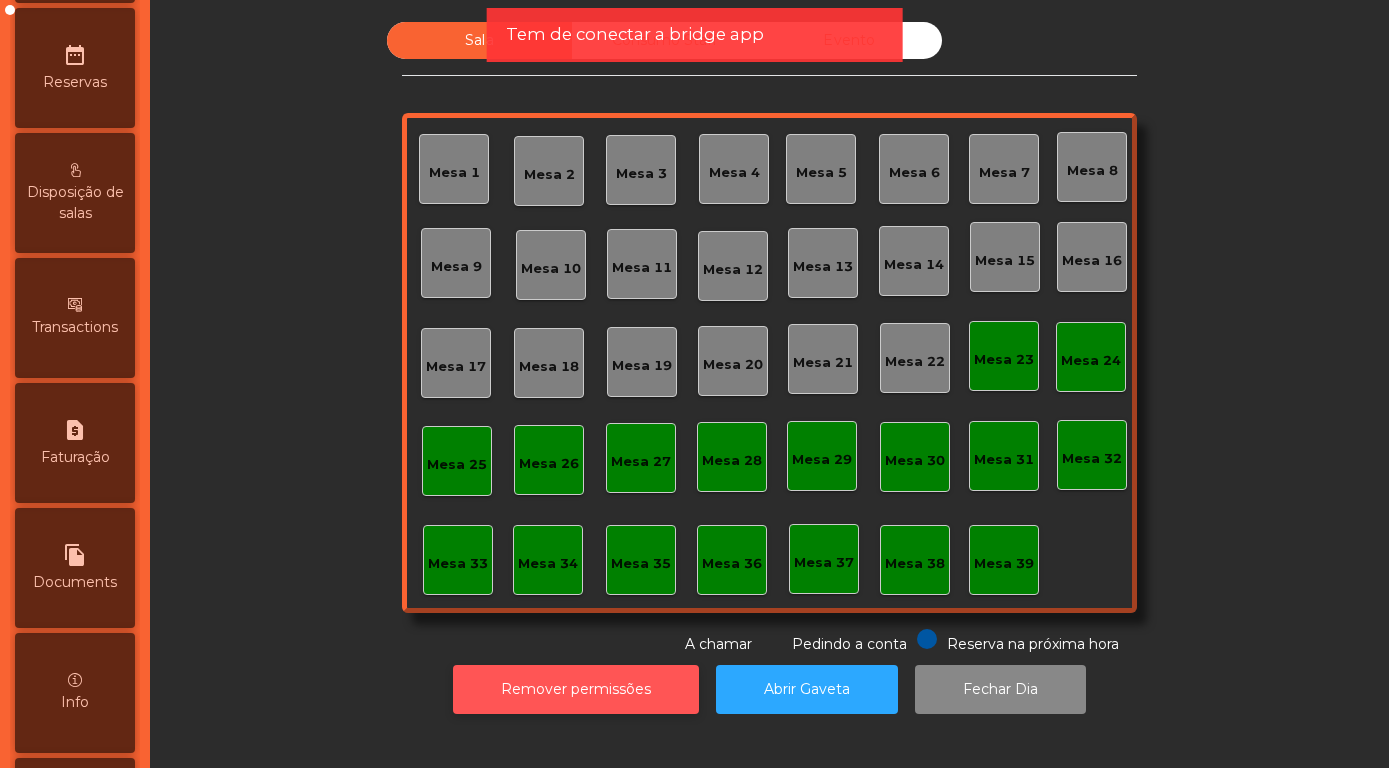scroll, scrollTop: 948, scrollLeft: 0, axis: vertical 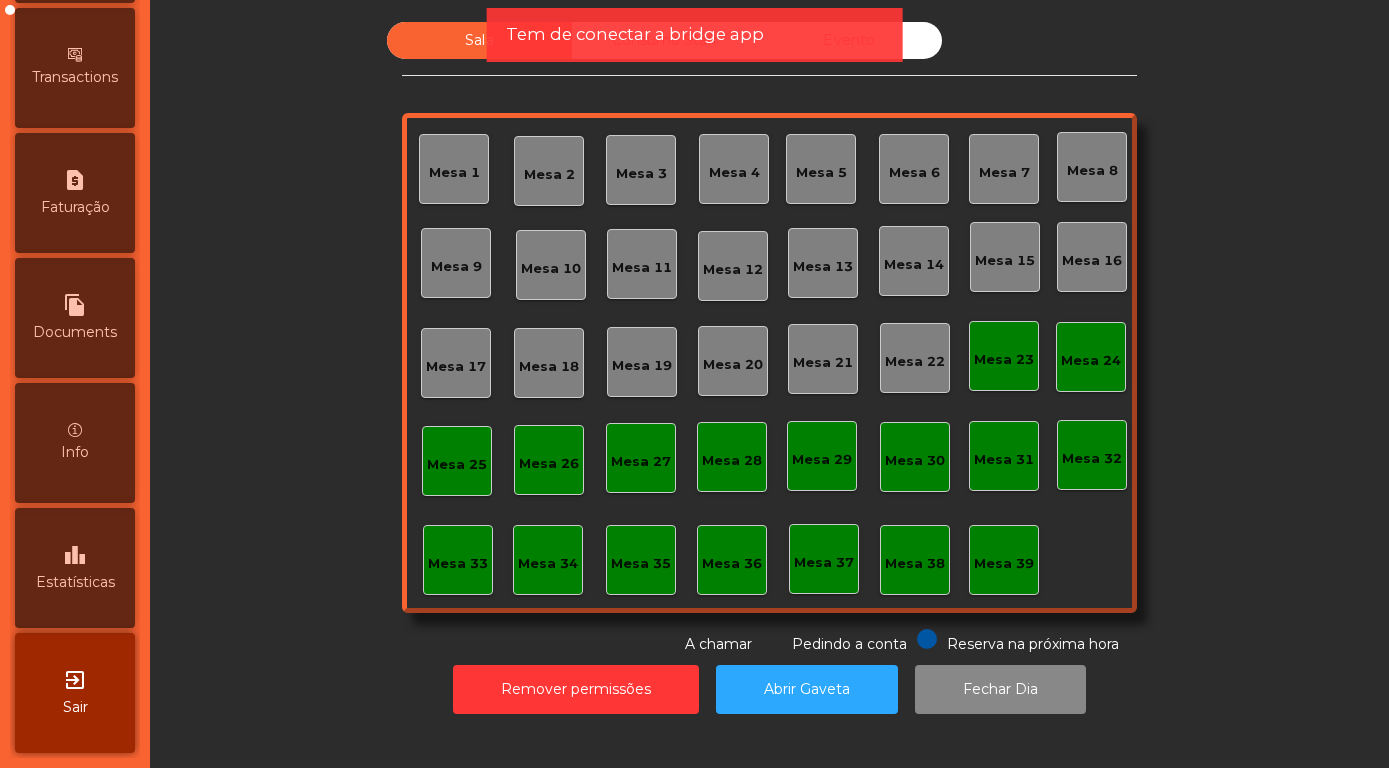 click on "leaderboard  Estatísticas" at bounding box center (75, 568) 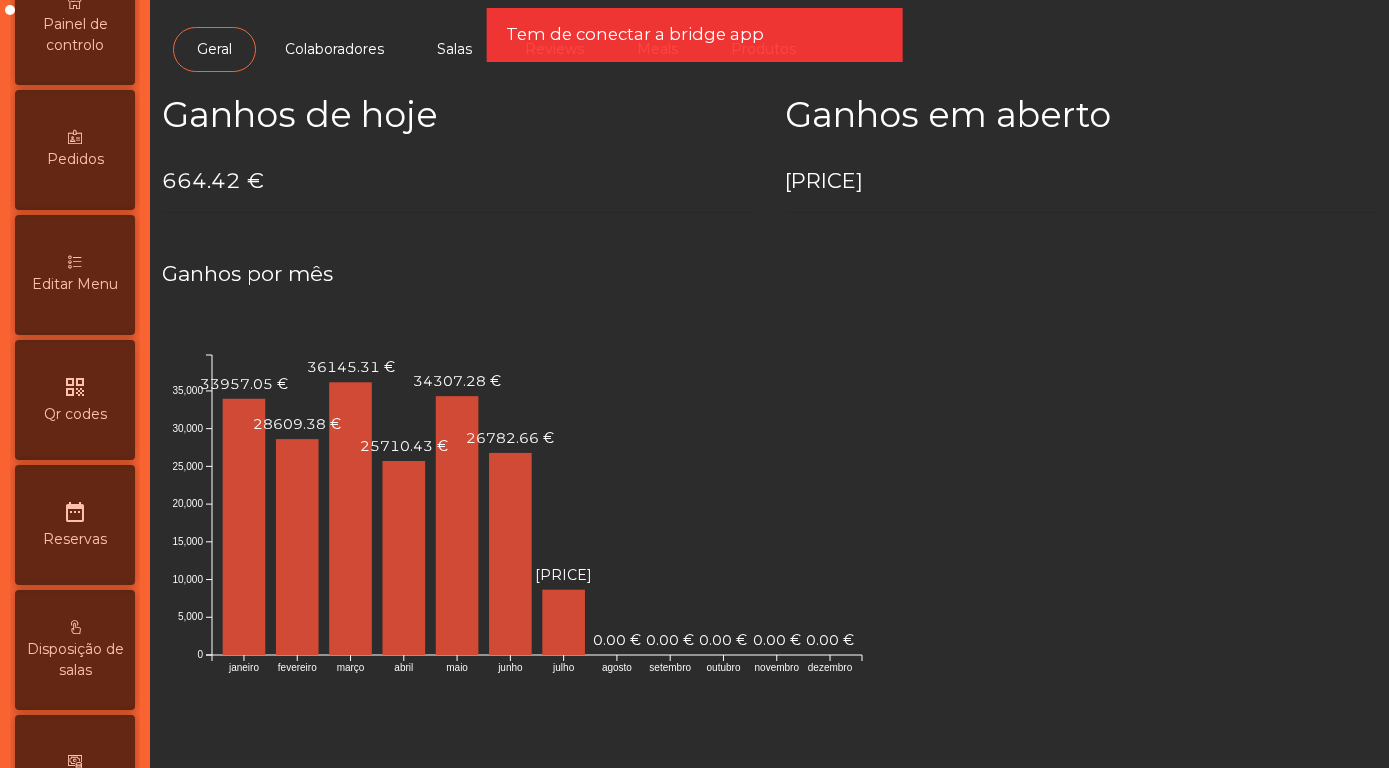scroll, scrollTop: 0, scrollLeft: 0, axis: both 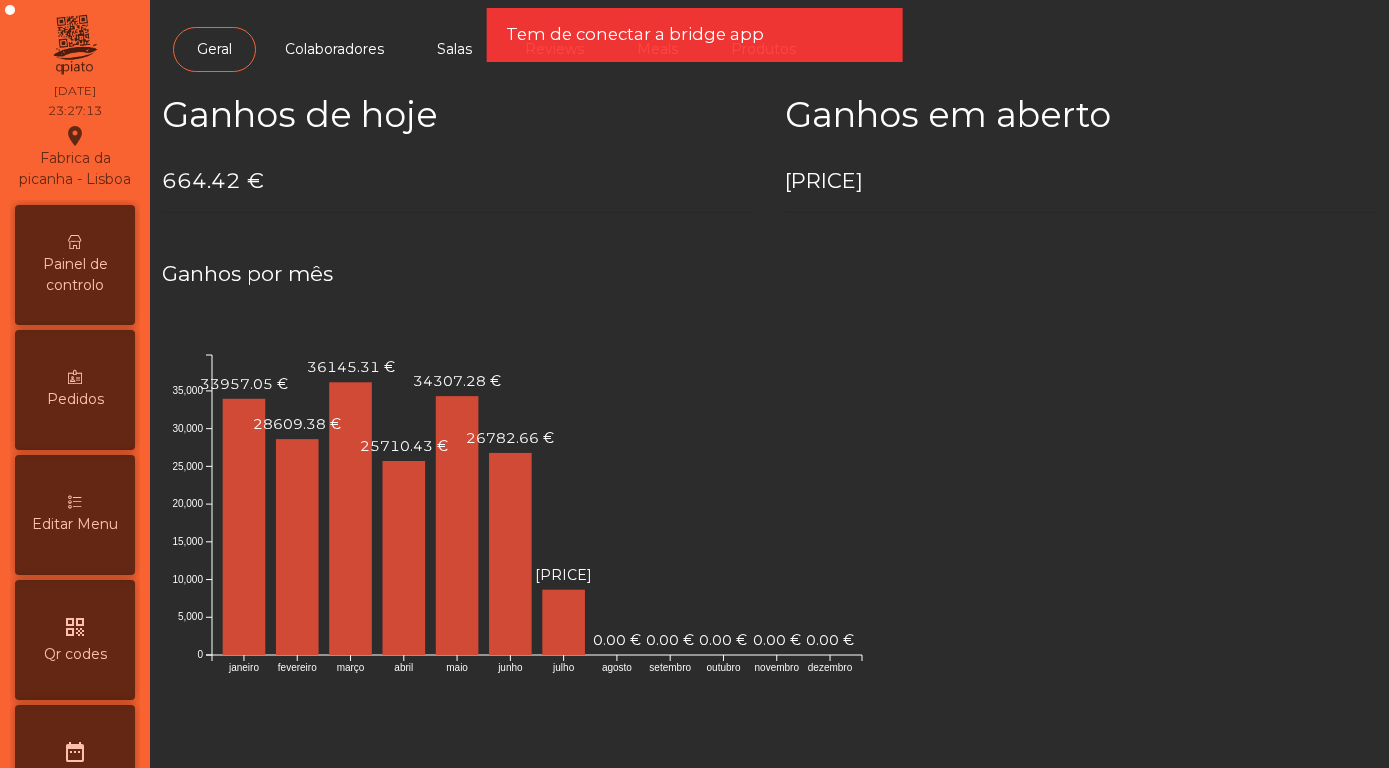 click on "Painel de controlo" at bounding box center (75, 265) 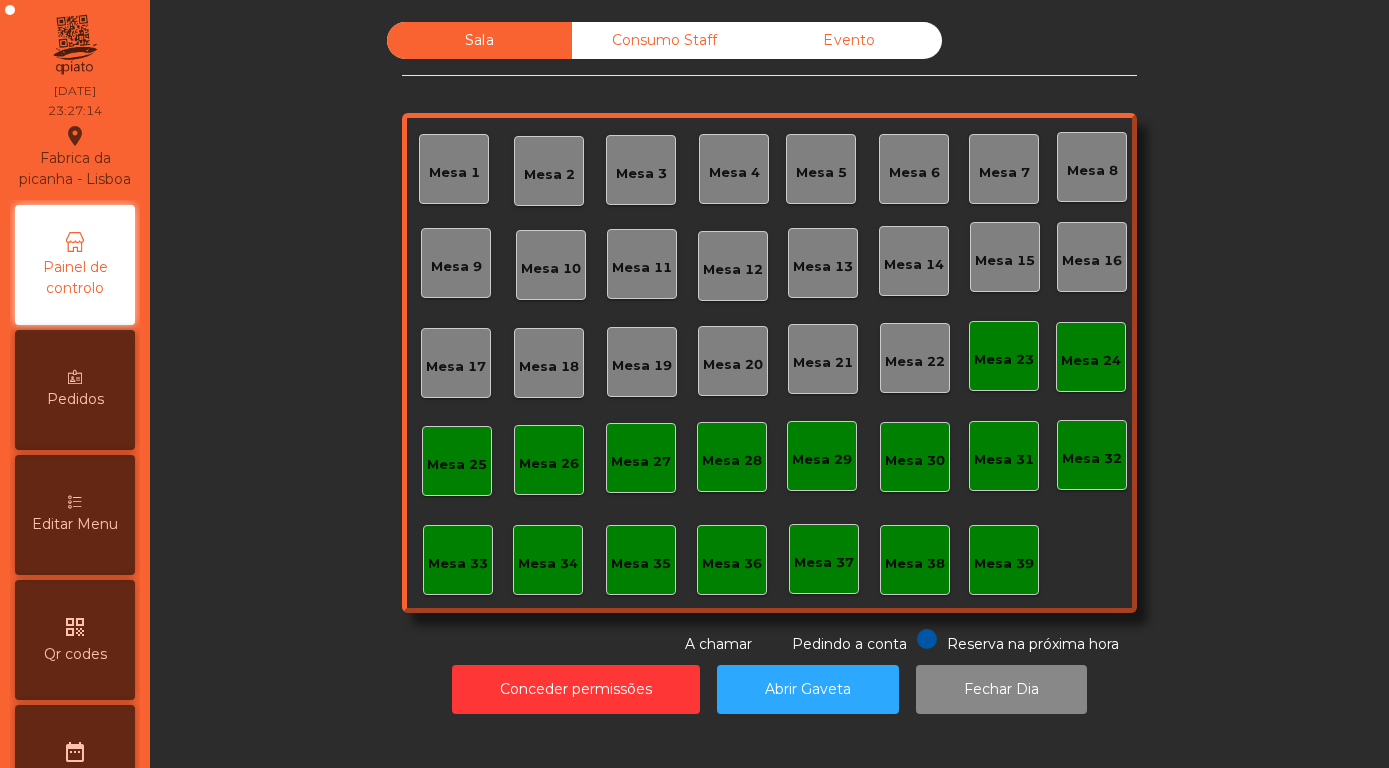 click on "Evento" 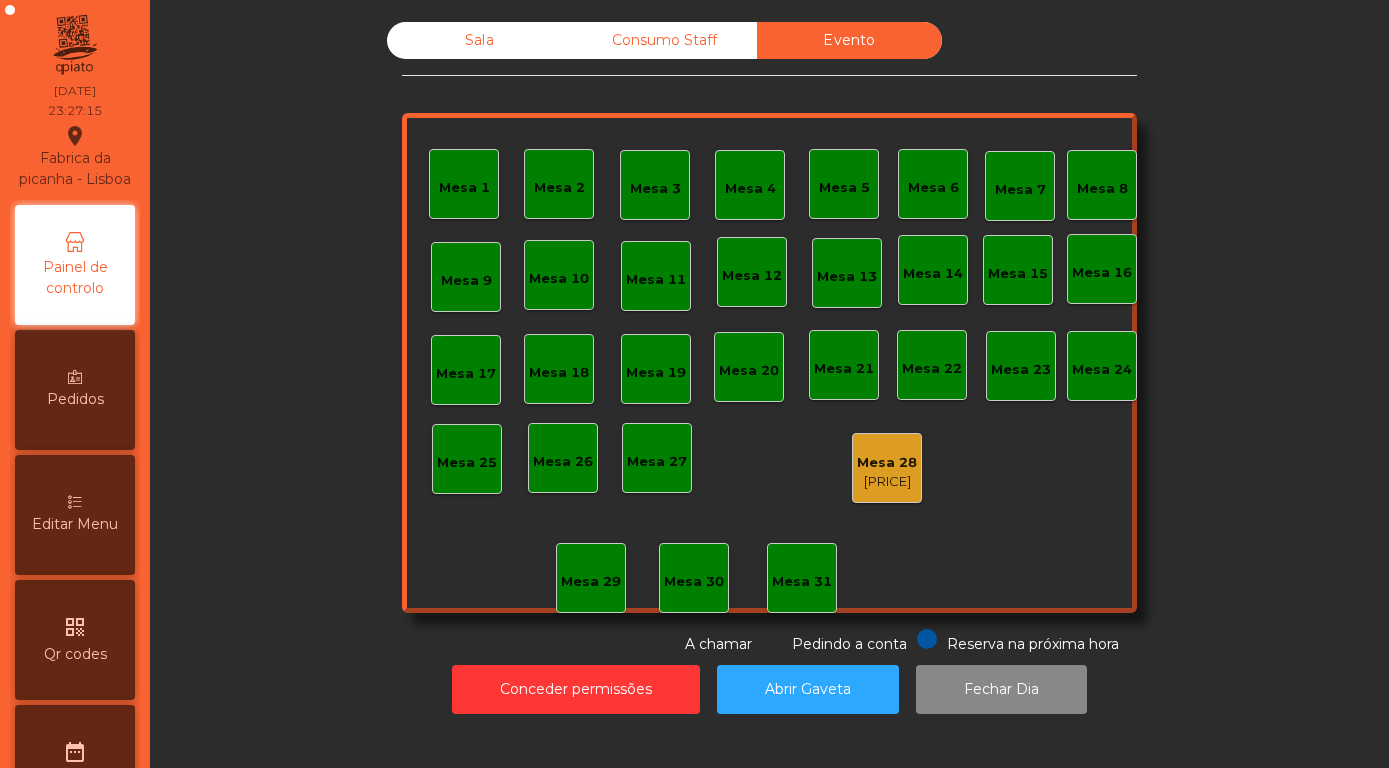 click on "Mesa 28" 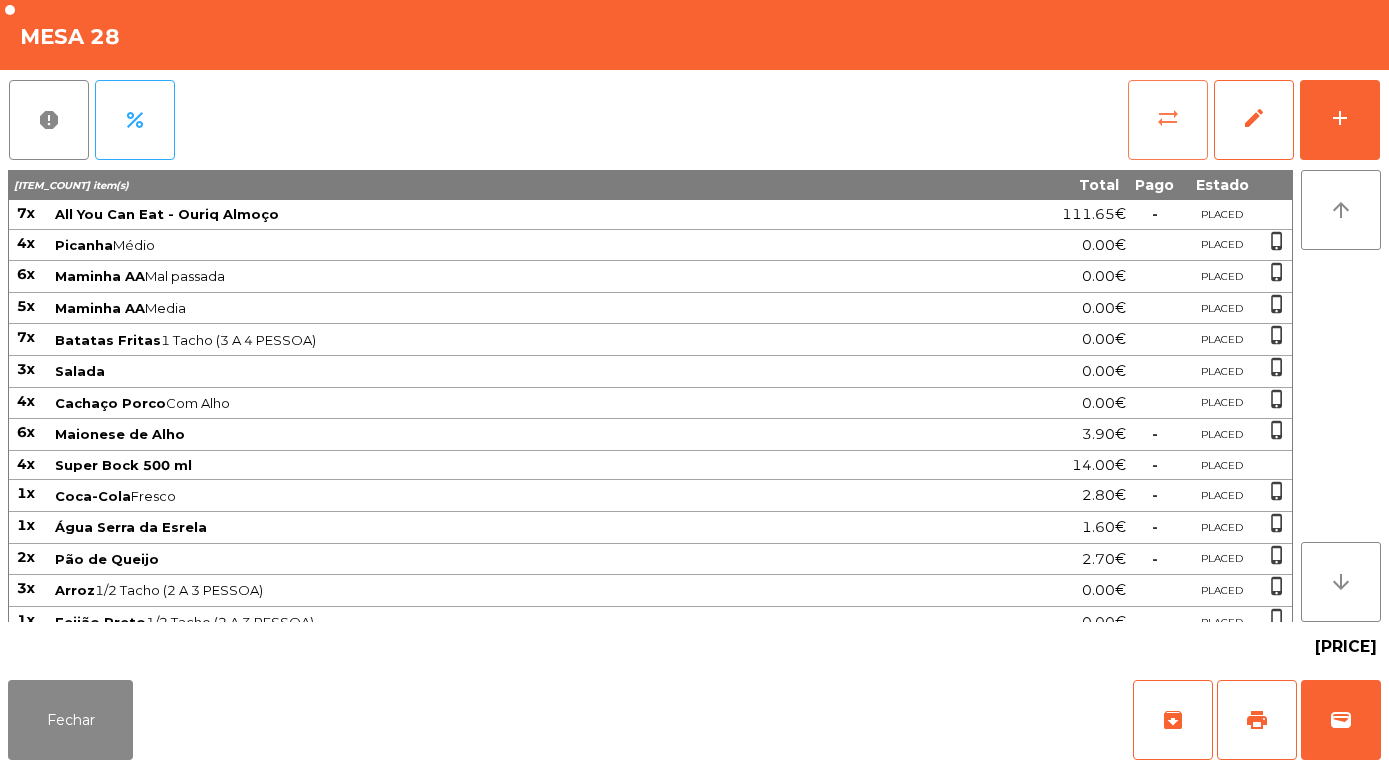 click on "sync_alt" 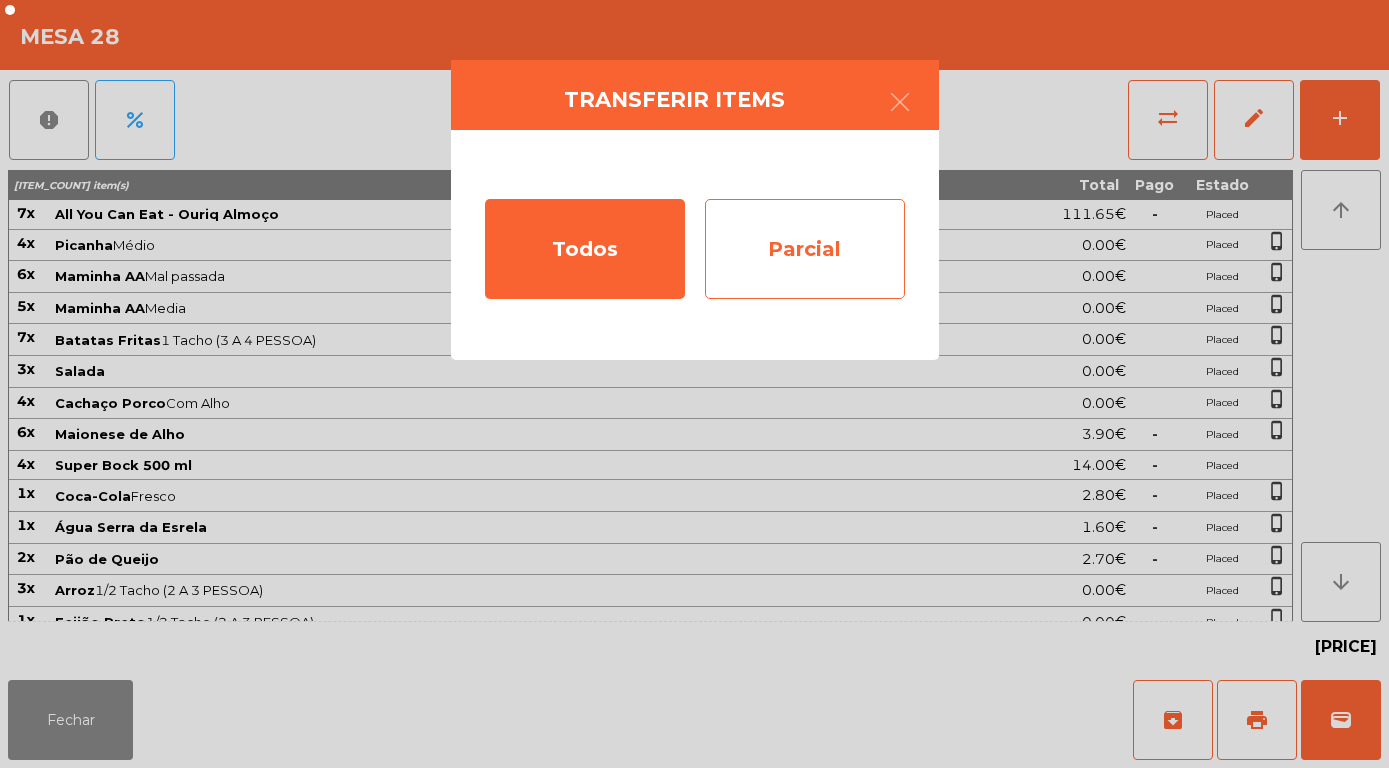click on "Parcial" 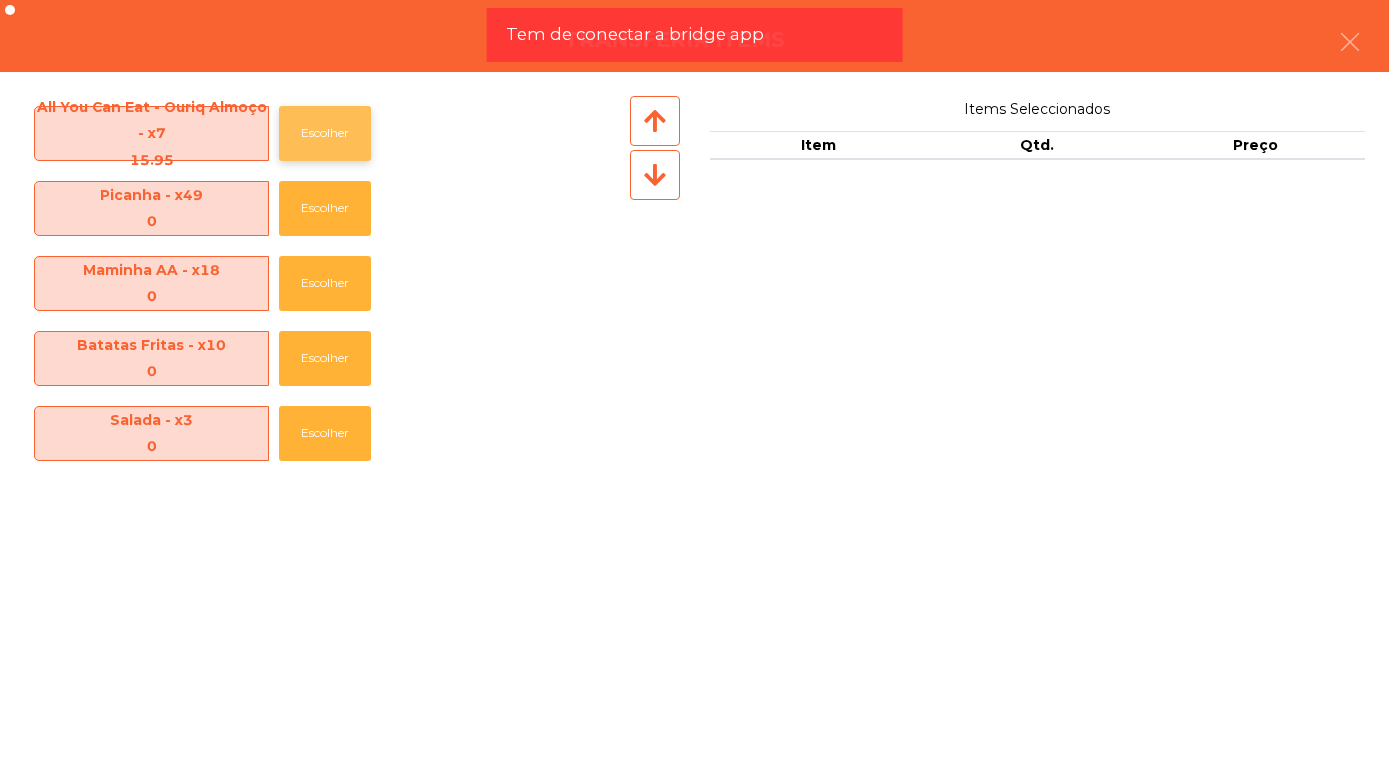 click on "Escolher" 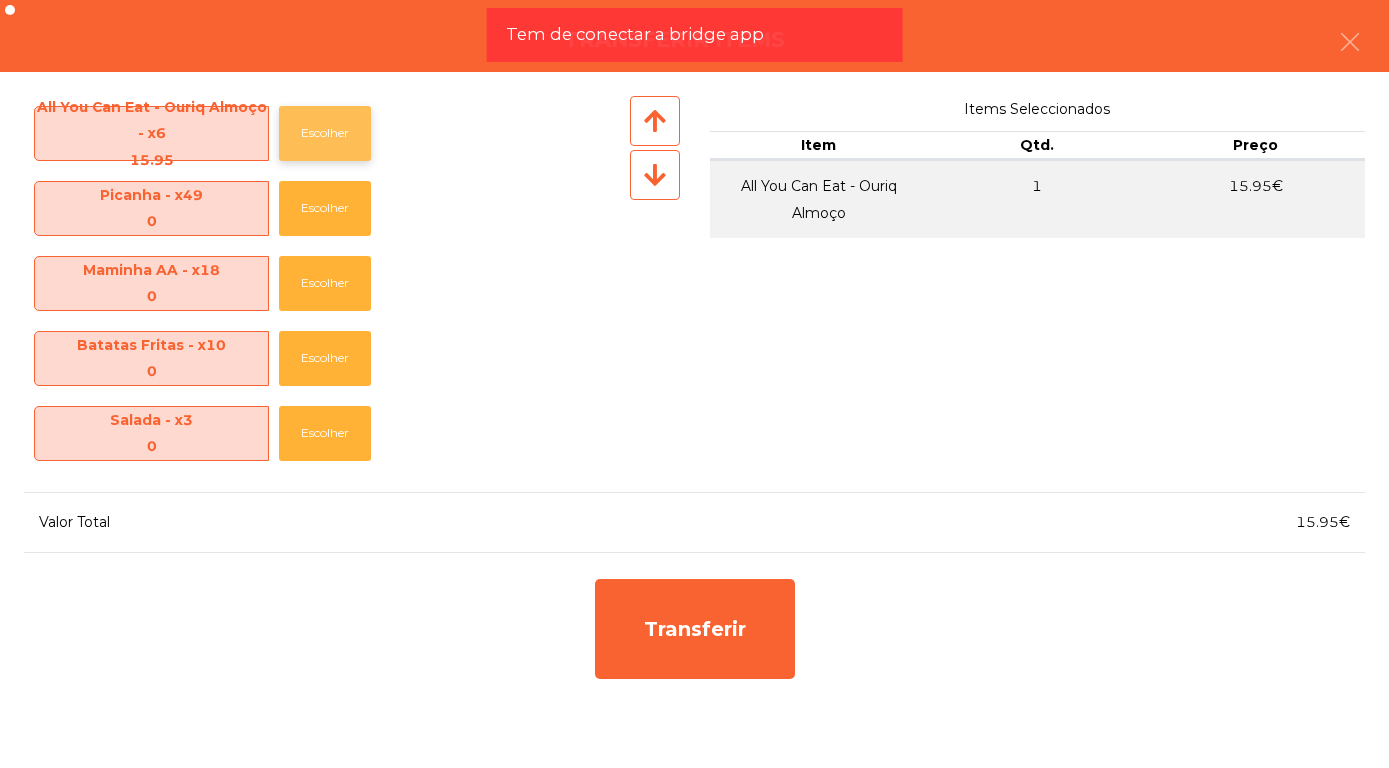 click on "Escolher" 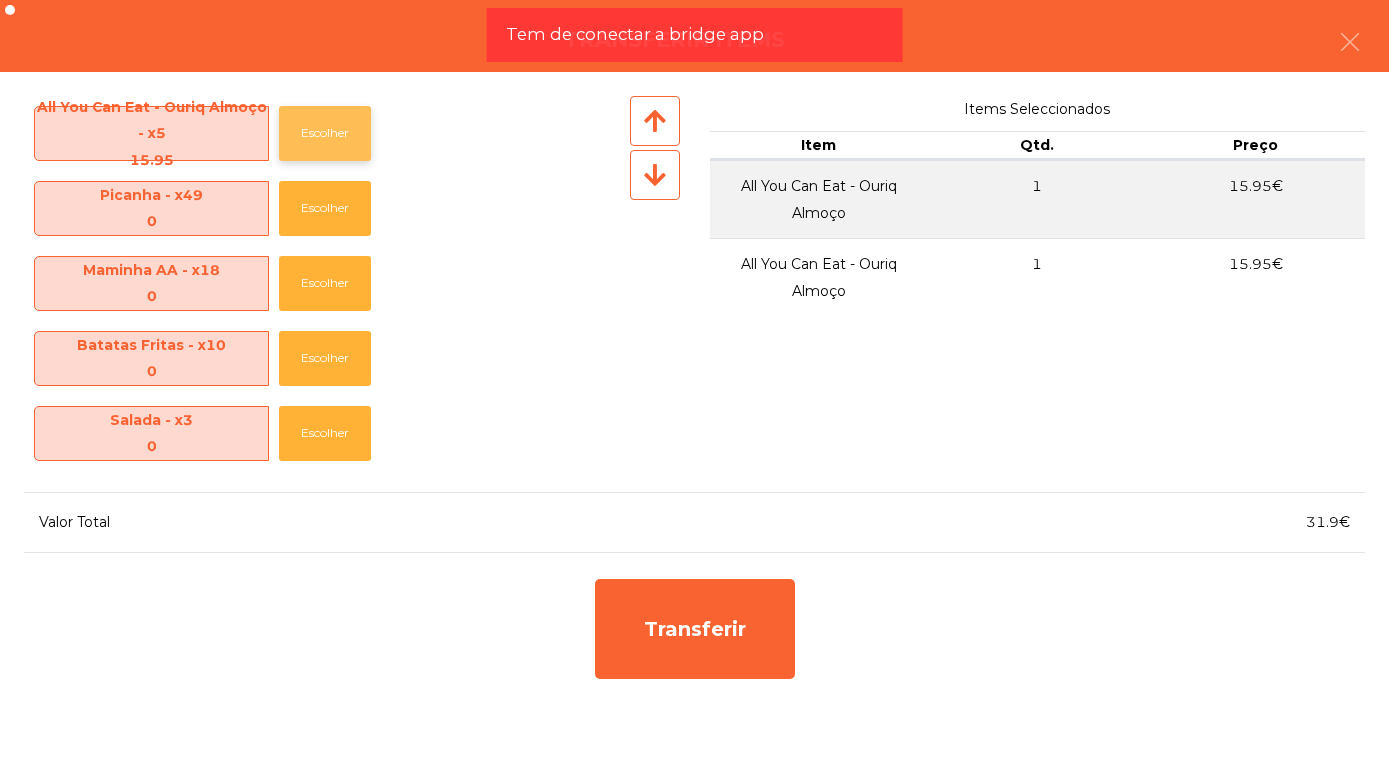 click on "Escolher" 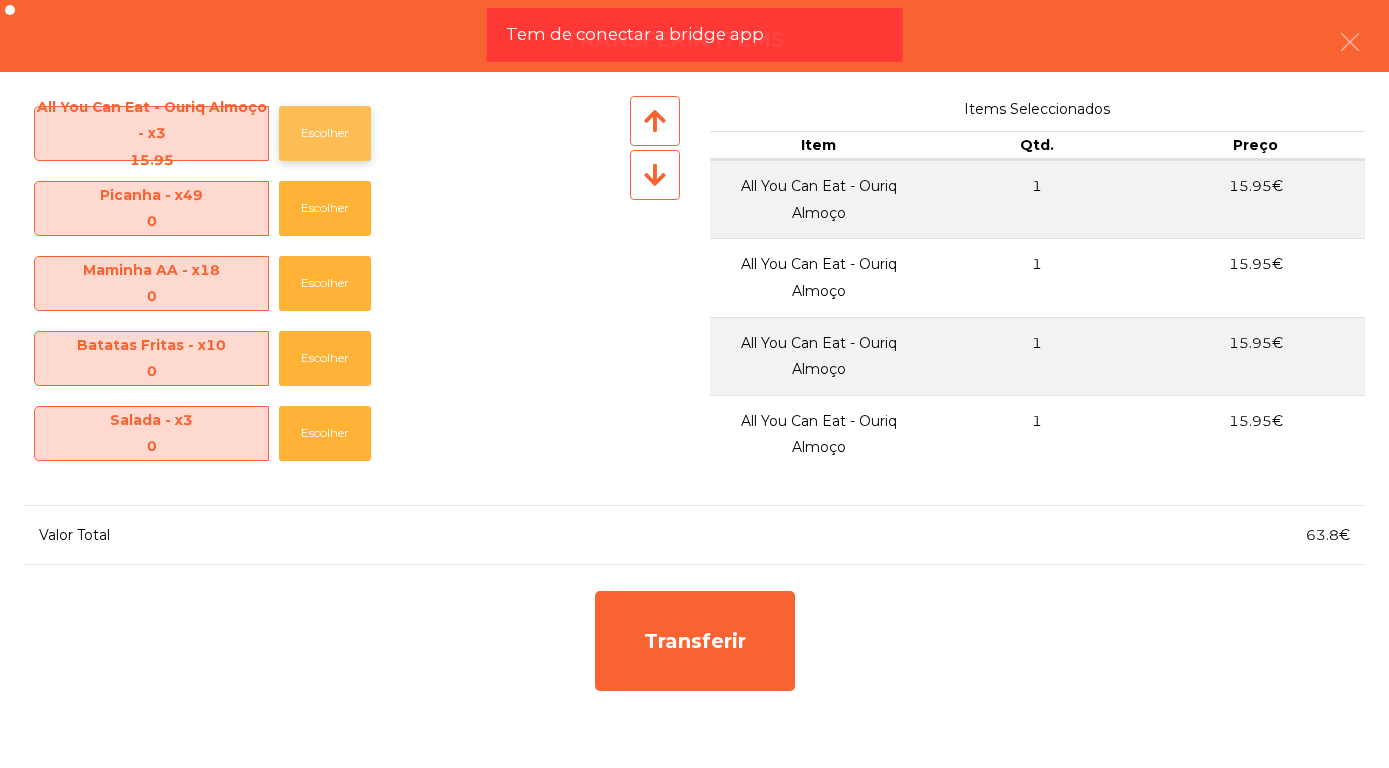 click on "Escolher" 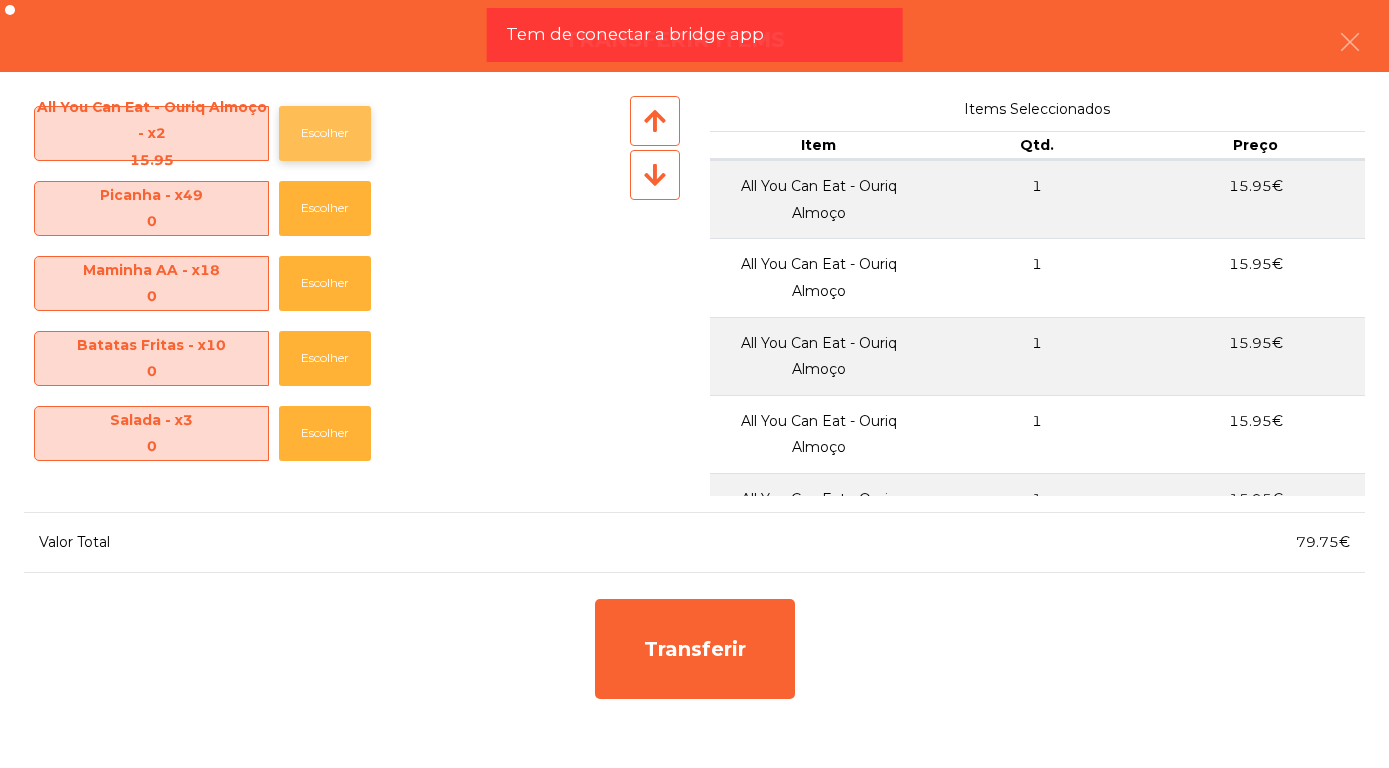 click on "Escolher" 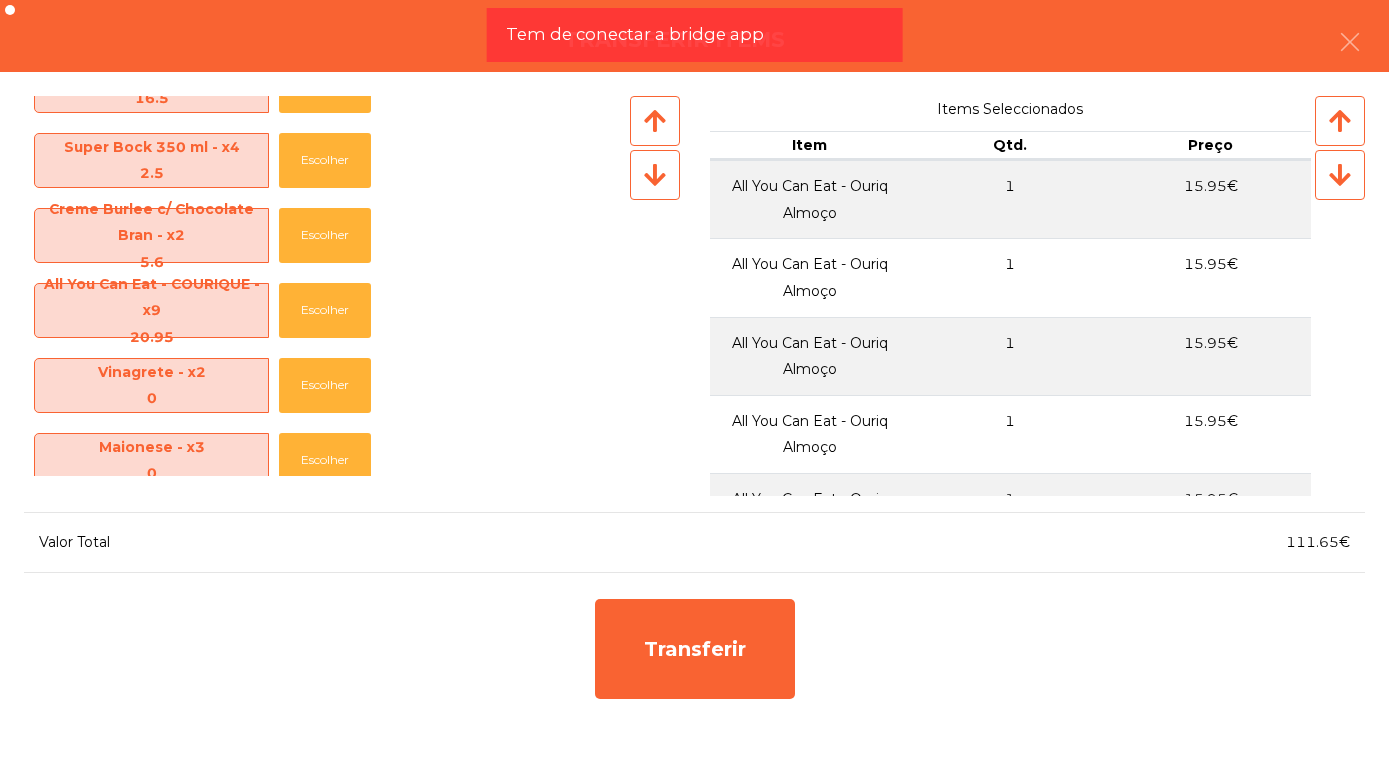 scroll, scrollTop: 1032, scrollLeft: 0, axis: vertical 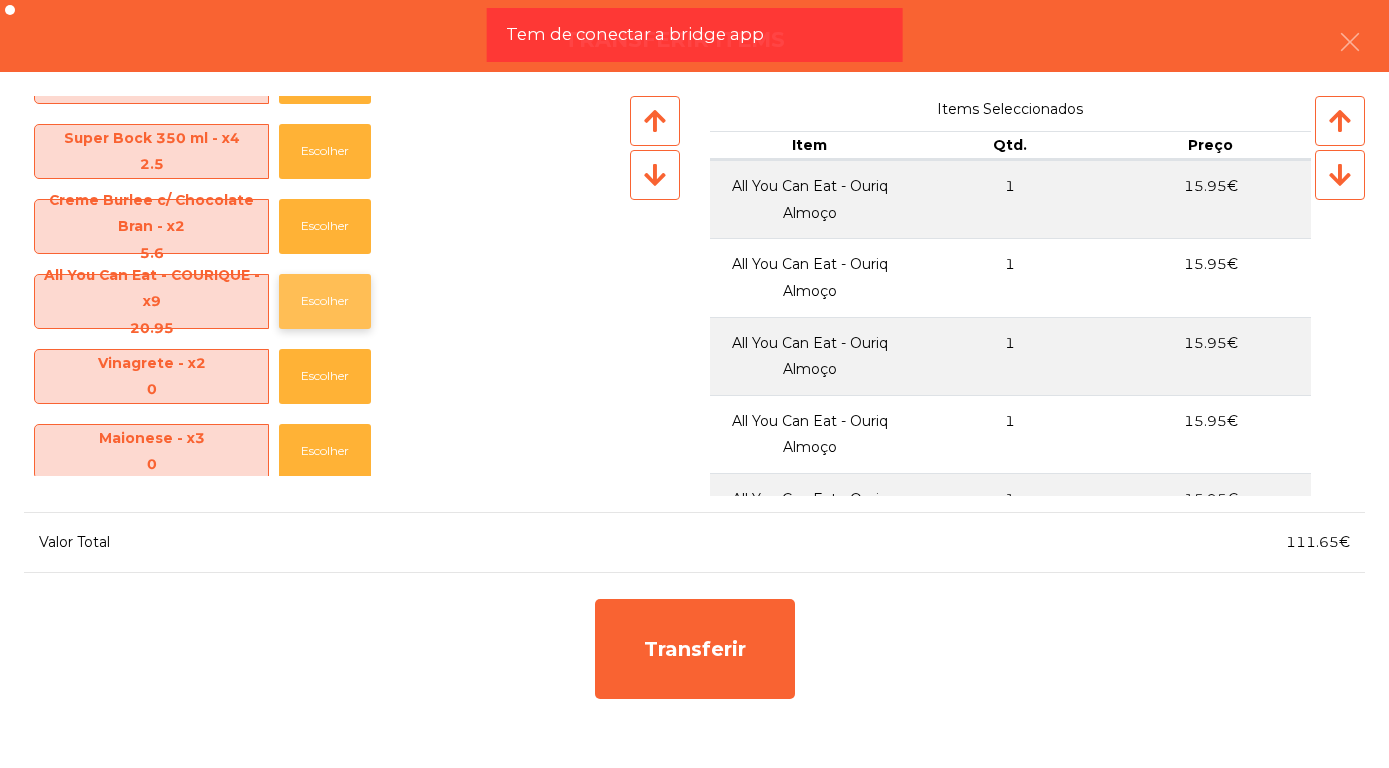 click on "Escolher" 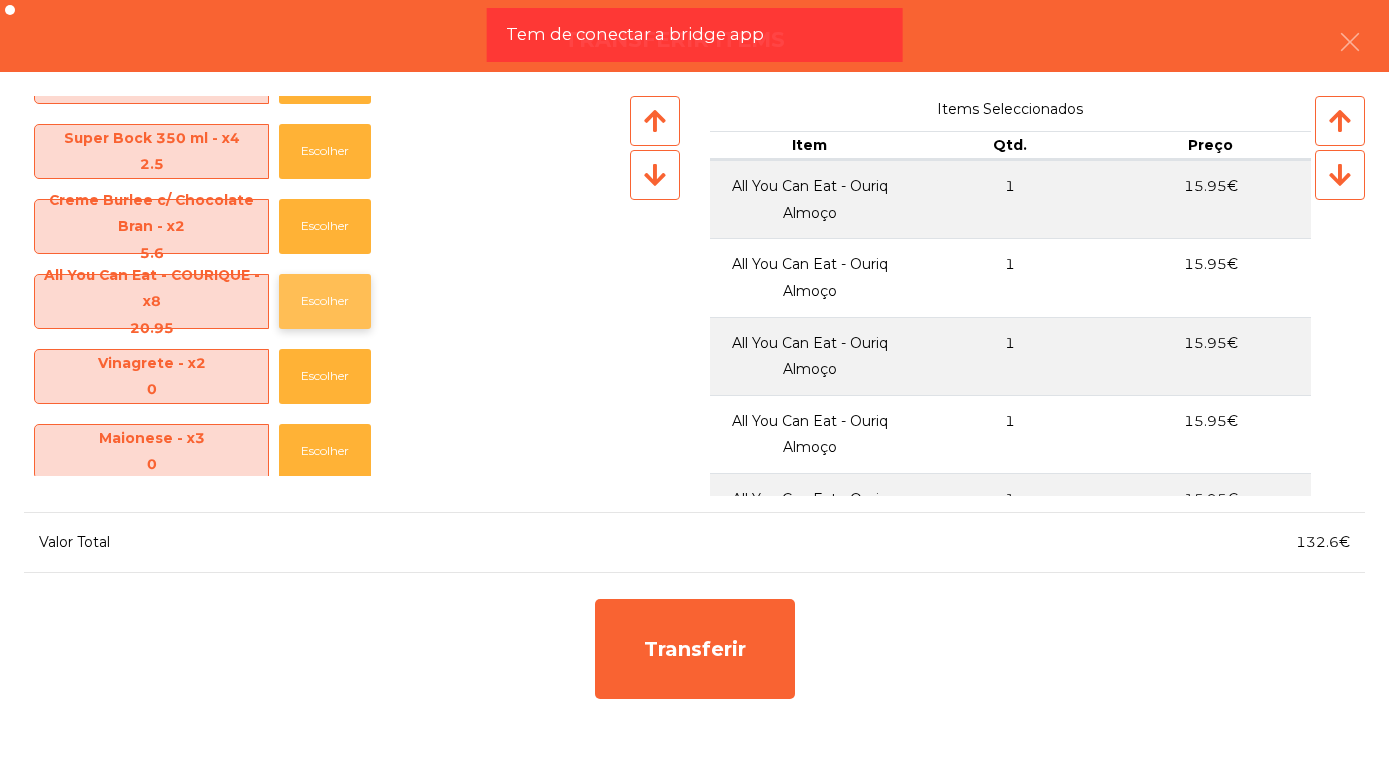 click on "Escolher" 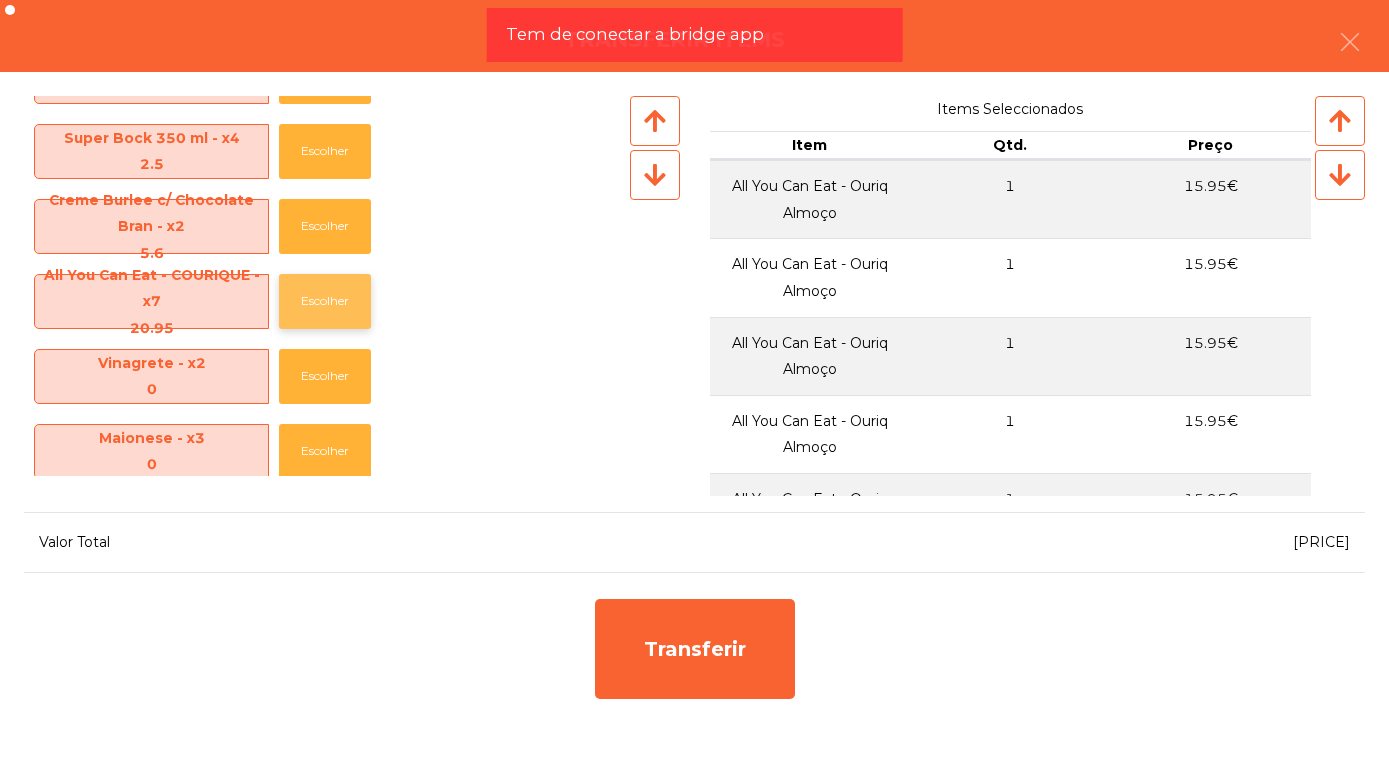 click on "Escolher" 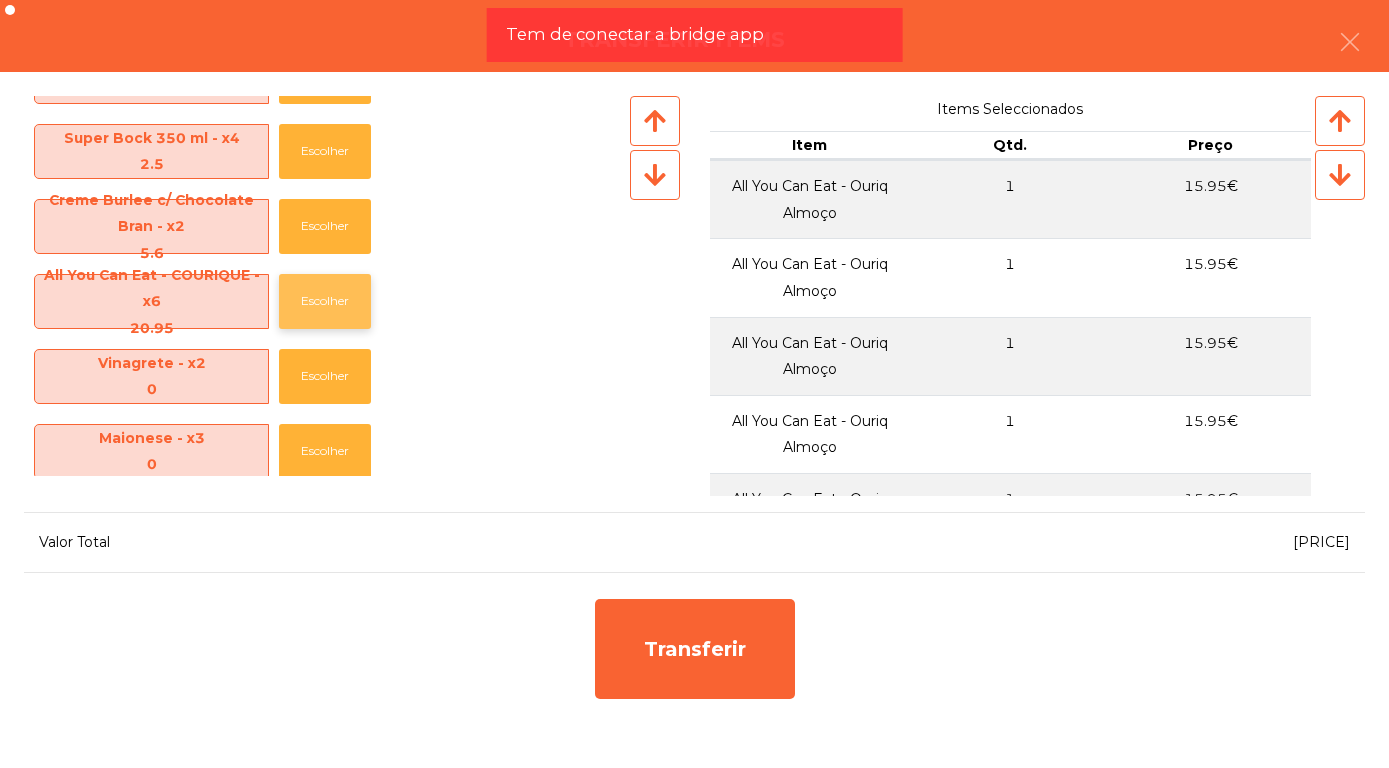 click on "Escolher" 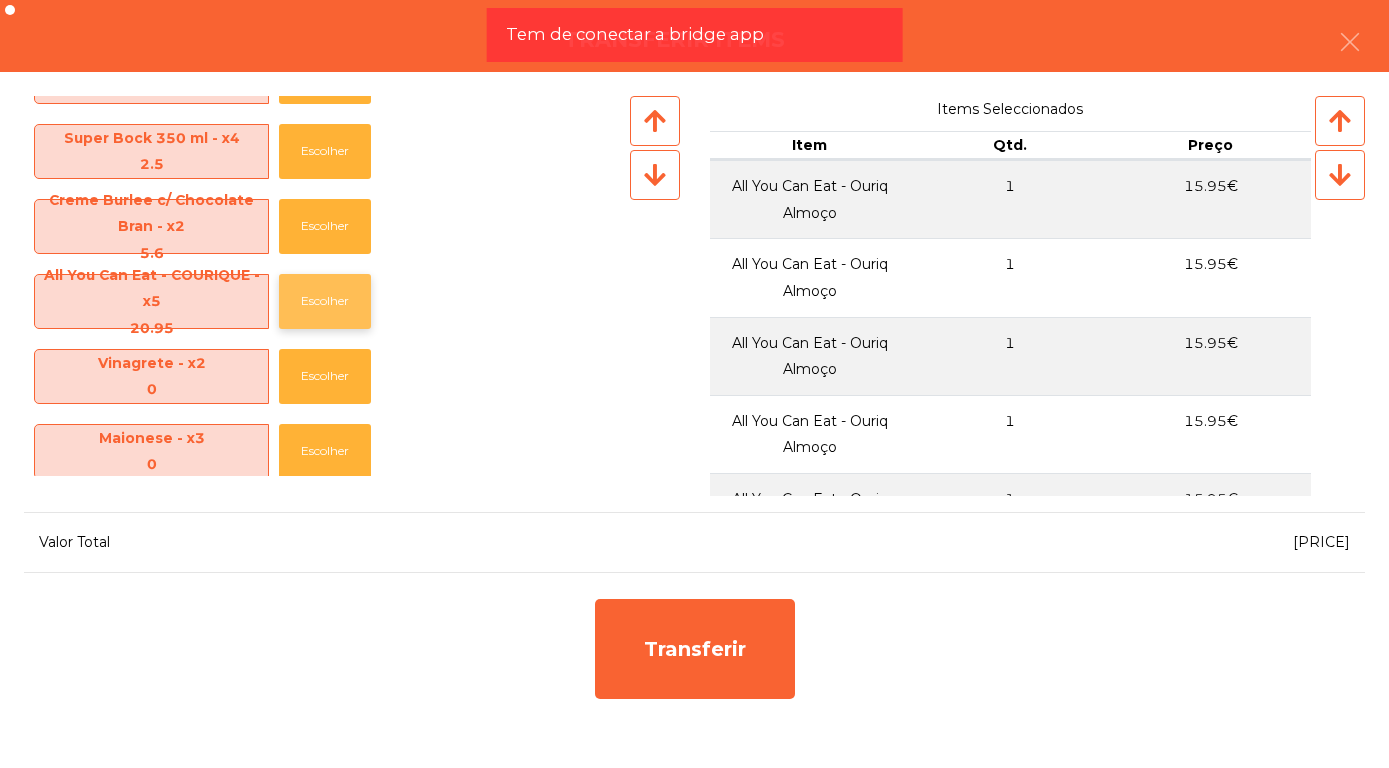 click on "Escolher" 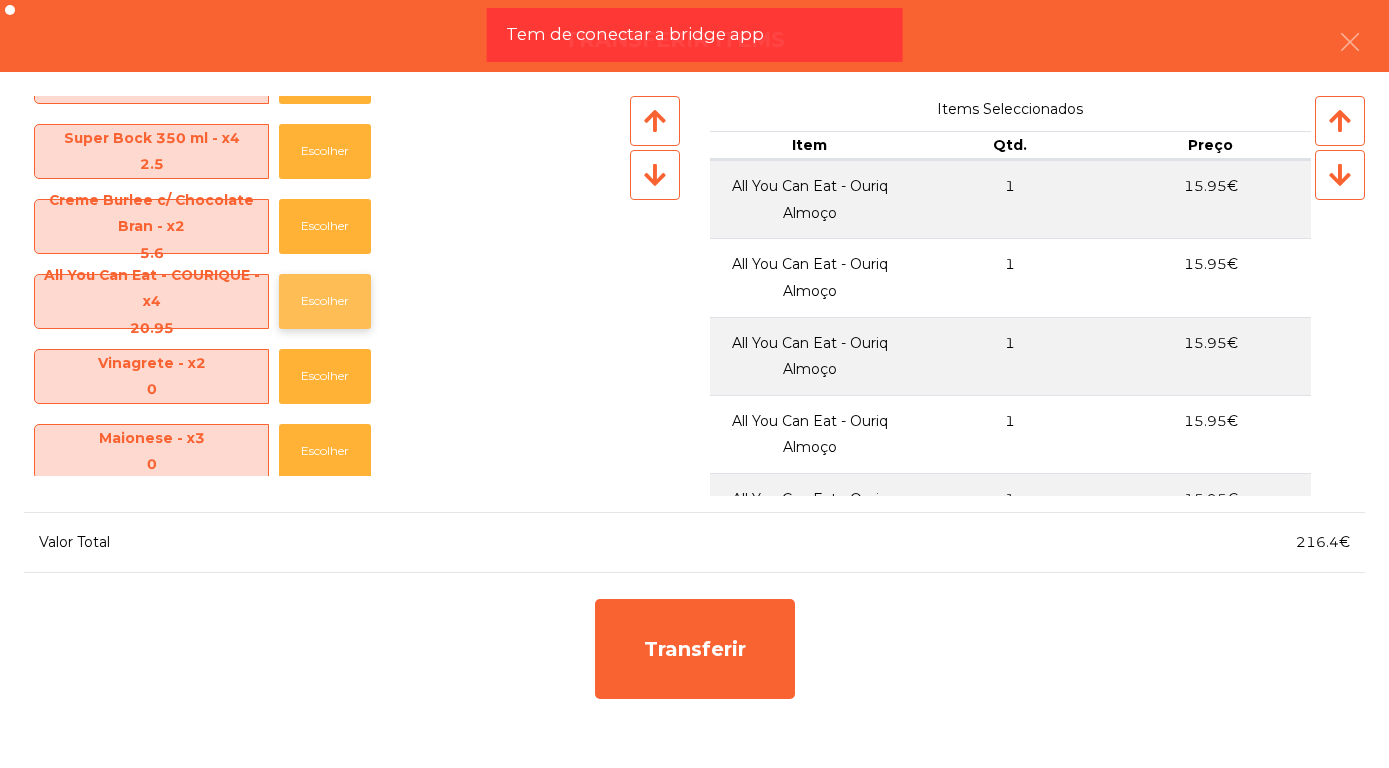 click on "Escolher" 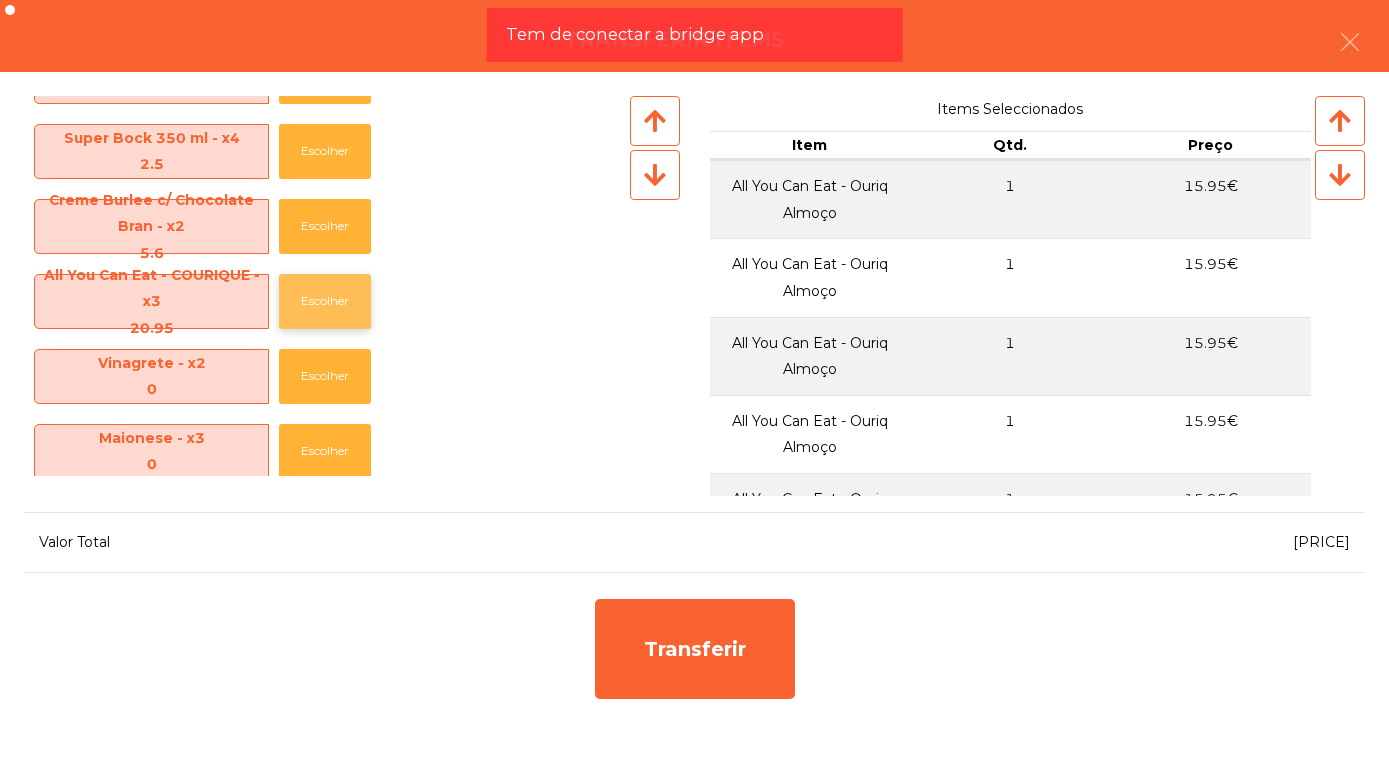 click on "Escolher" 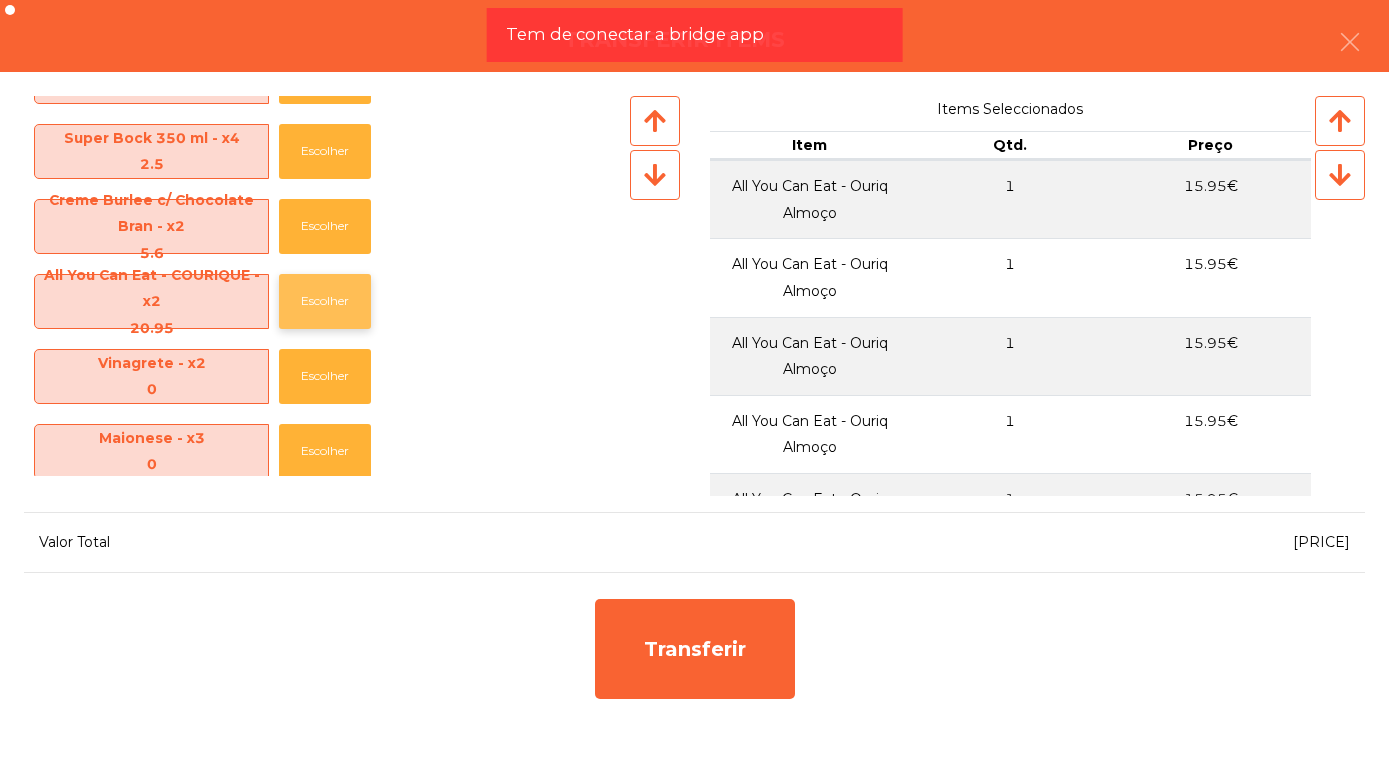 click on "Escolher" 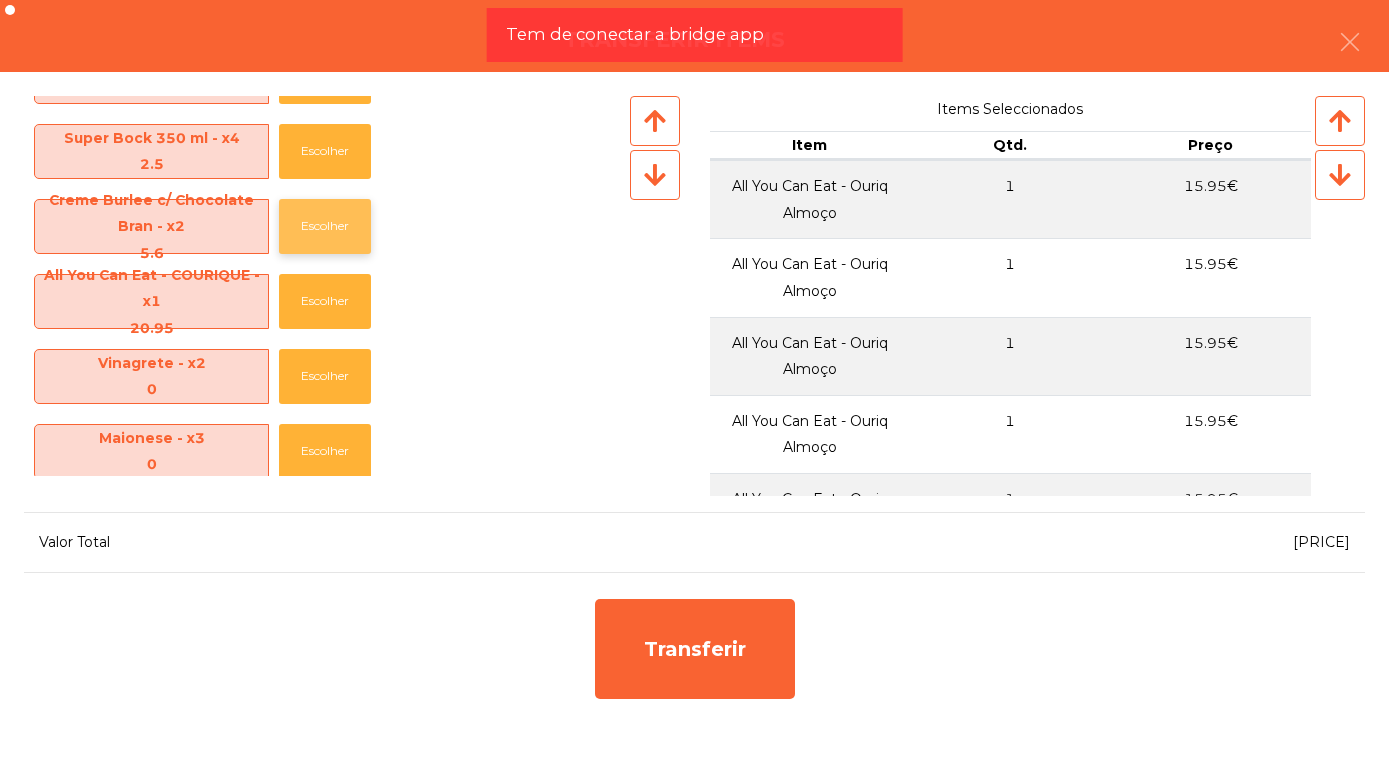 click on "Escolher" 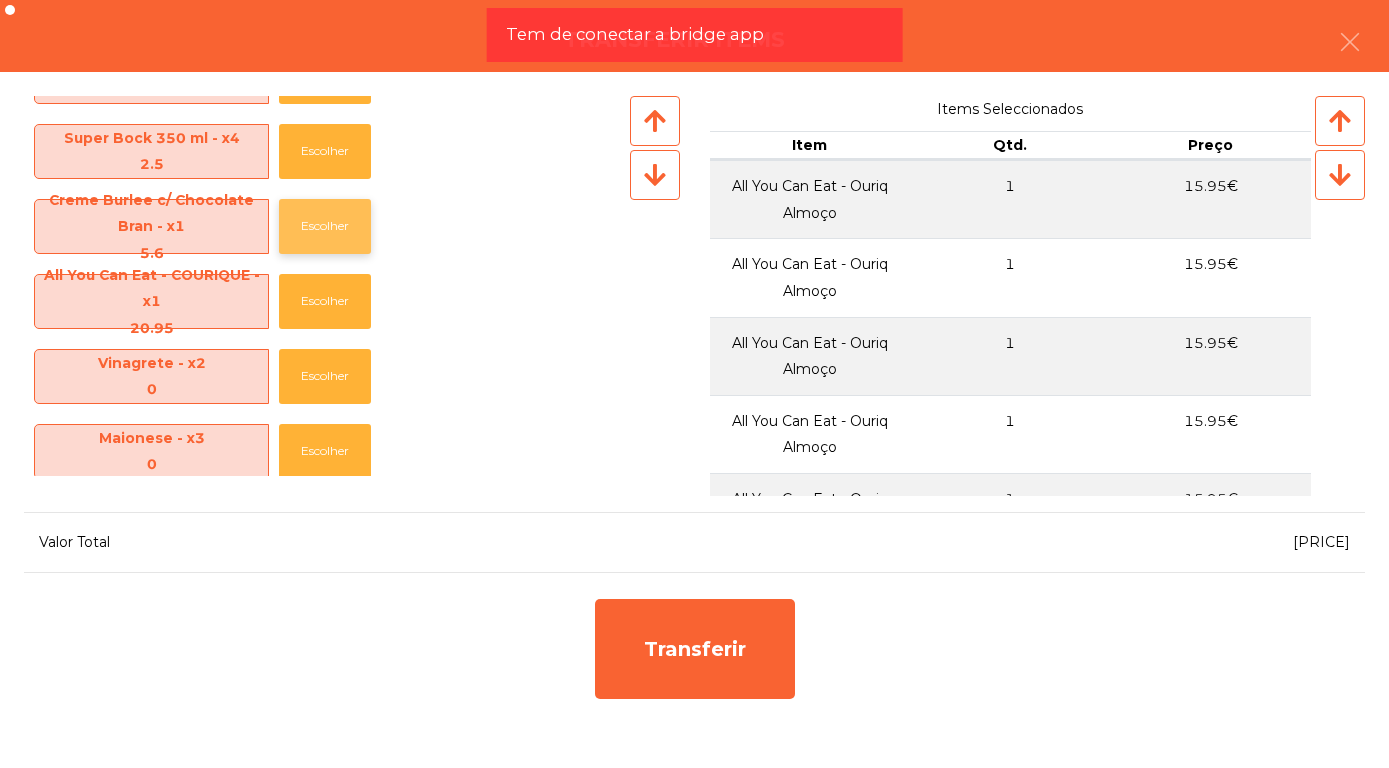 click on "Escolher" 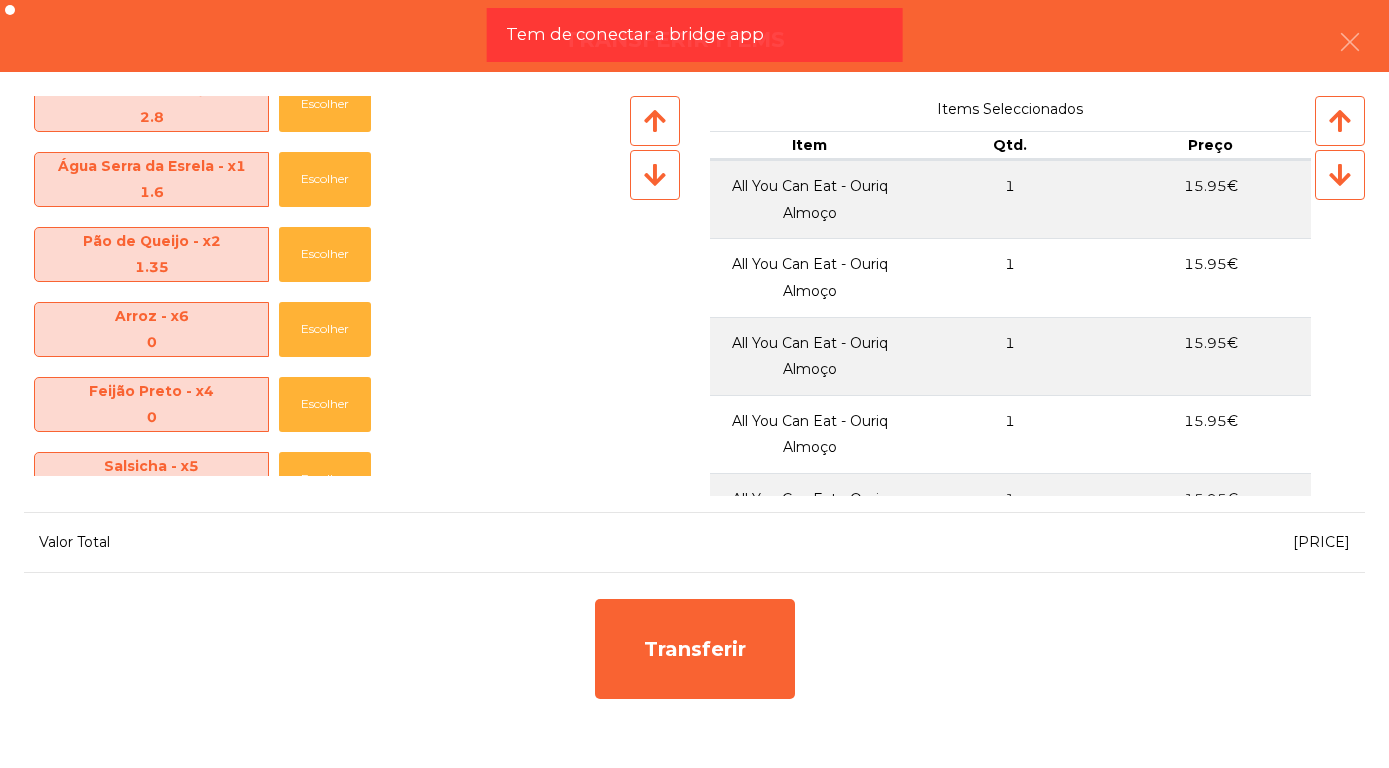 scroll, scrollTop: 555, scrollLeft: 0, axis: vertical 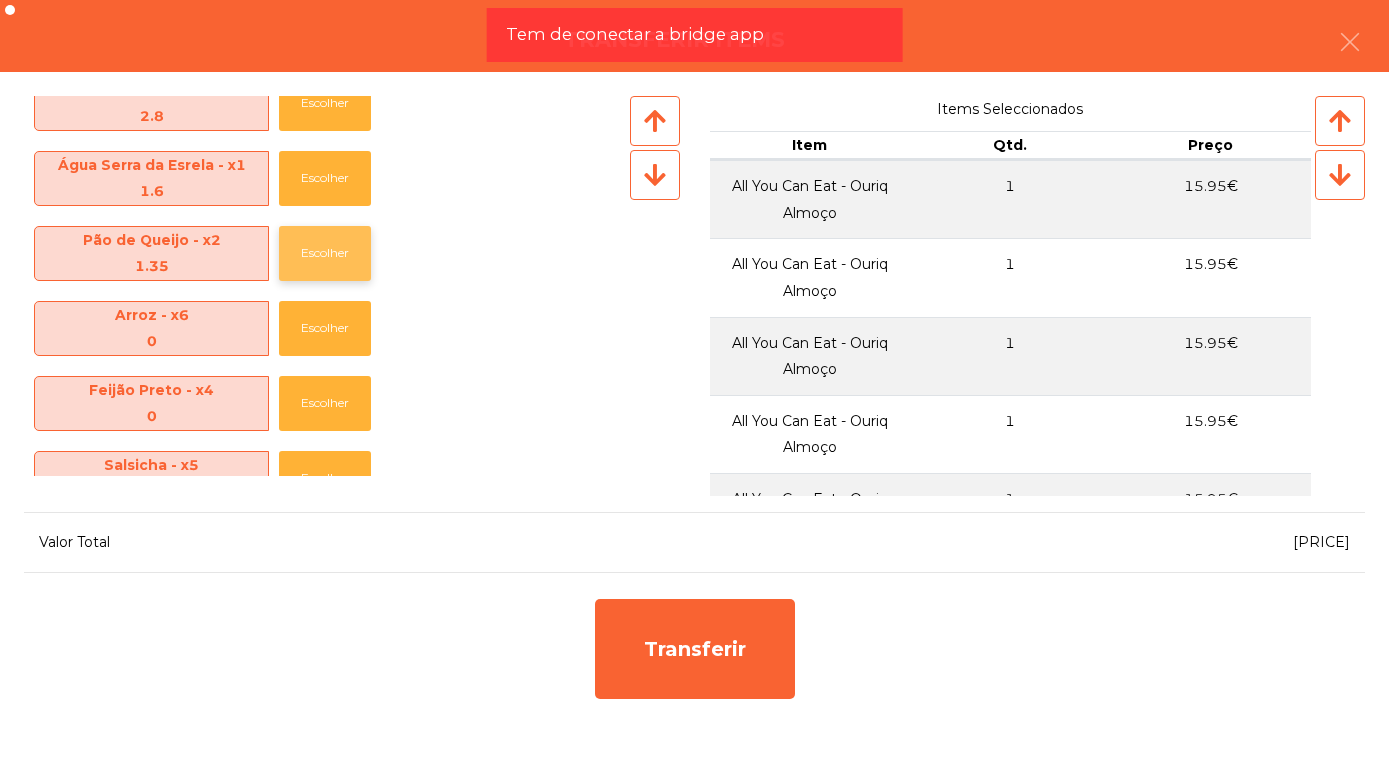 click on "Escolher" 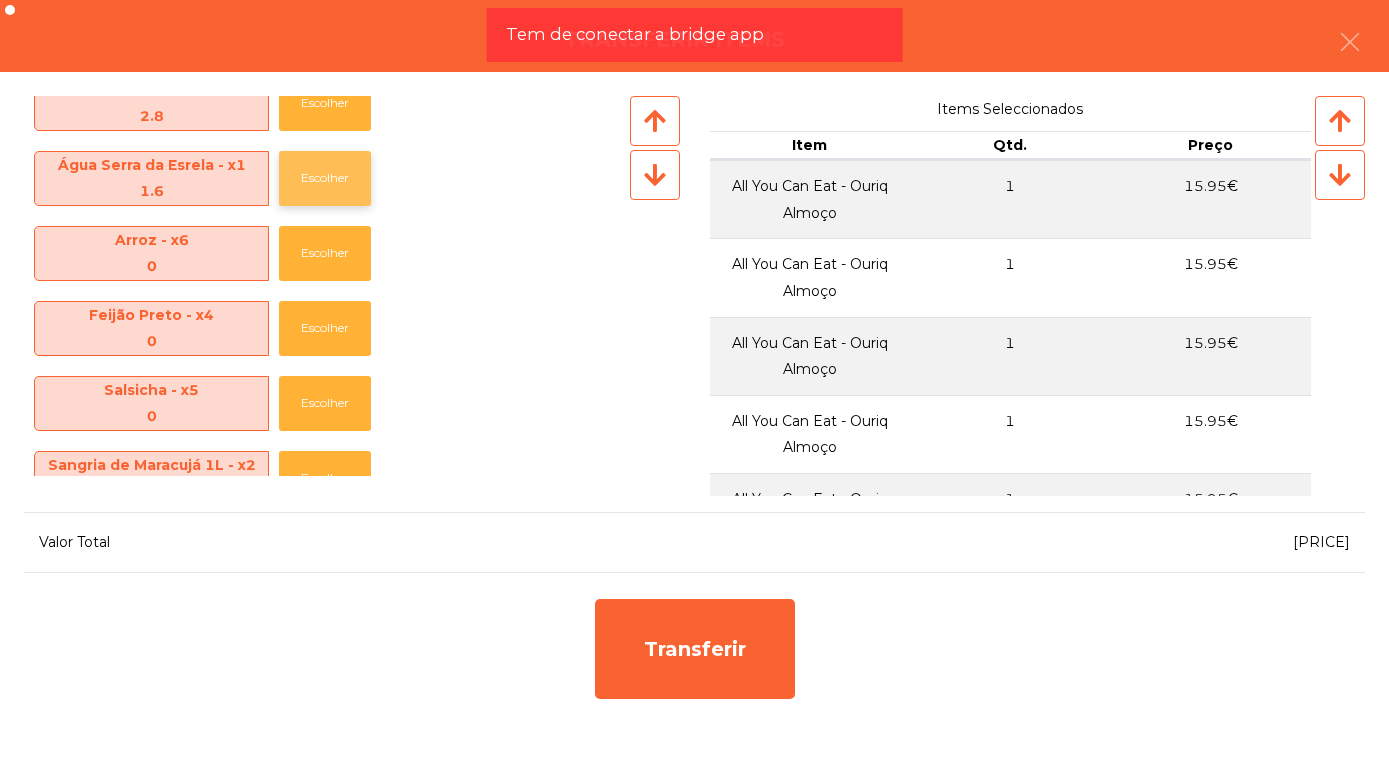 click on "Escolher" 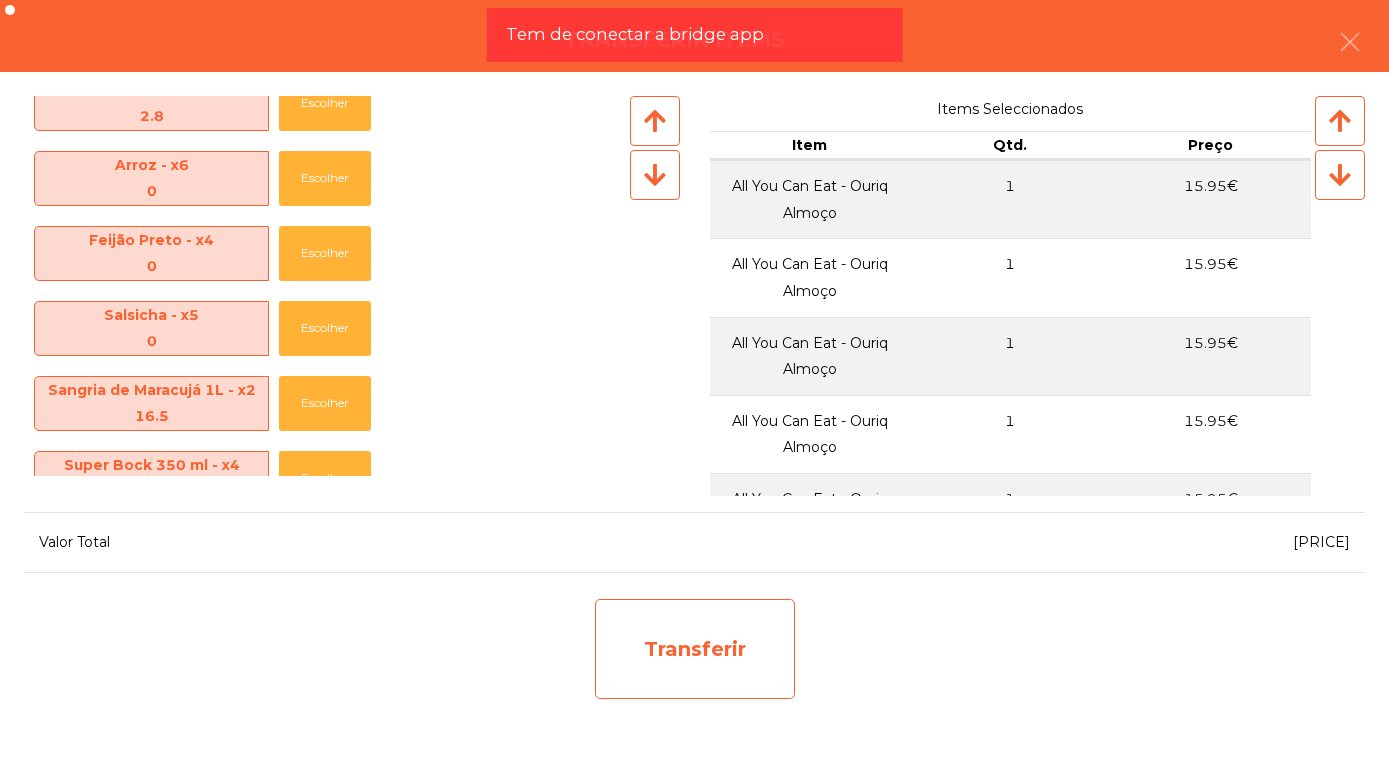 click on "Transferir" 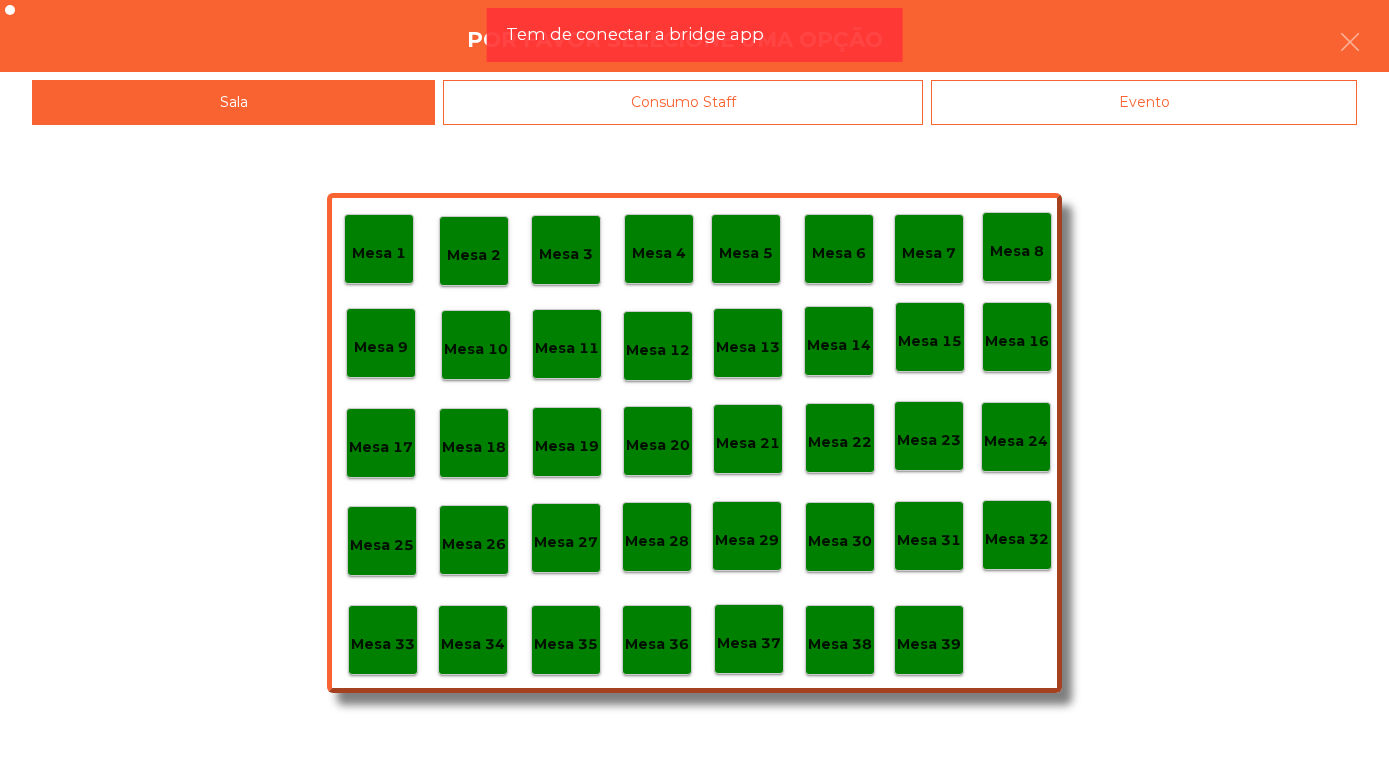 scroll, scrollTop: 555, scrollLeft: 0, axis: vertical 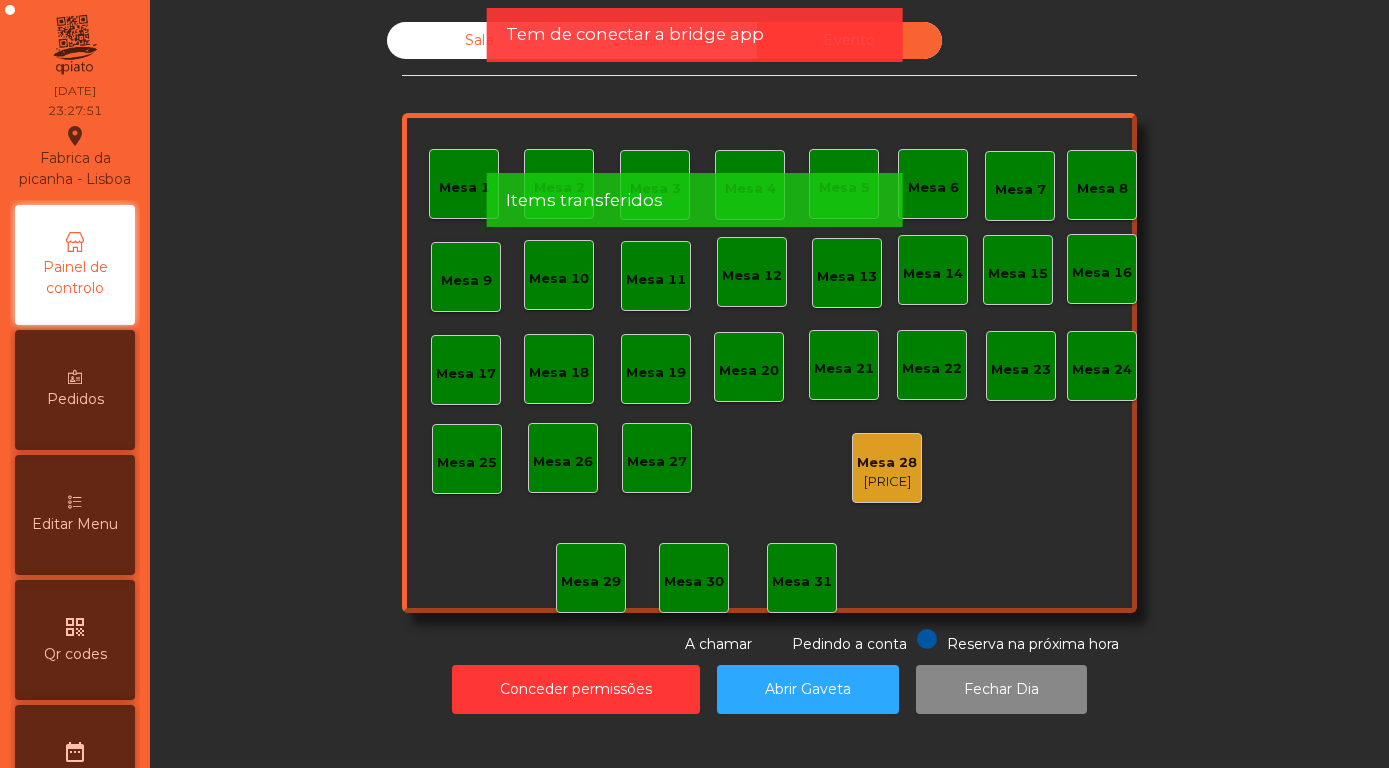 click on "Sala" 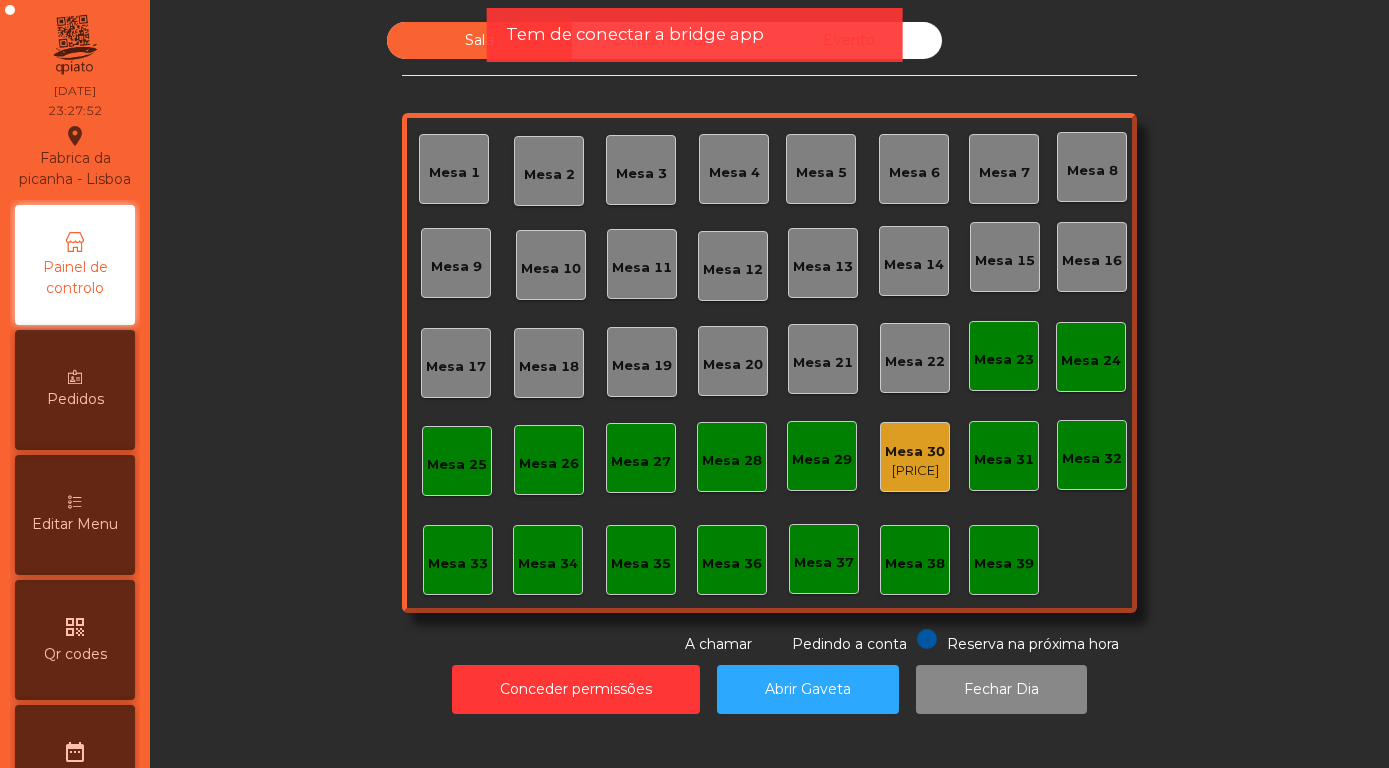 click on "Mesa 30   [PRICE]" 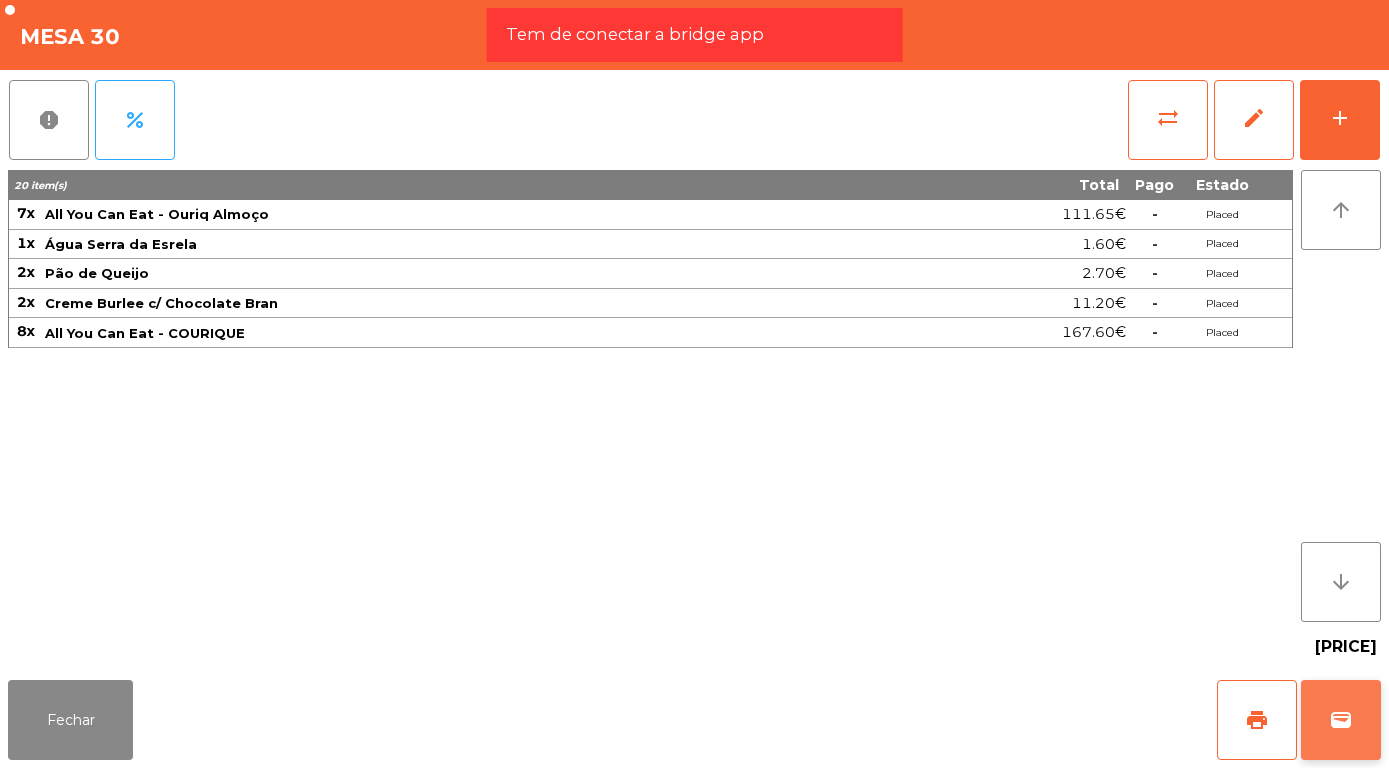 click on "wallet" 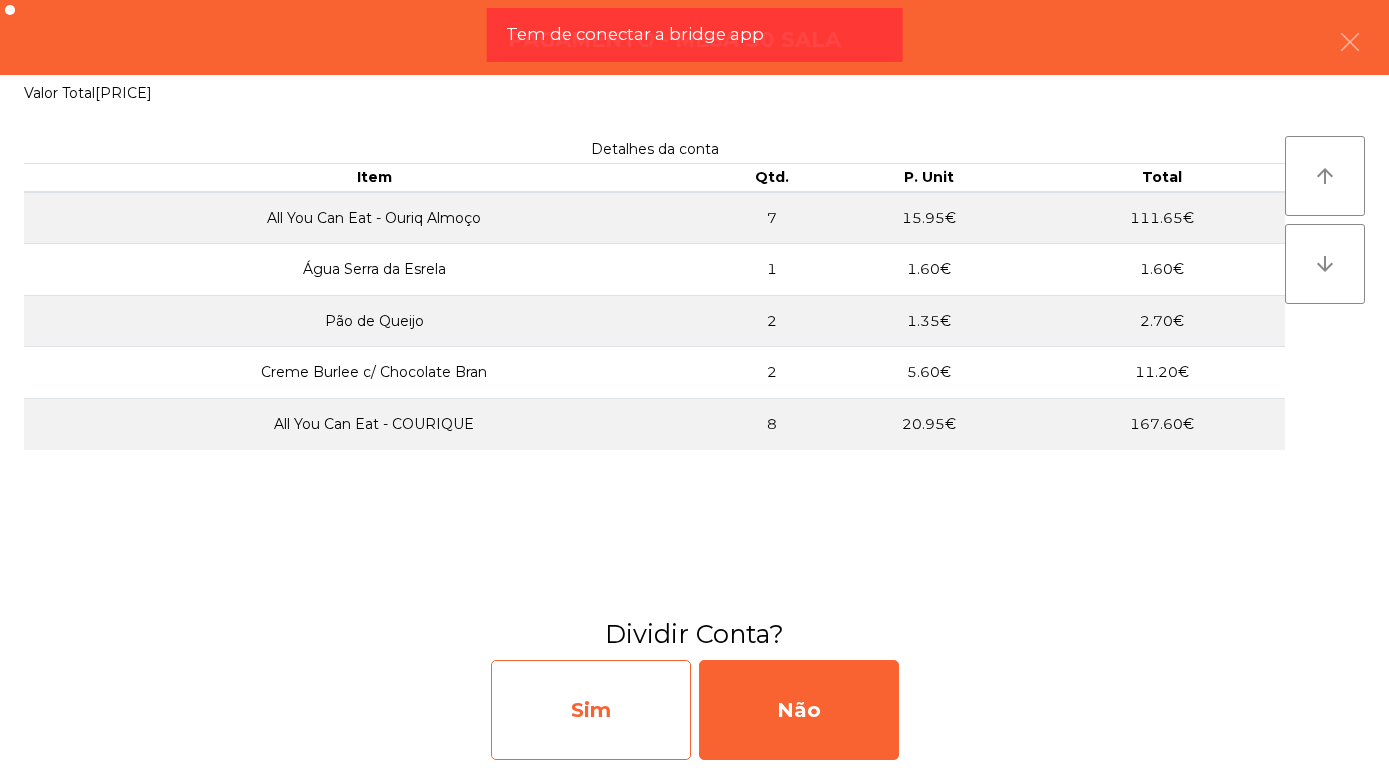 click on "Sim" 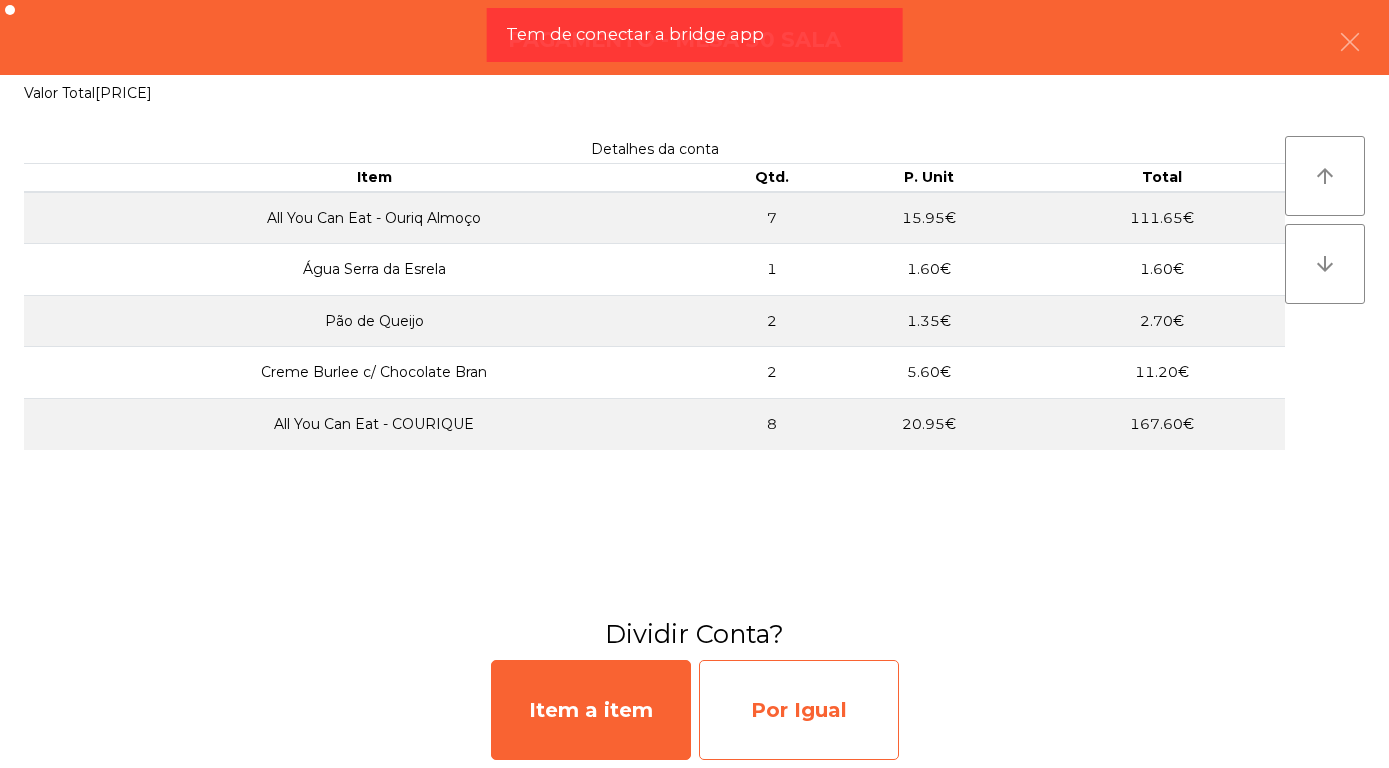 click on "Por Igual" 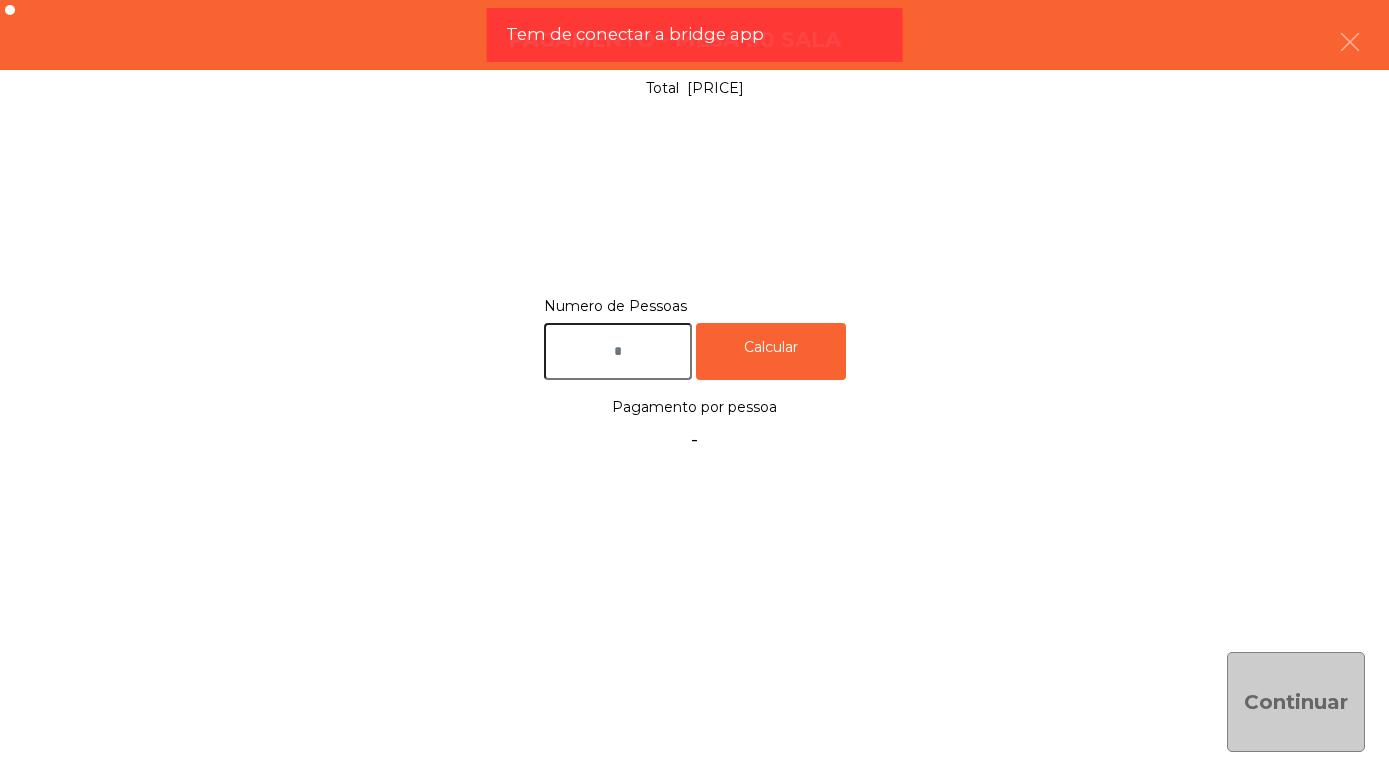 click 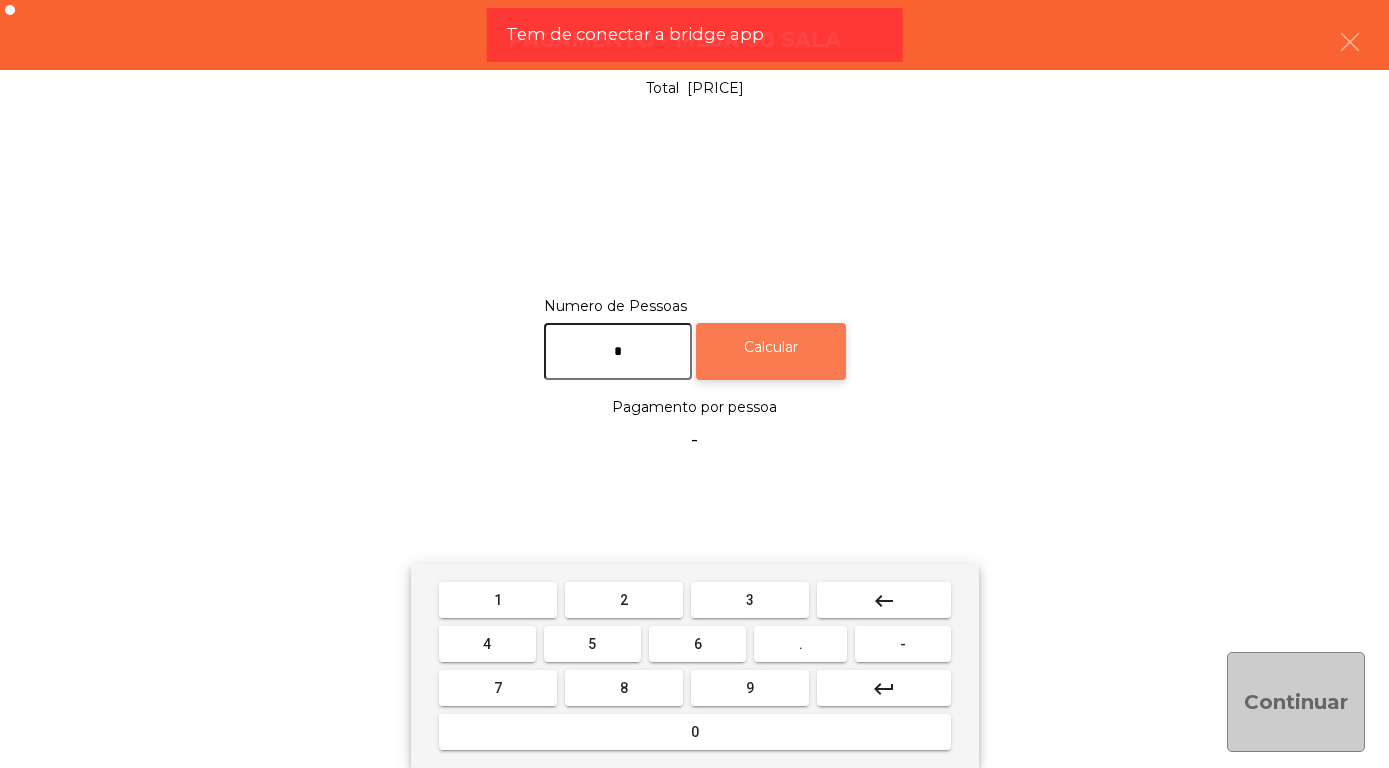 type on "*" 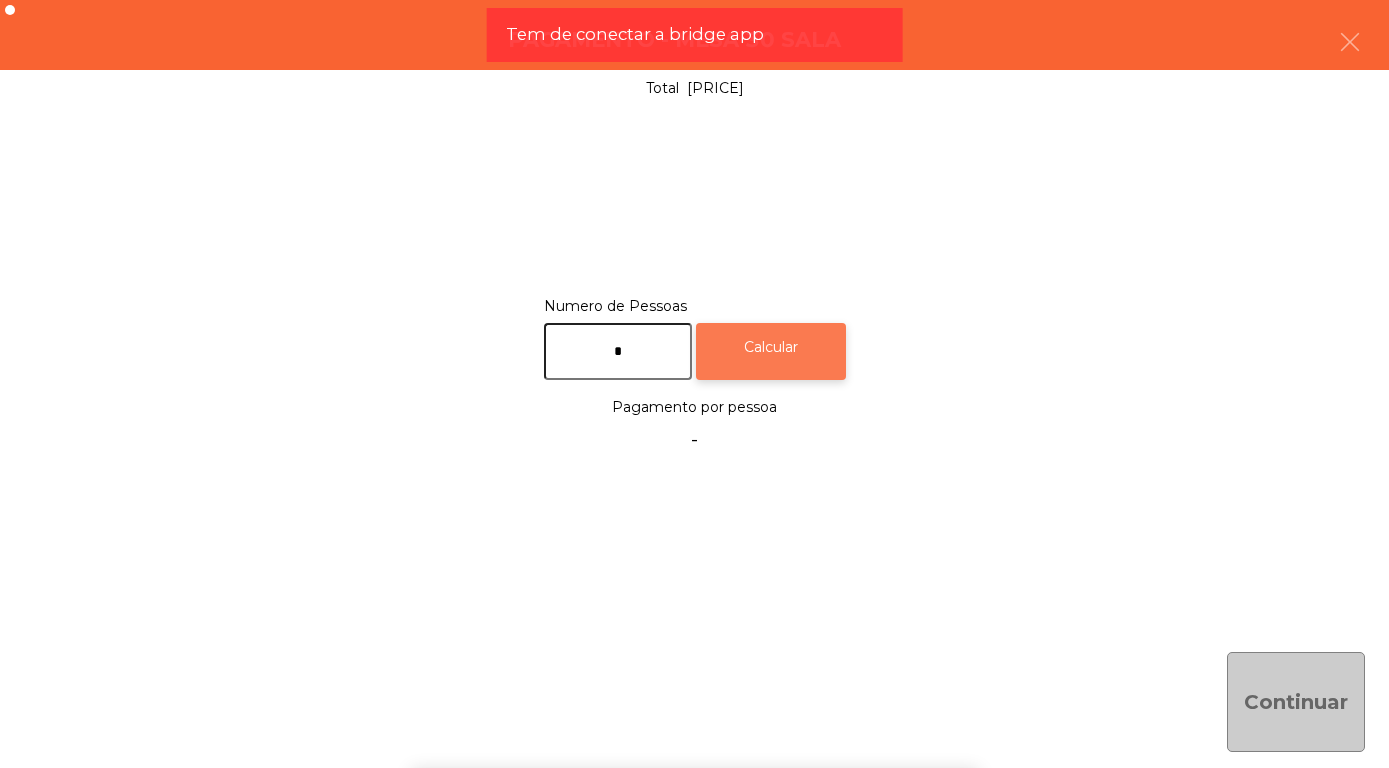 click on "Calcular" 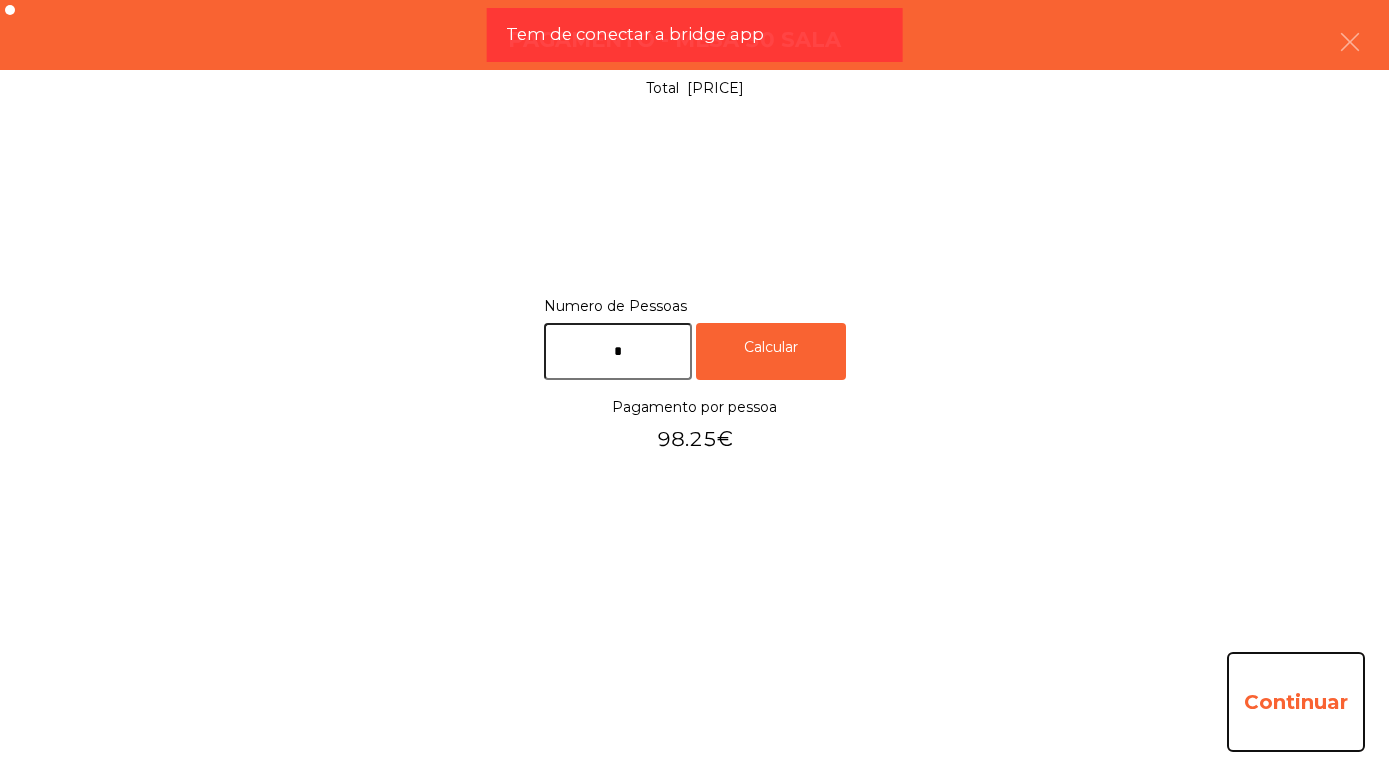 click on "Continuar" 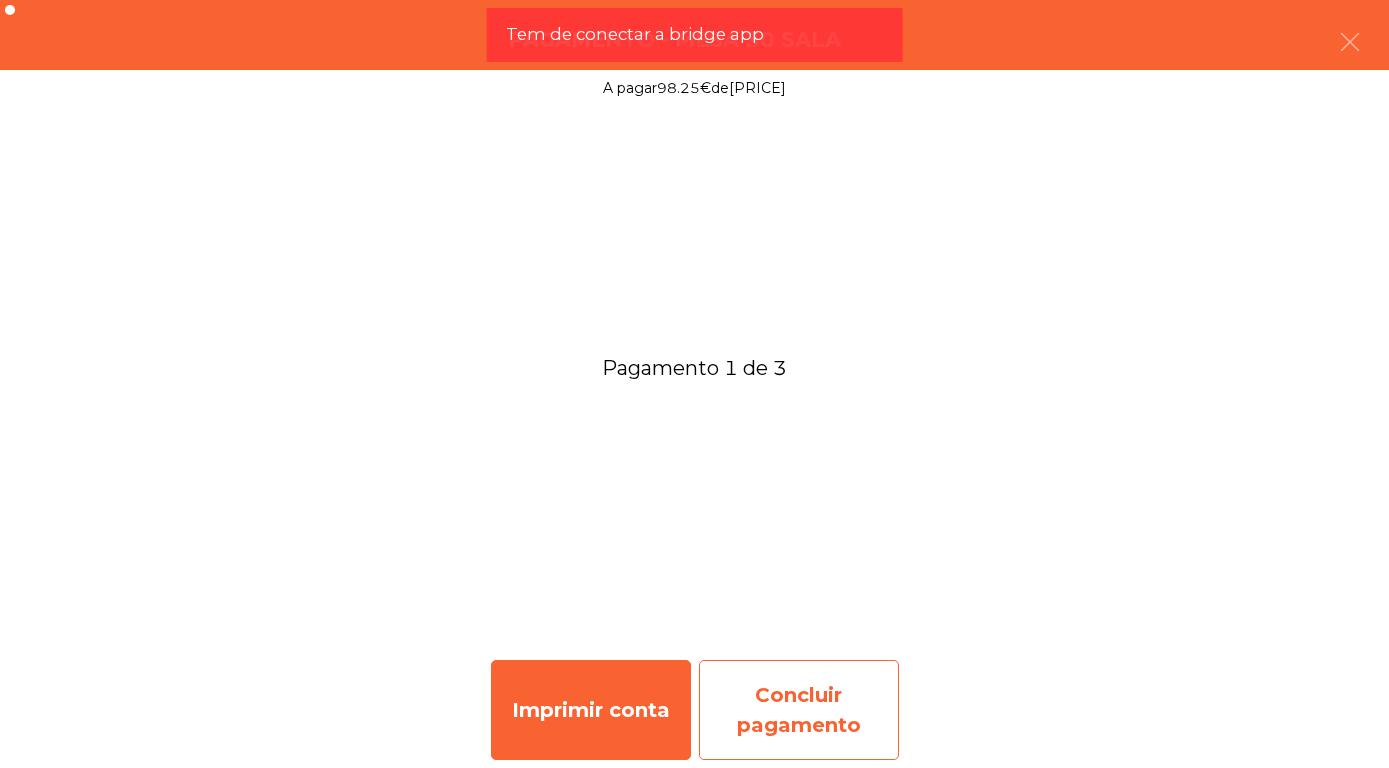click on "Concluir pagamento" 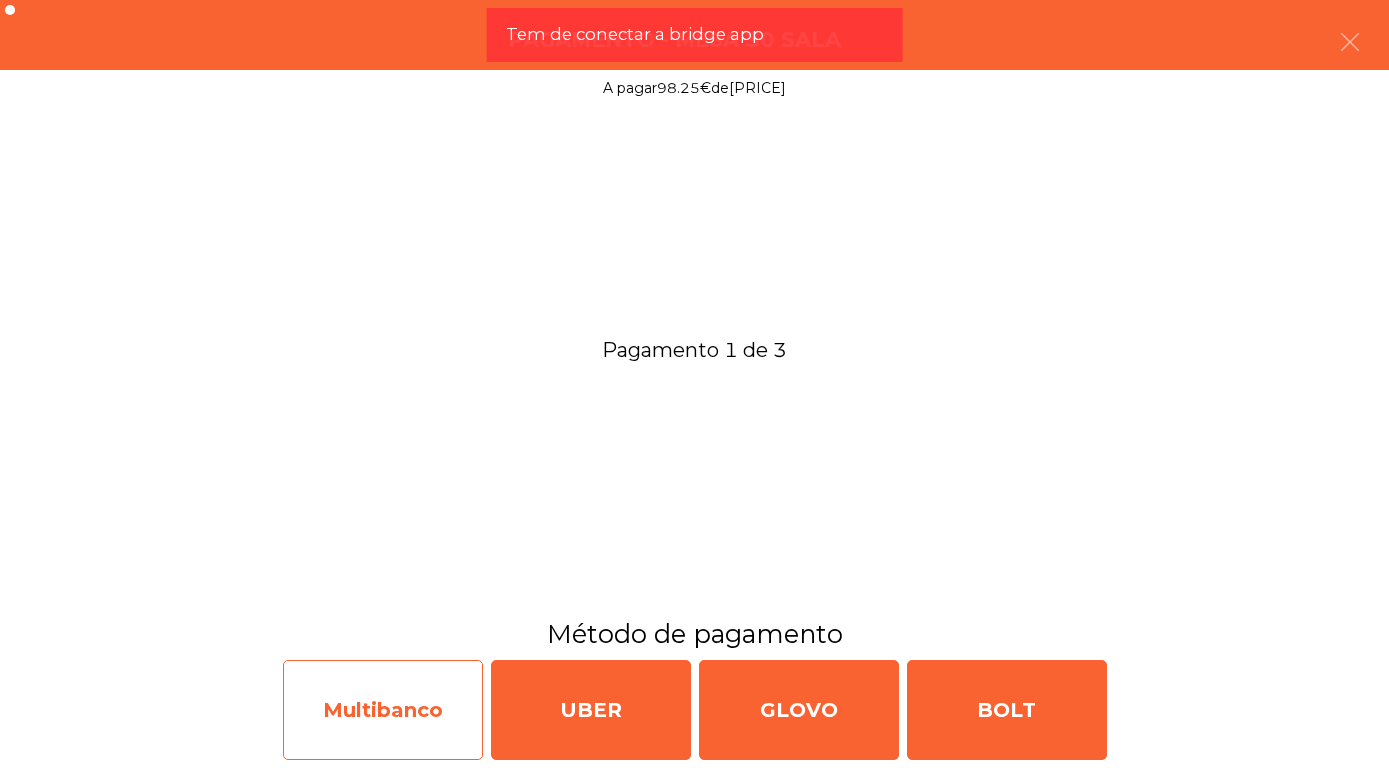 click on "Multibanco" 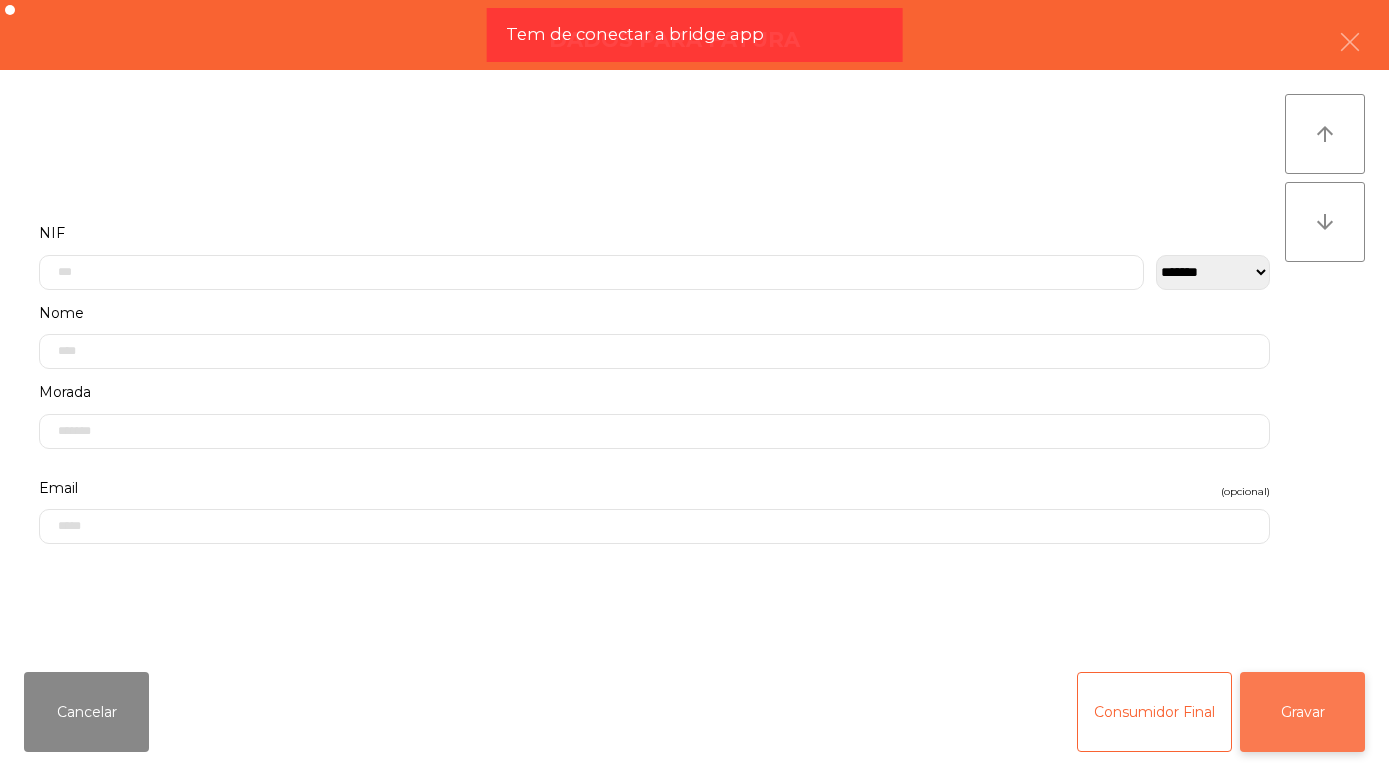 click on "Gravar" 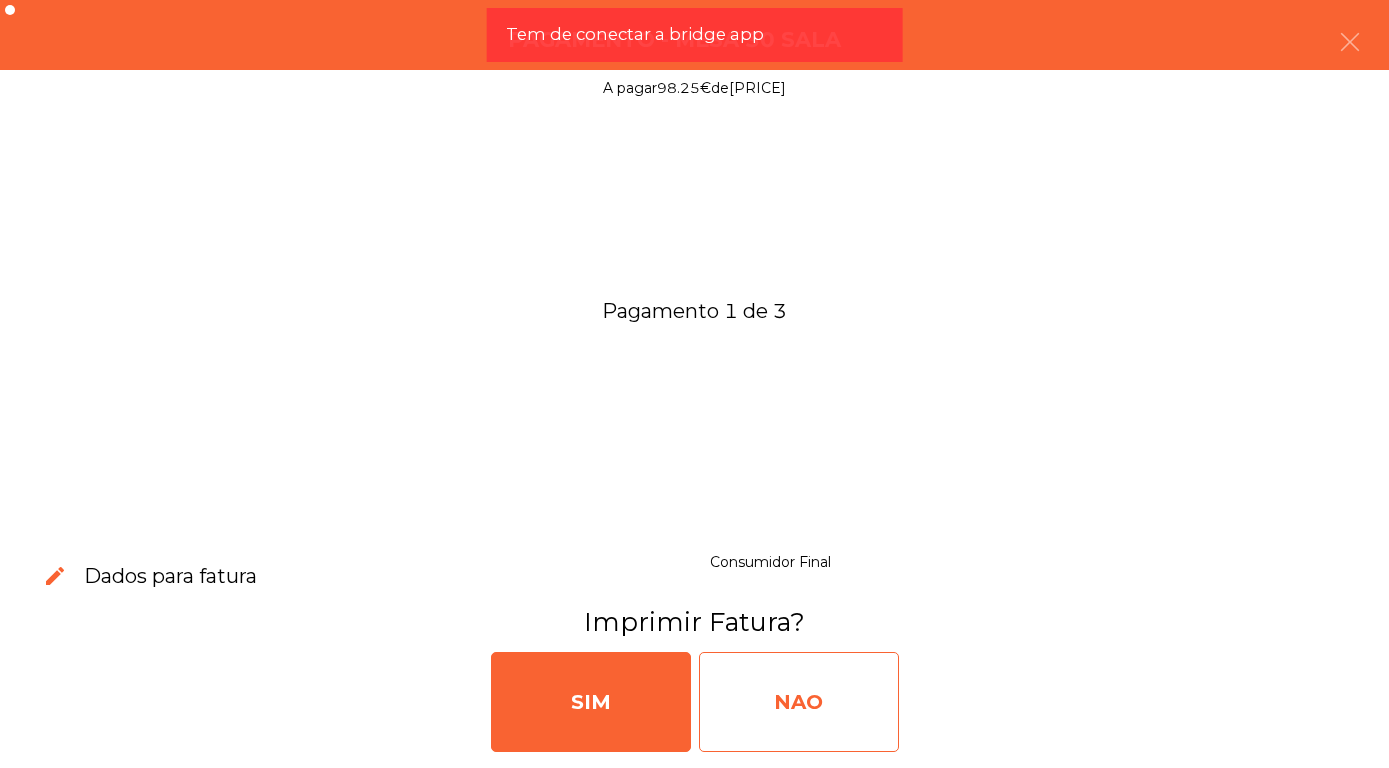 click on "NAO" 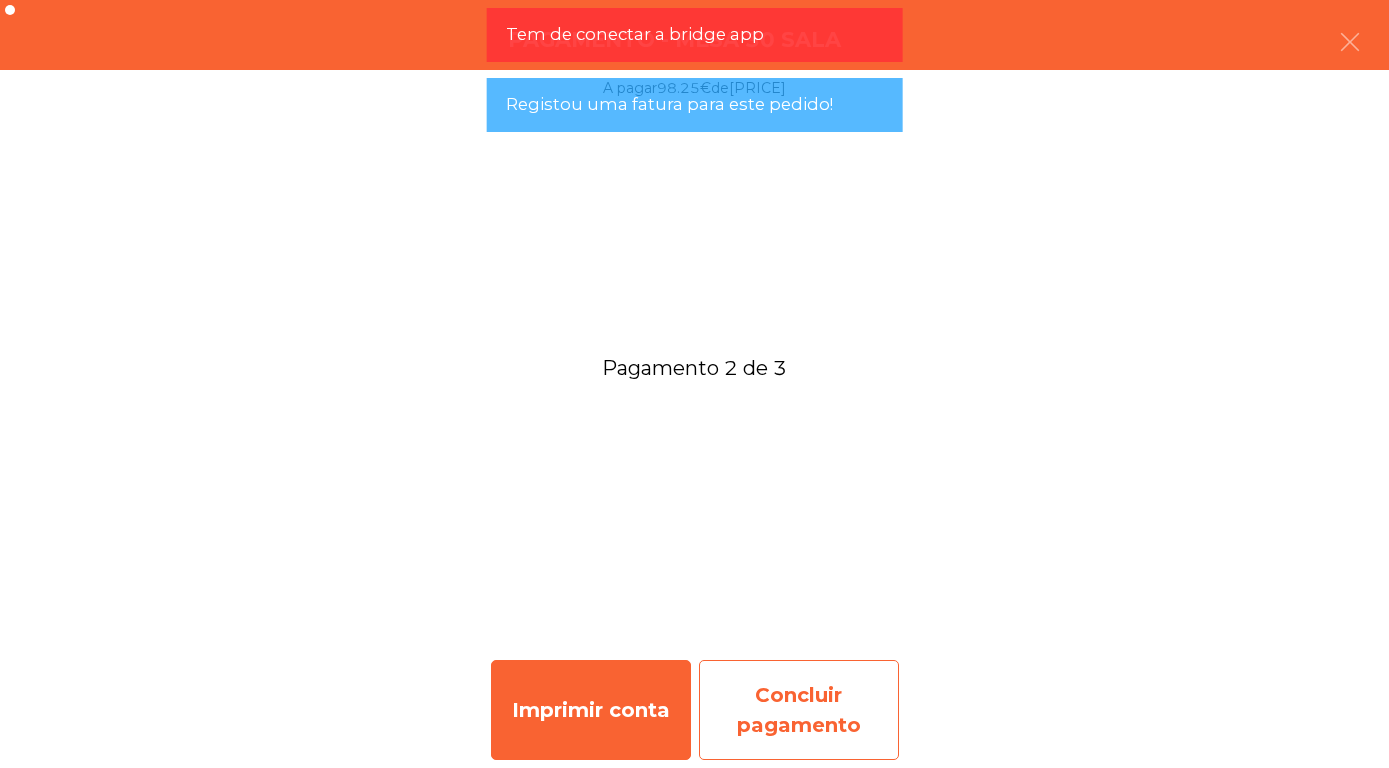 click on "Concluir pagamento" 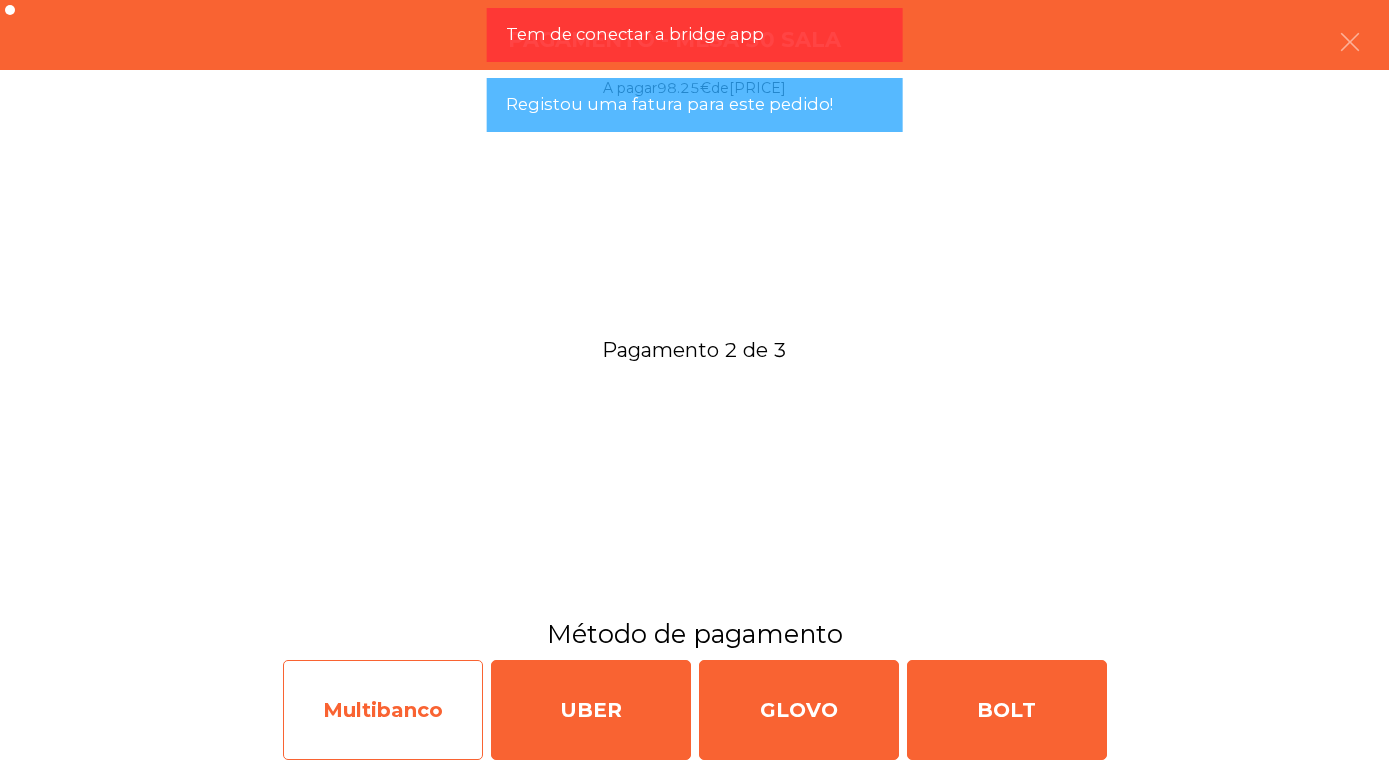 click on "Multibanco" 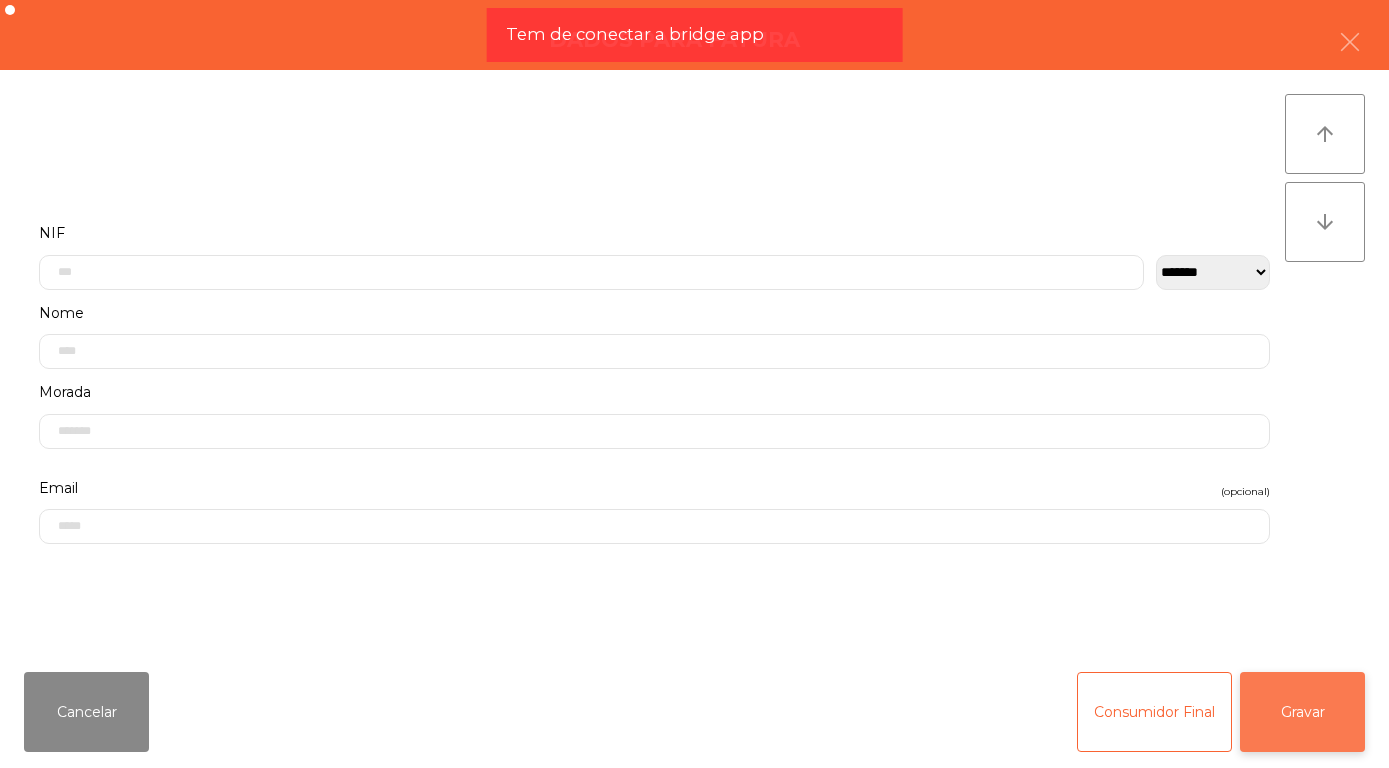 click on "Gravar" 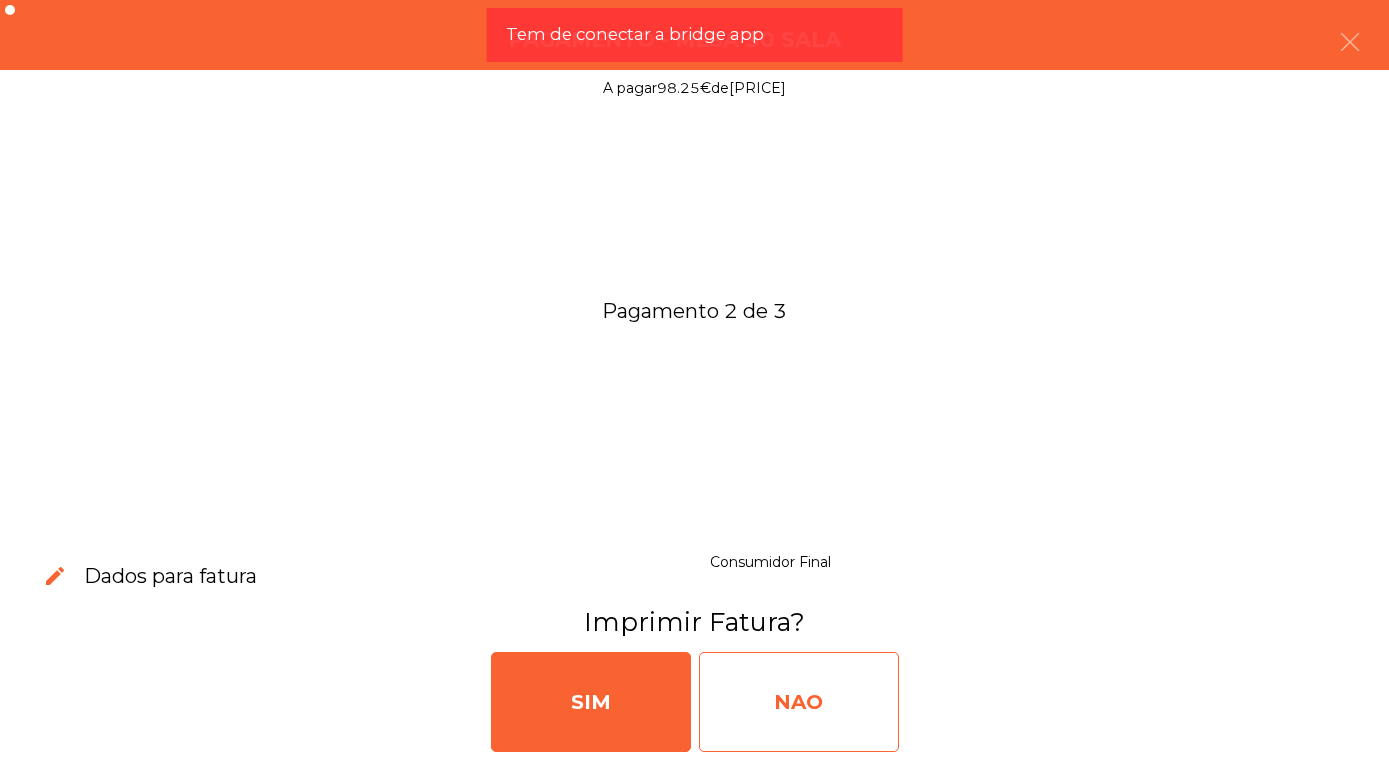 click on "NAO" 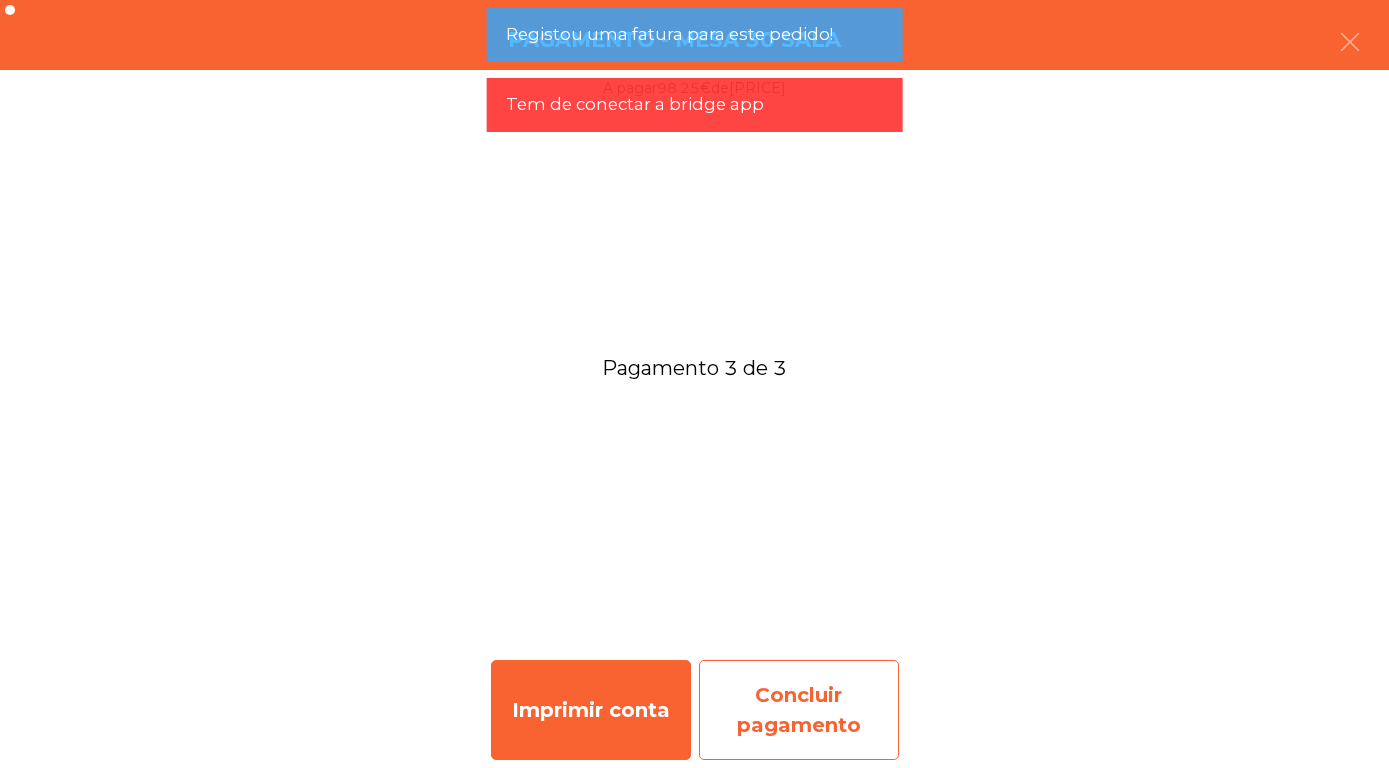 click on "Concluir pagamento" 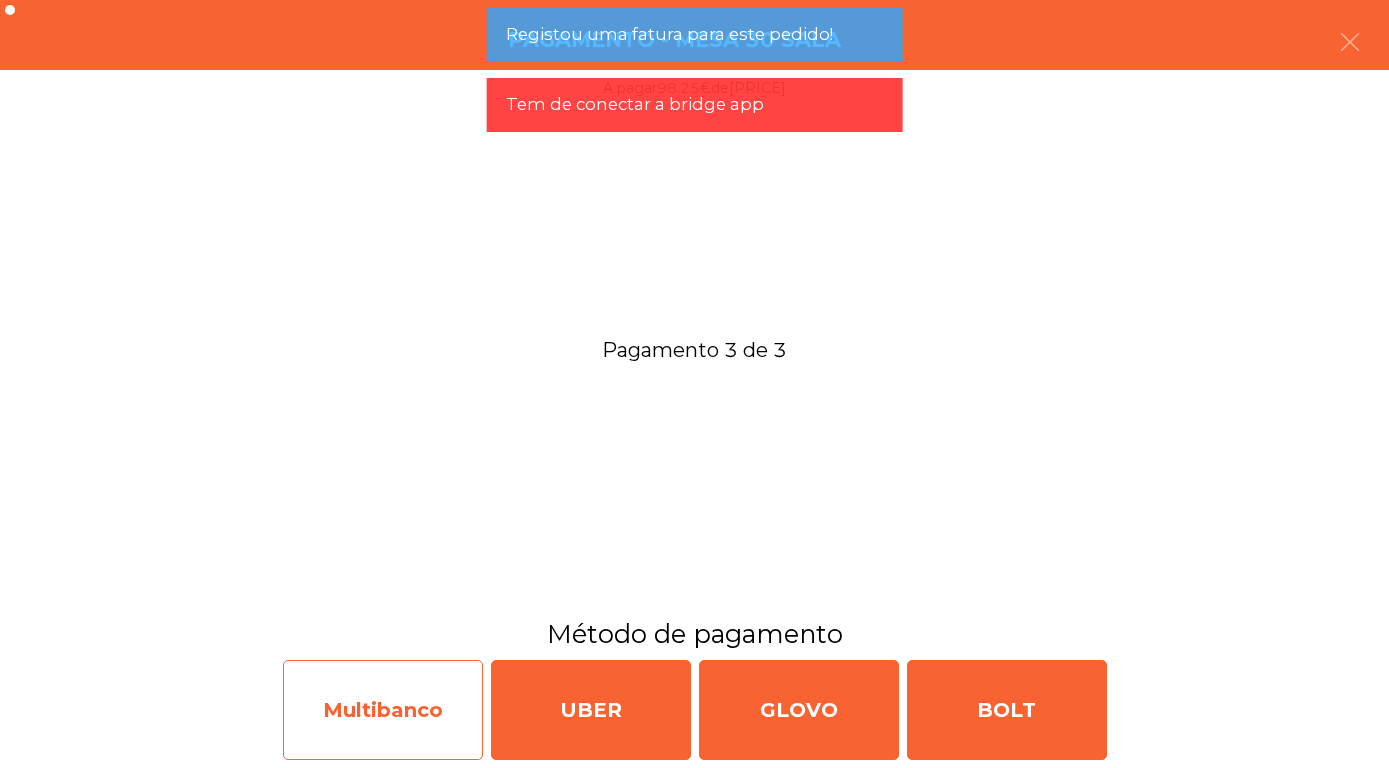click on "Multibanco" 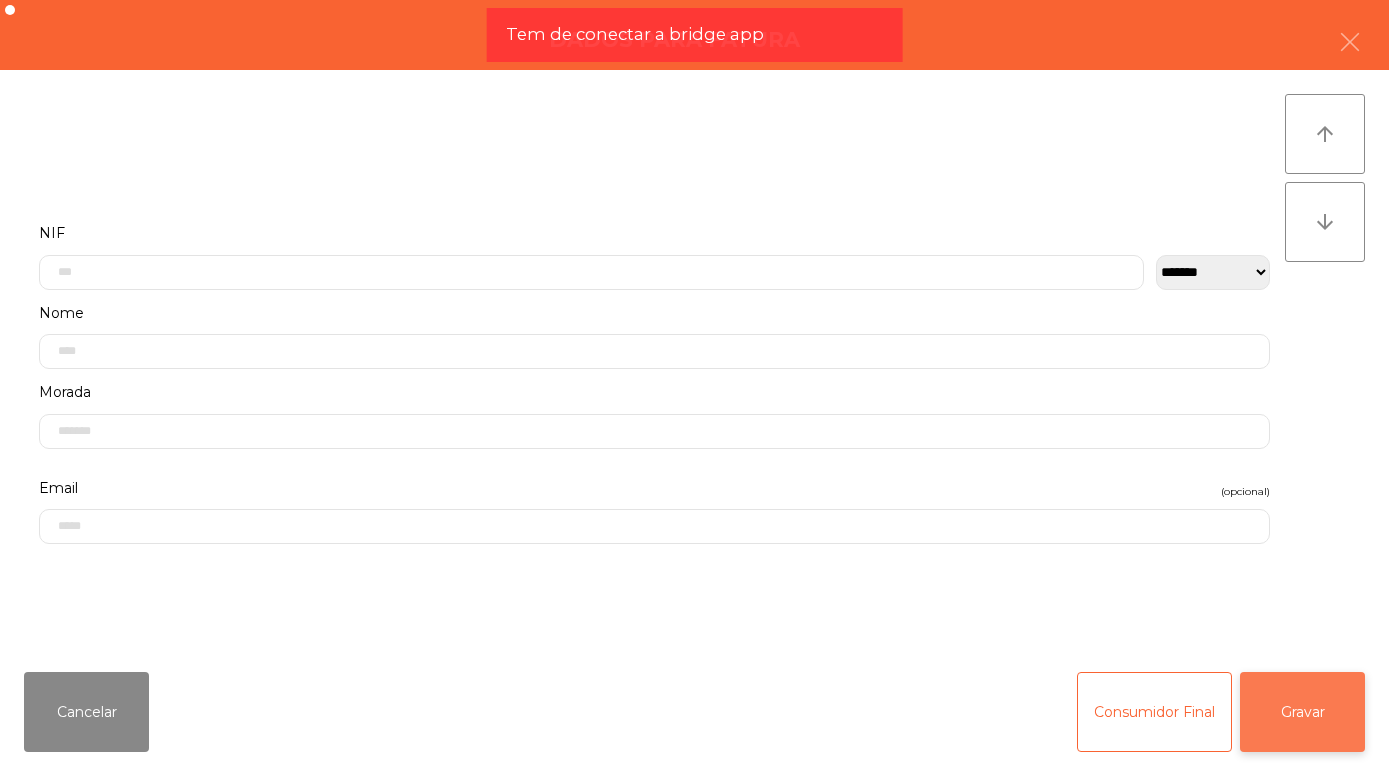 click on "Gravar" 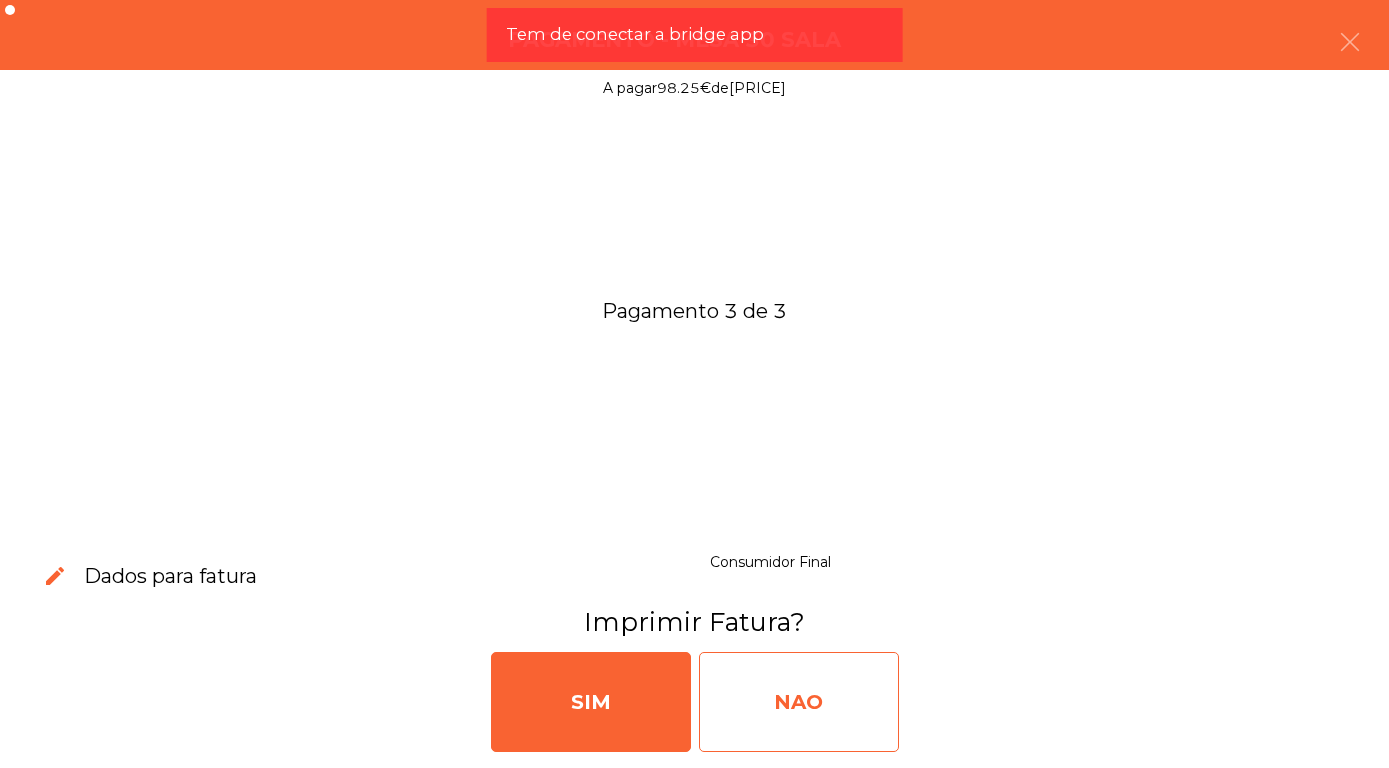 click on "NAO" 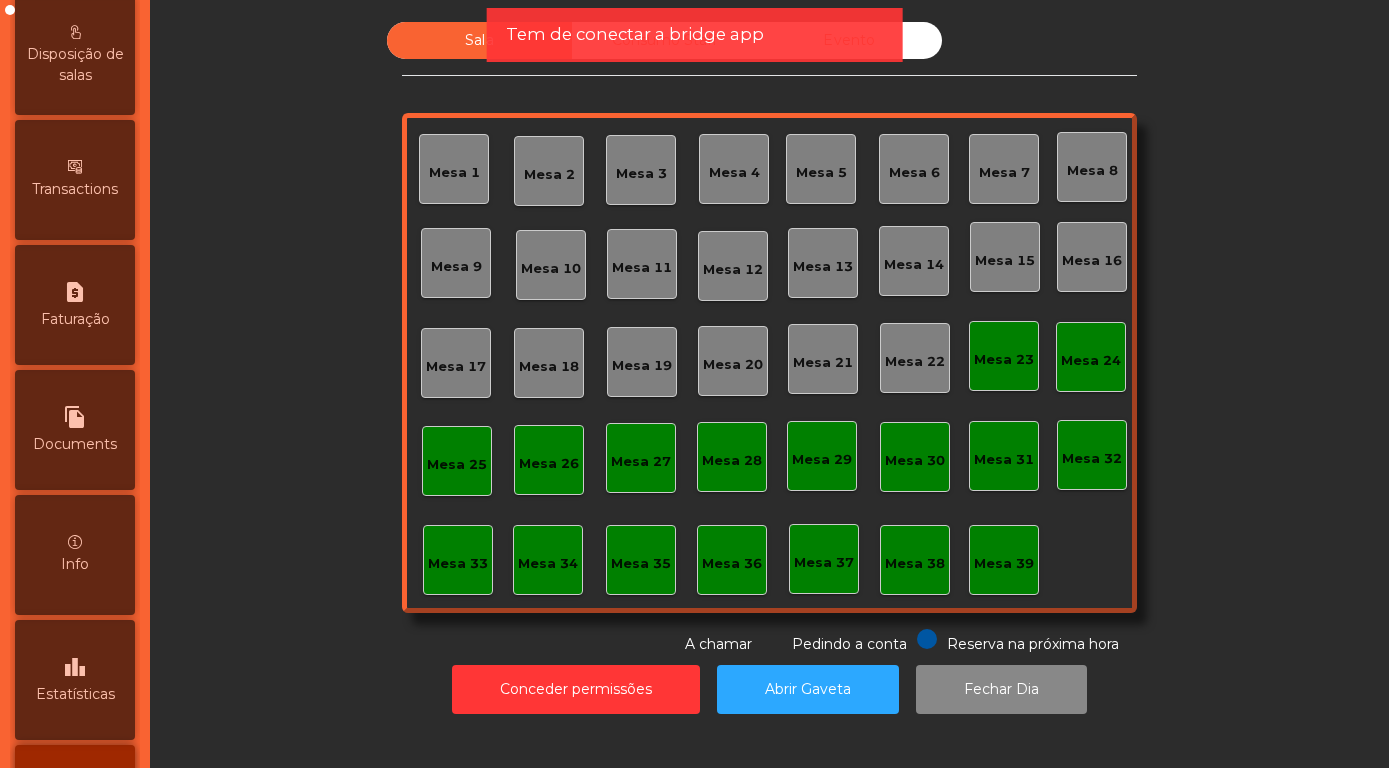scroll, scrollTop: 948, scrollLeft: 0, axis: vertical 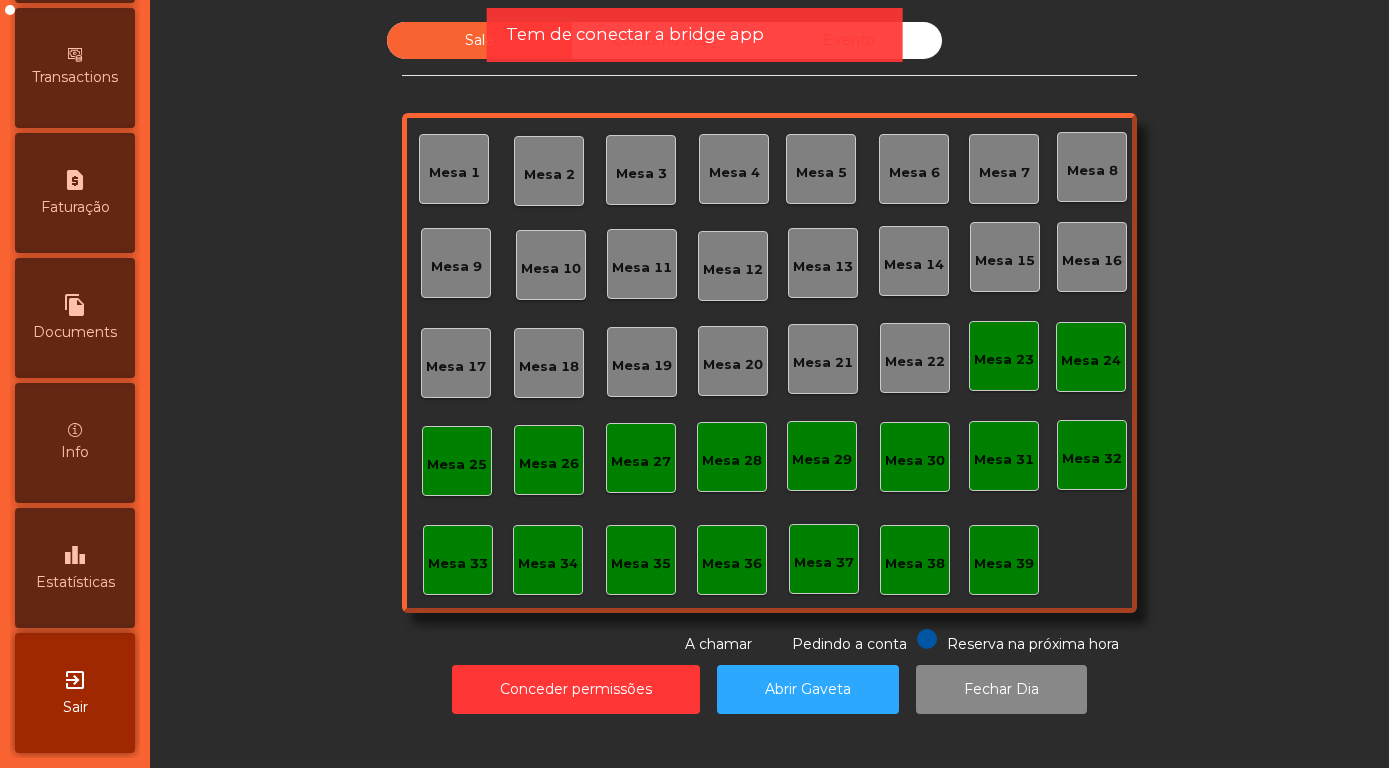 click on "Estatísticas" at bounding box center (75, 582) 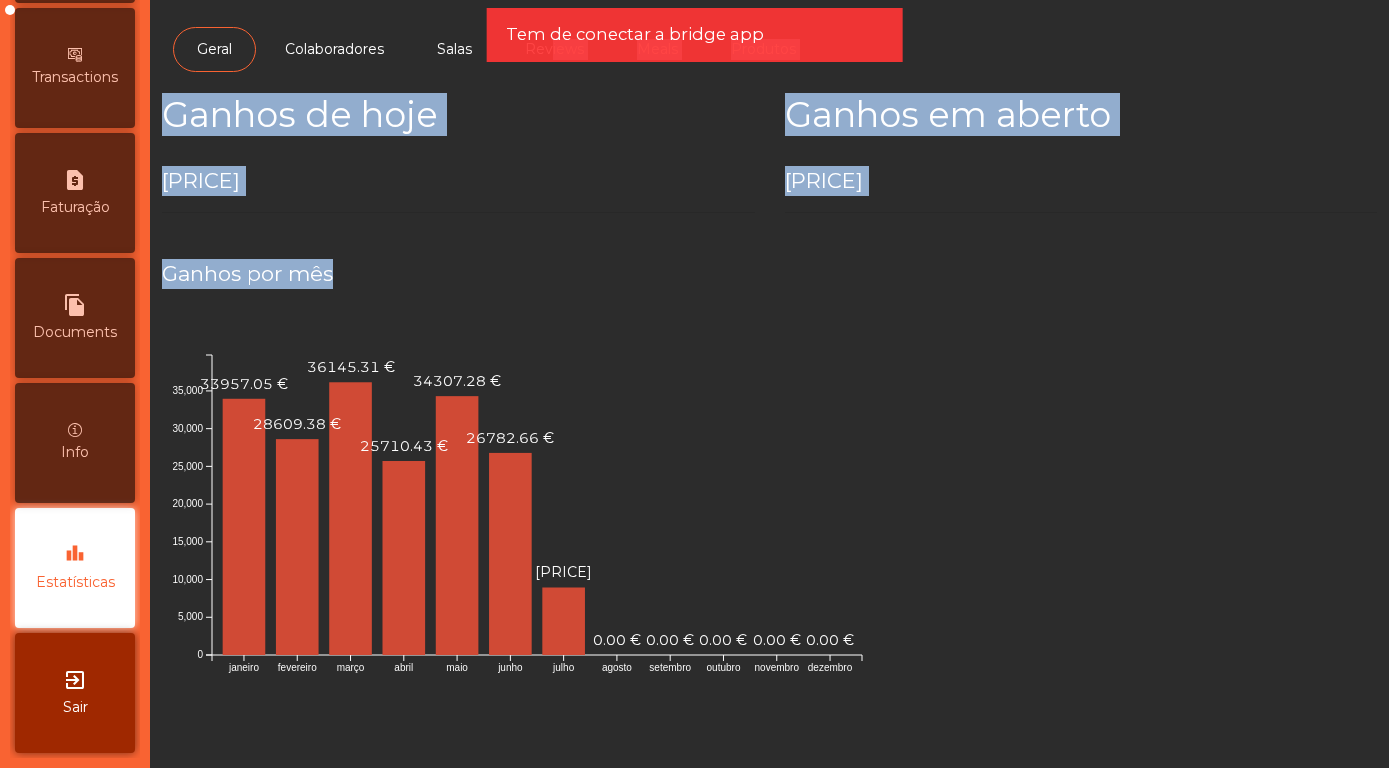 drag, startPoint x: 1199, startPoint y: 262, endPoint x: 557, endPoint y: -76, distance: 725.5398 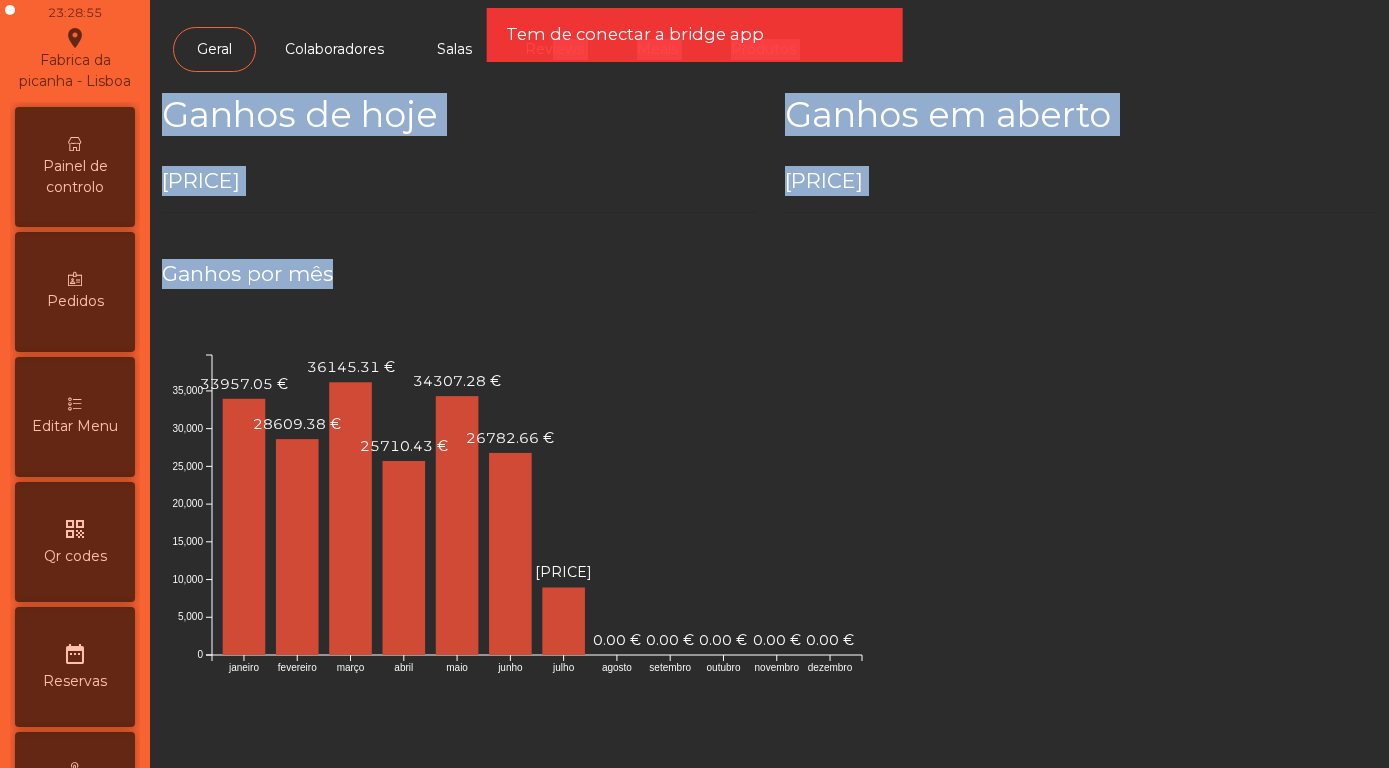 scroll, scrollTop: 0, scrollLeft: 0, axis: both 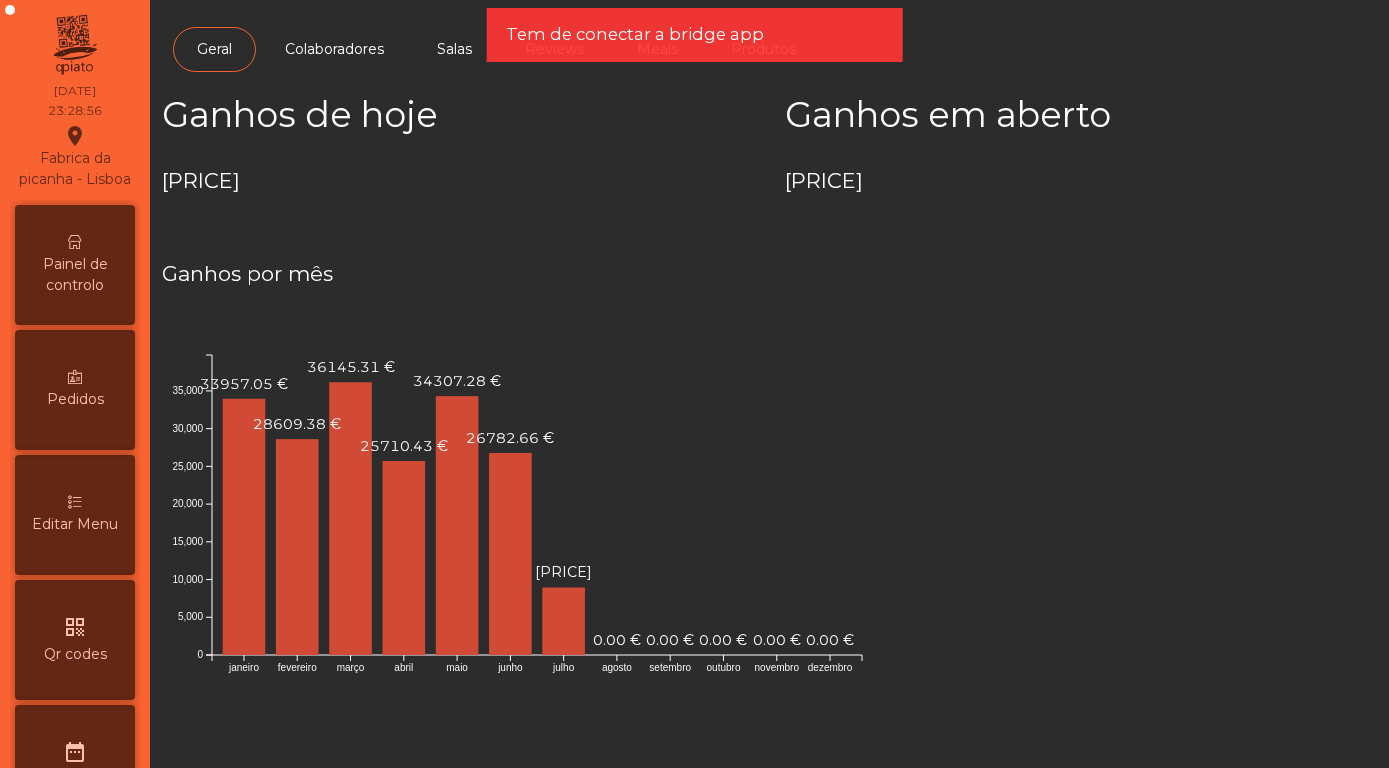 click on "Painel de controlo" at bounding box center (75, 265) 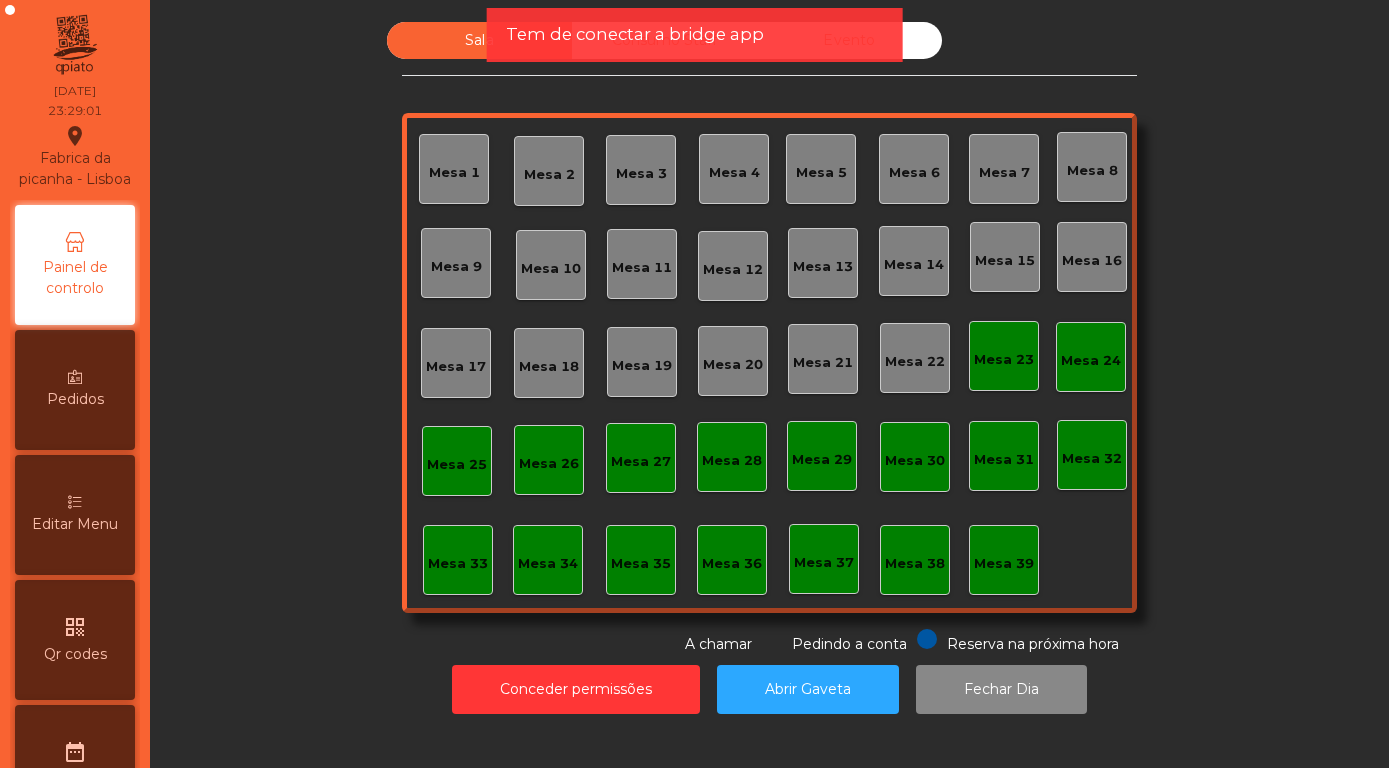 click on "Evento" 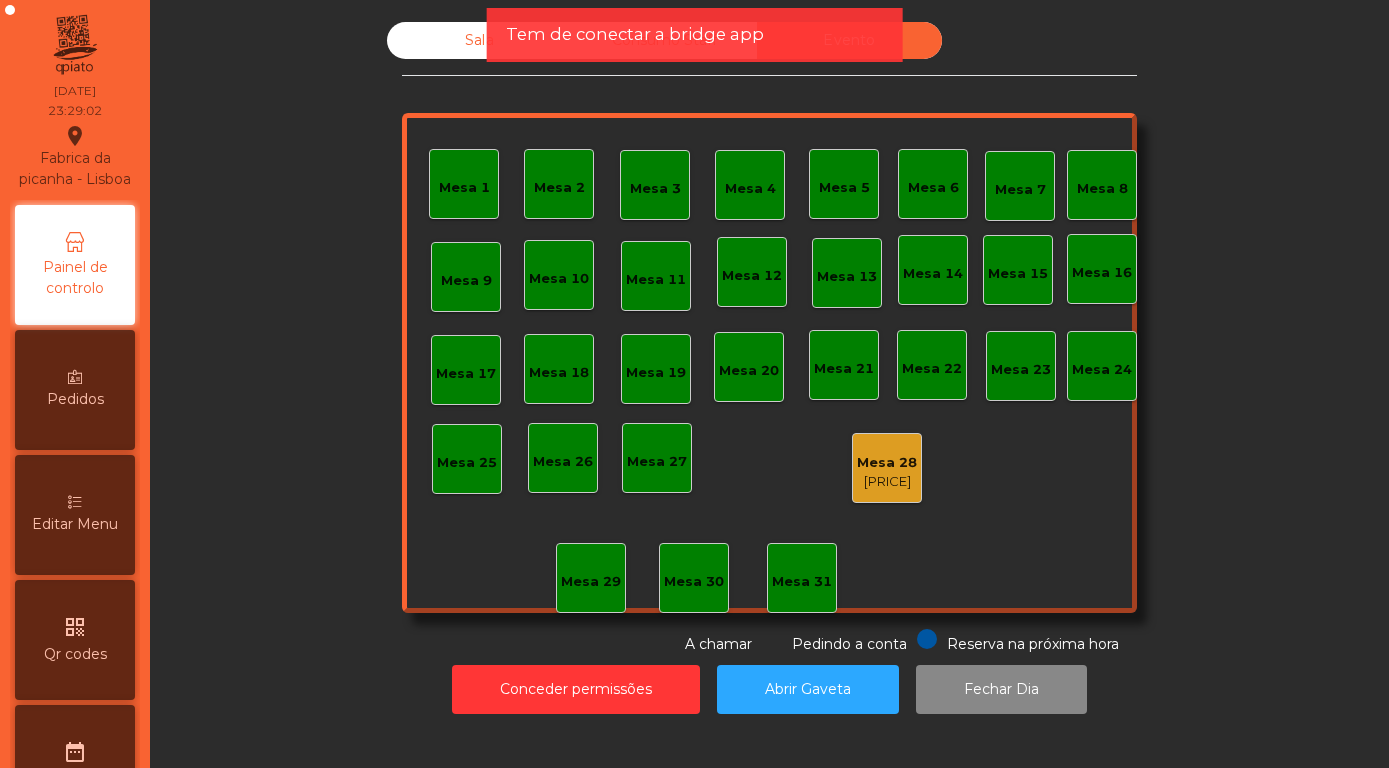 click on "Mesa 28" 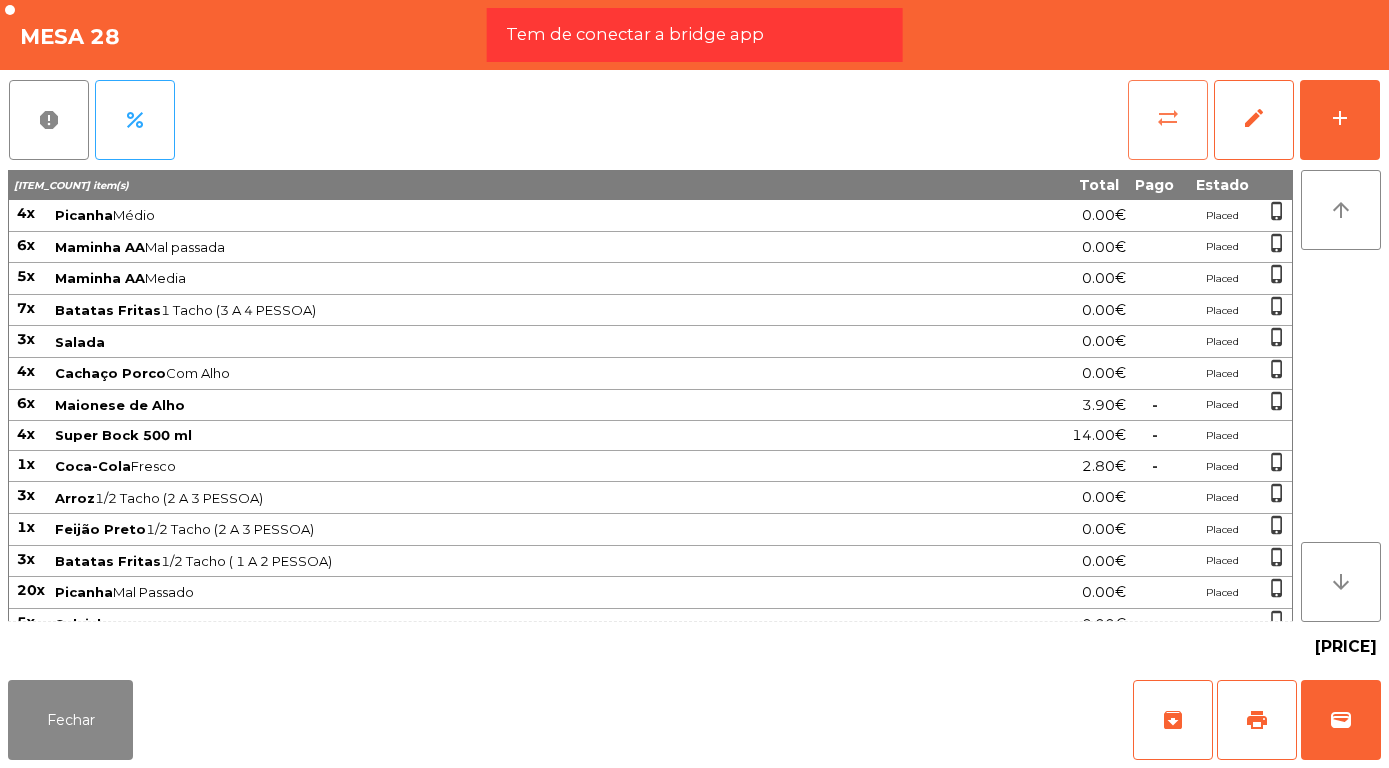click on "sync_alt" 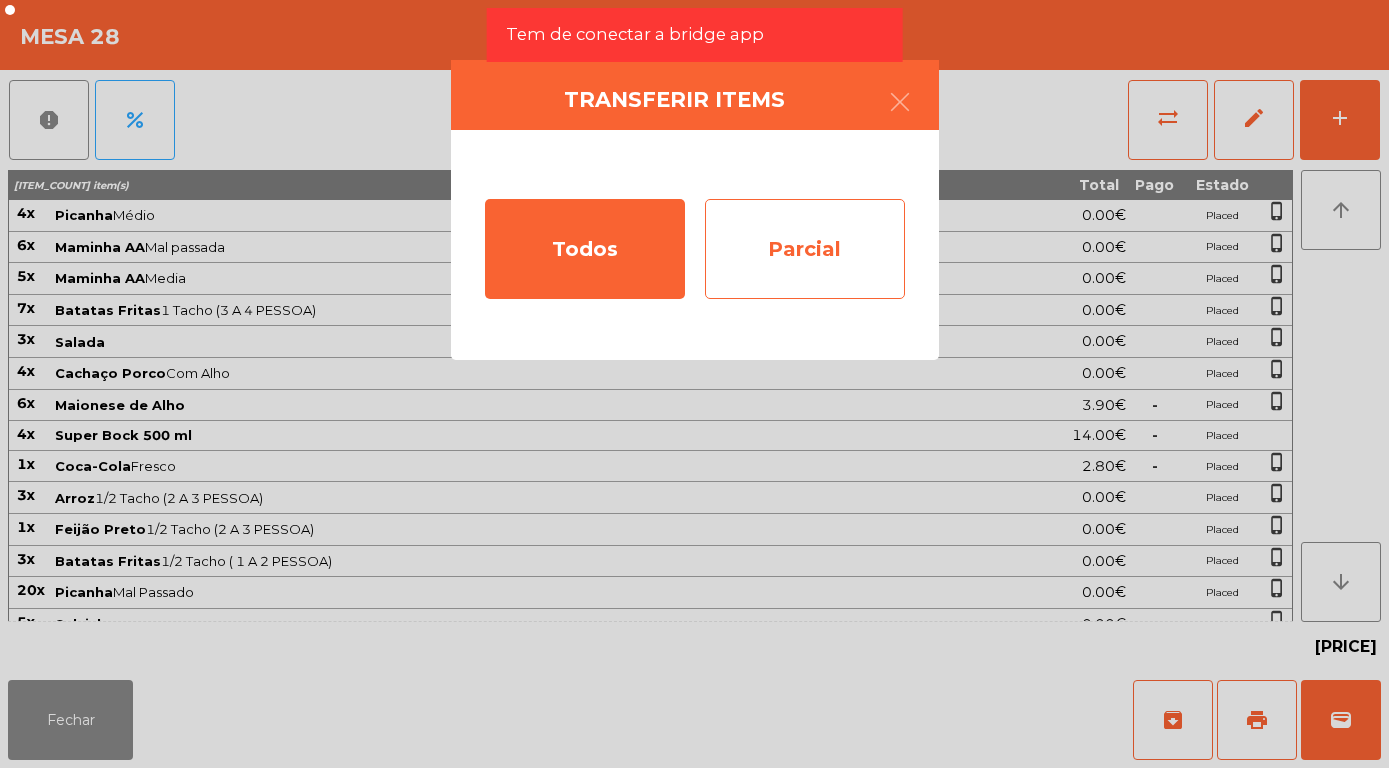 click on "Parcial" 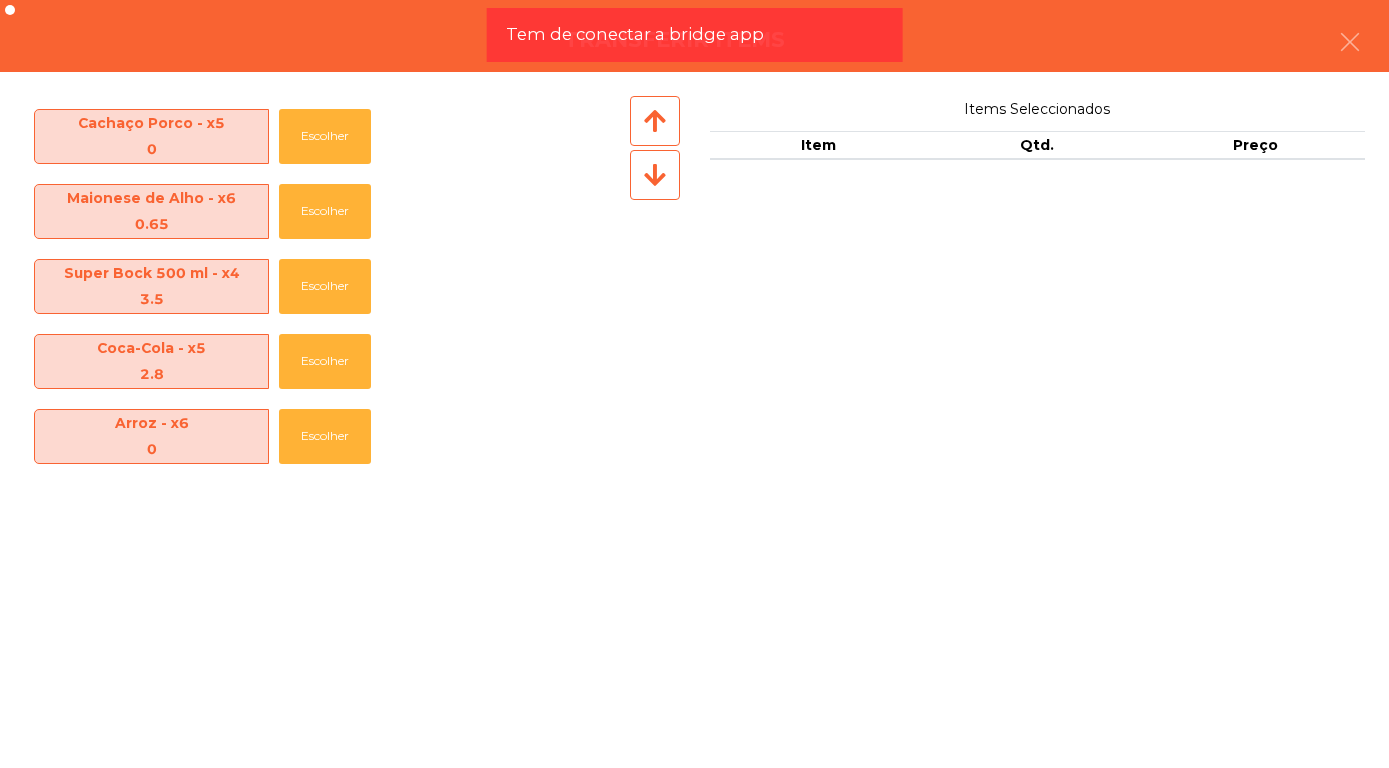 scroll, scrollTop: 298, scrollLeft: 0, axis: vertical 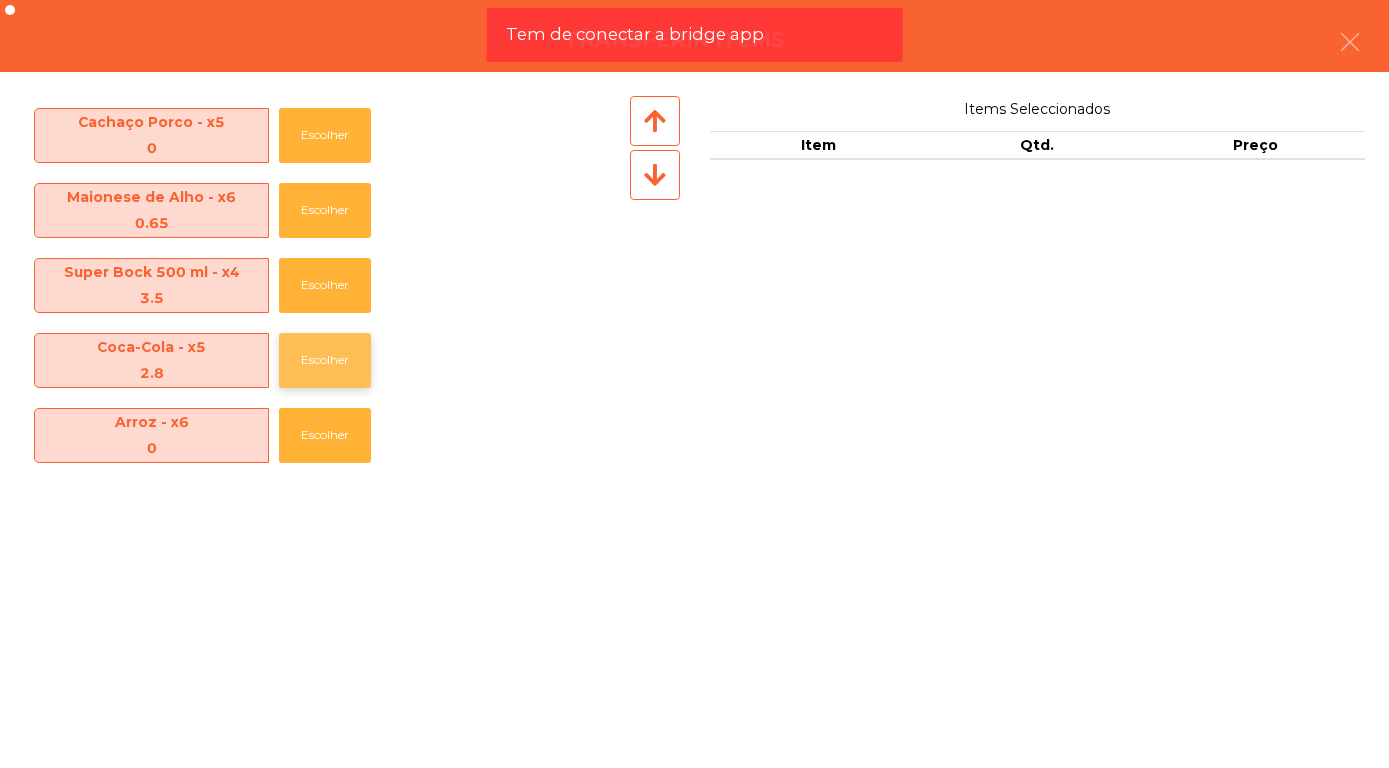 click on "Escolher" 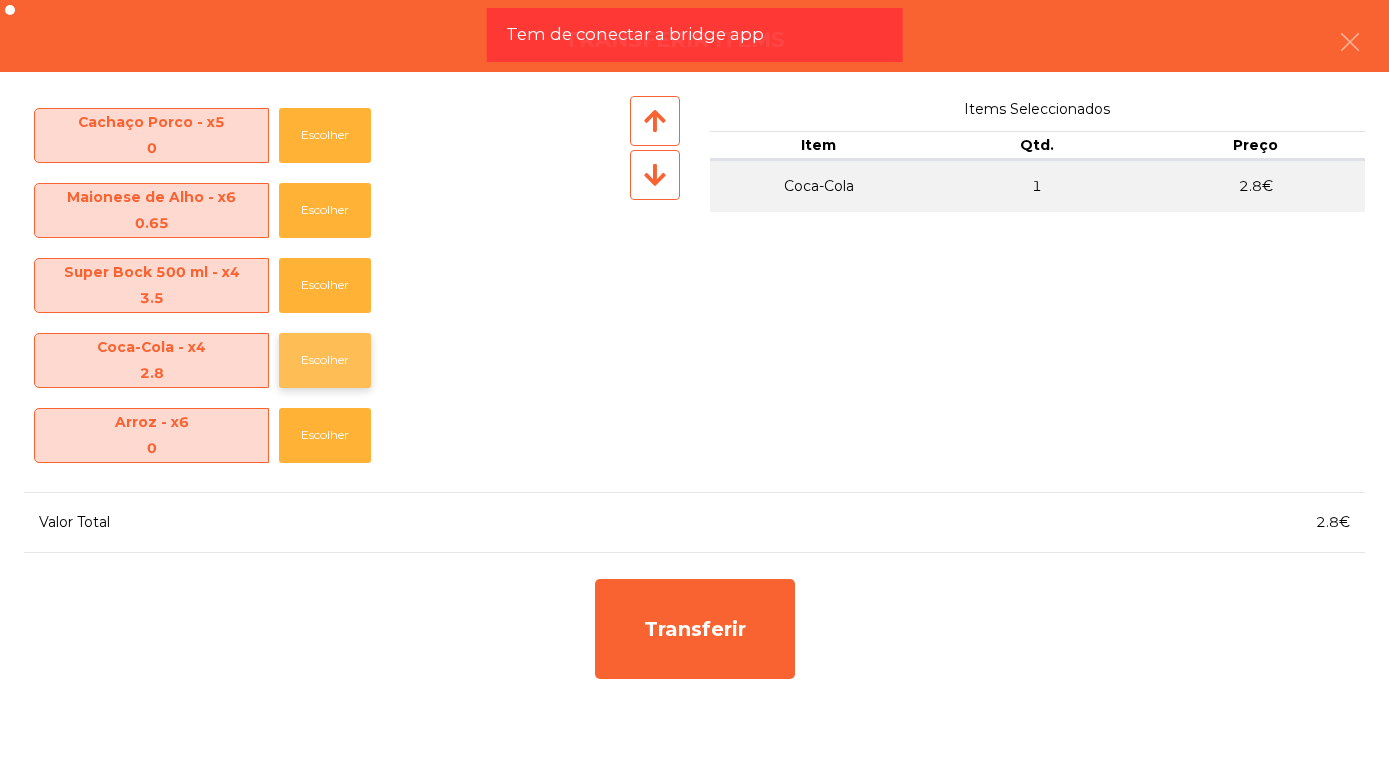 click on "Escolher" 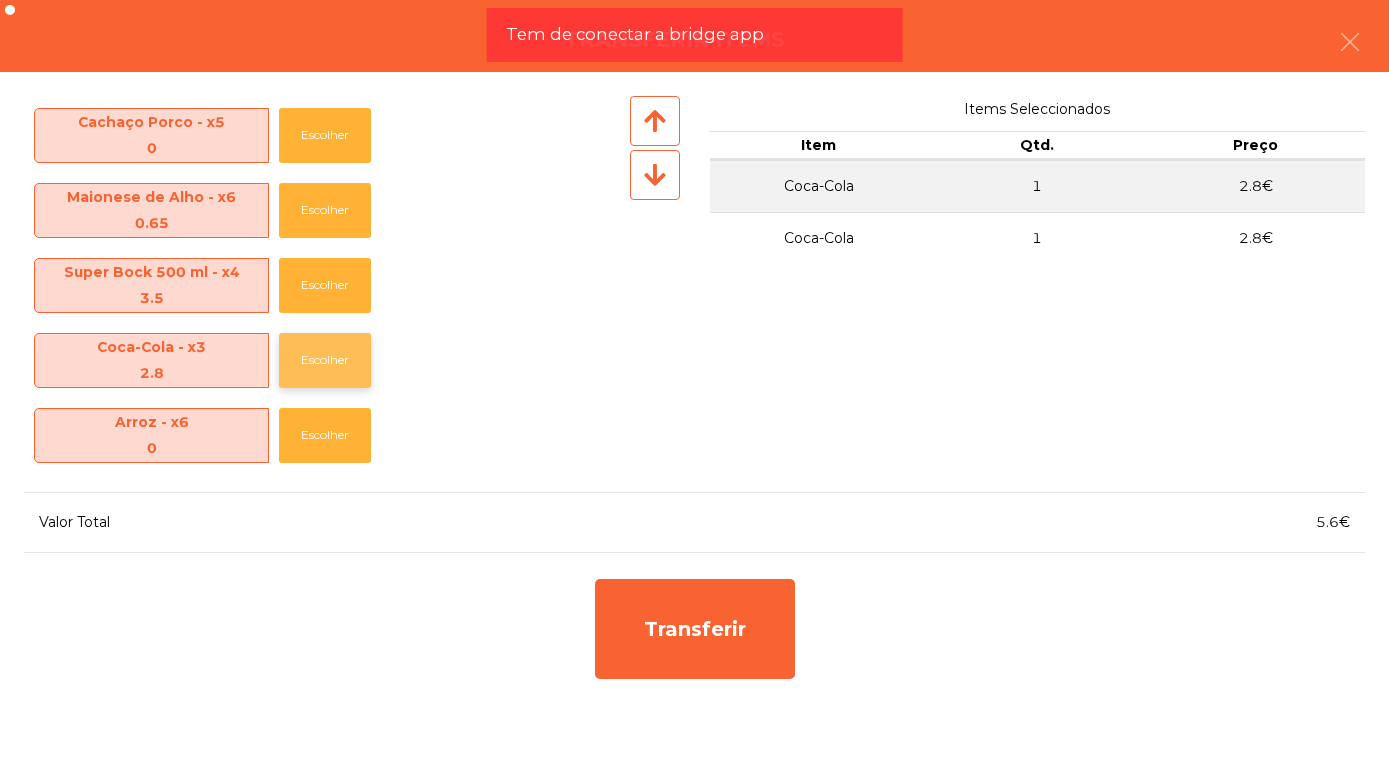 click on "Escolher" 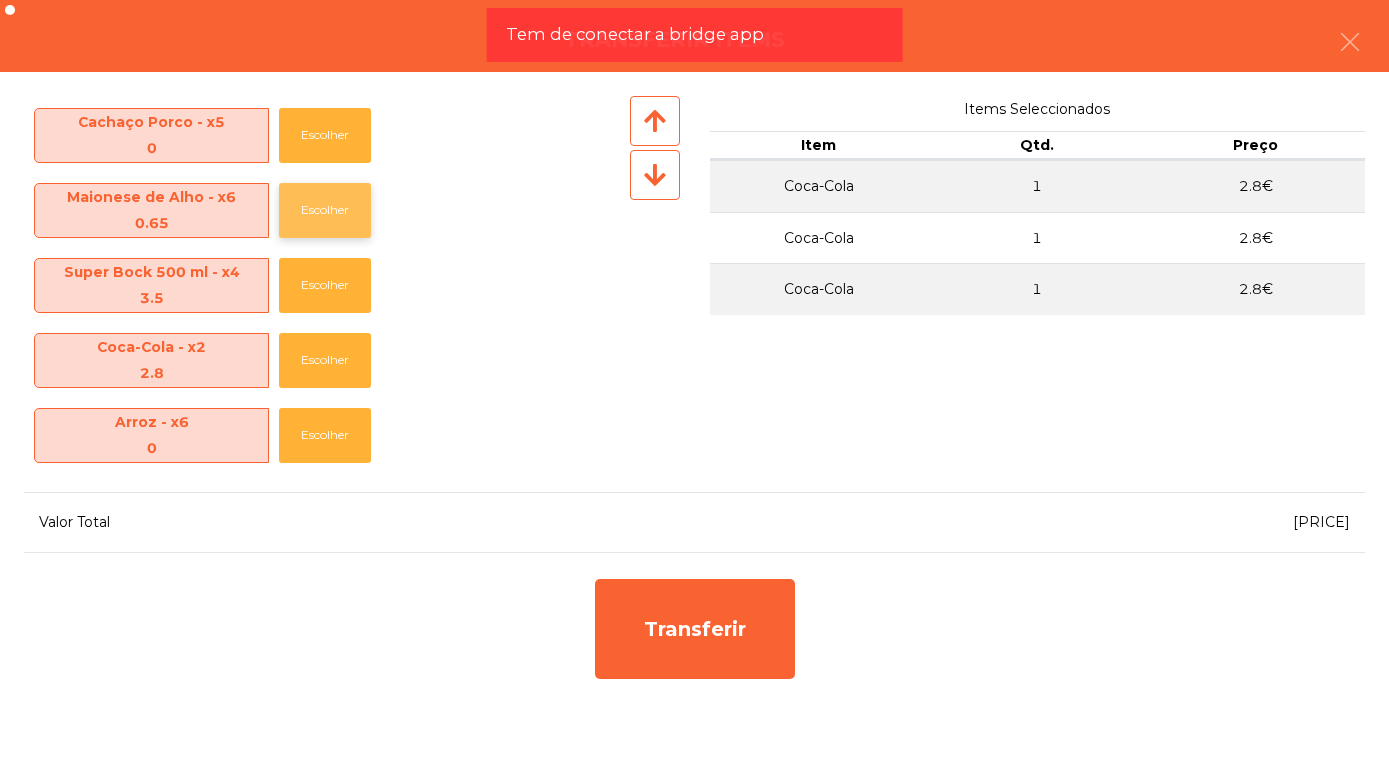 click on "Escolher" 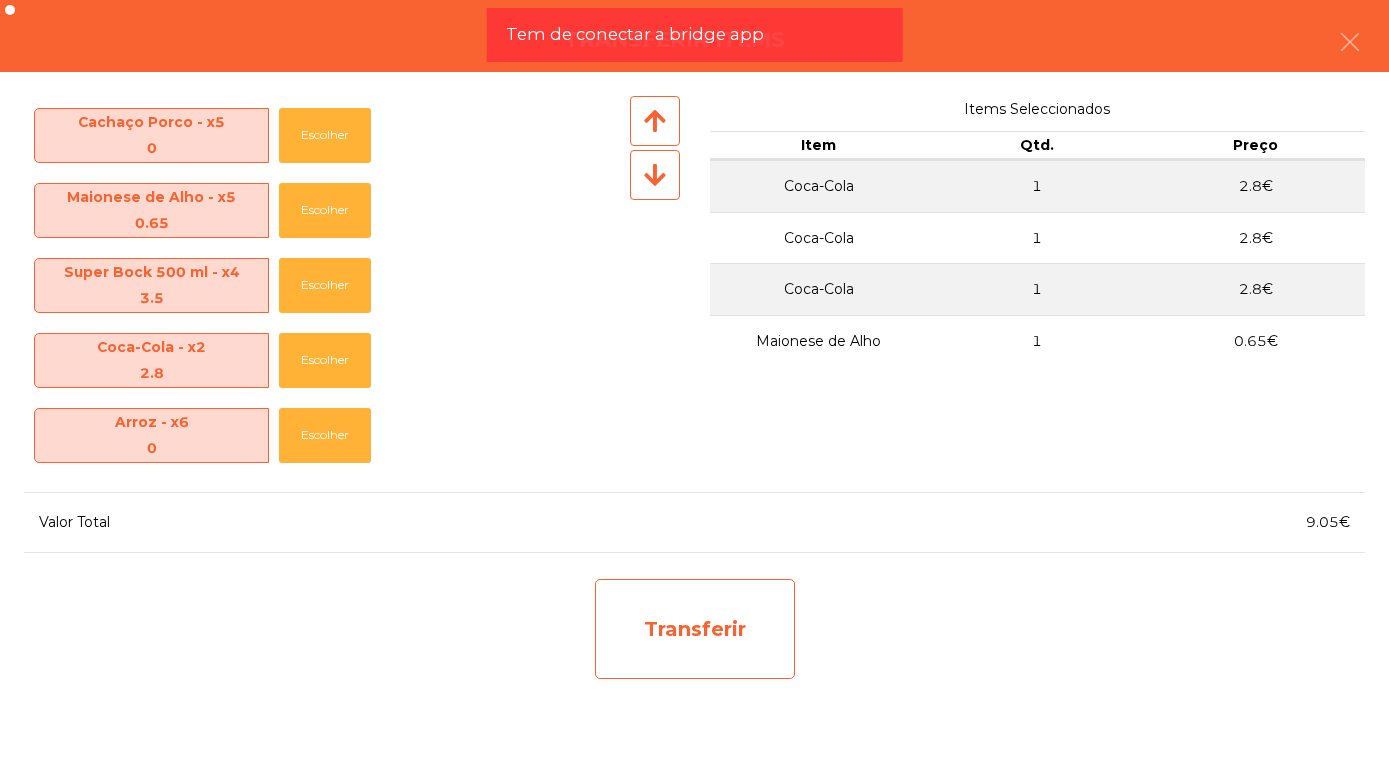 click on "Transferir" 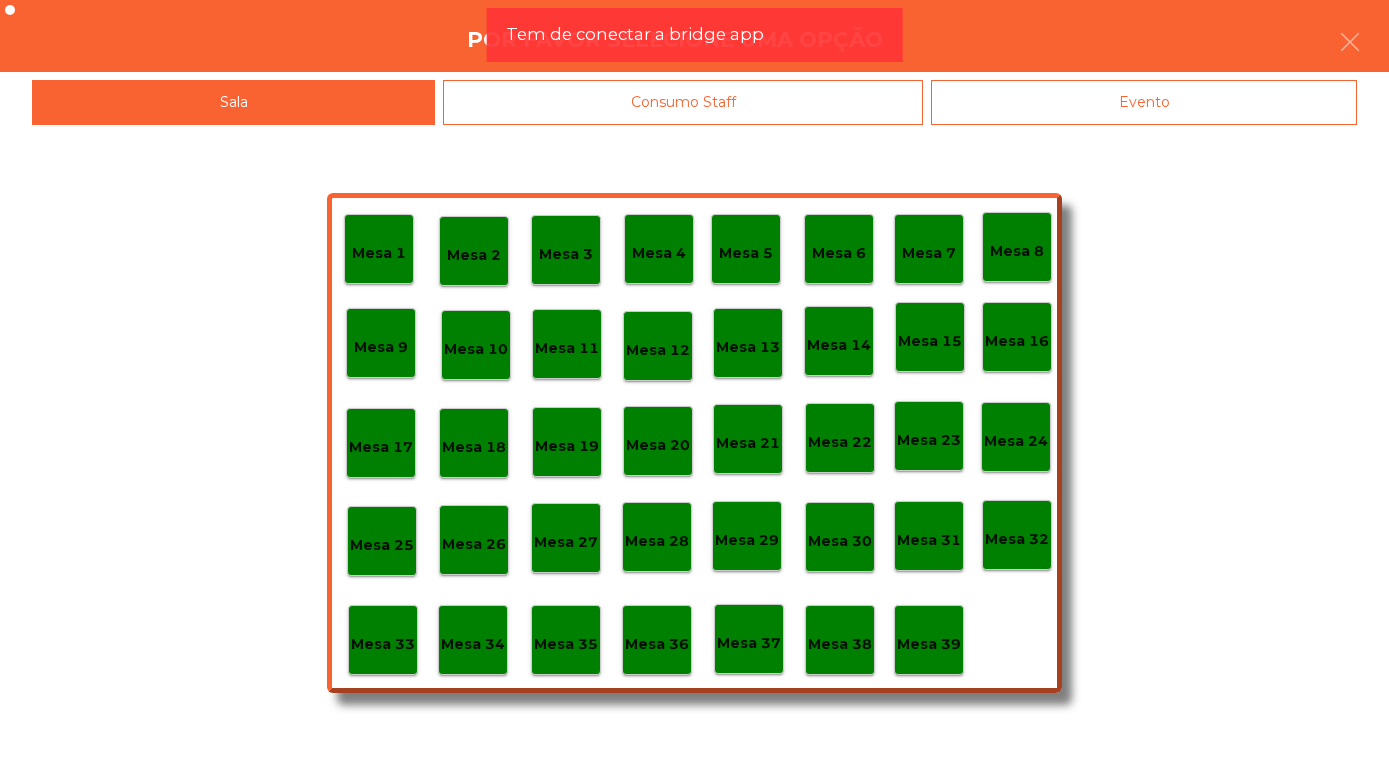 scroll, scrollTop: 298, scrollLeft: 0, axis: vertical 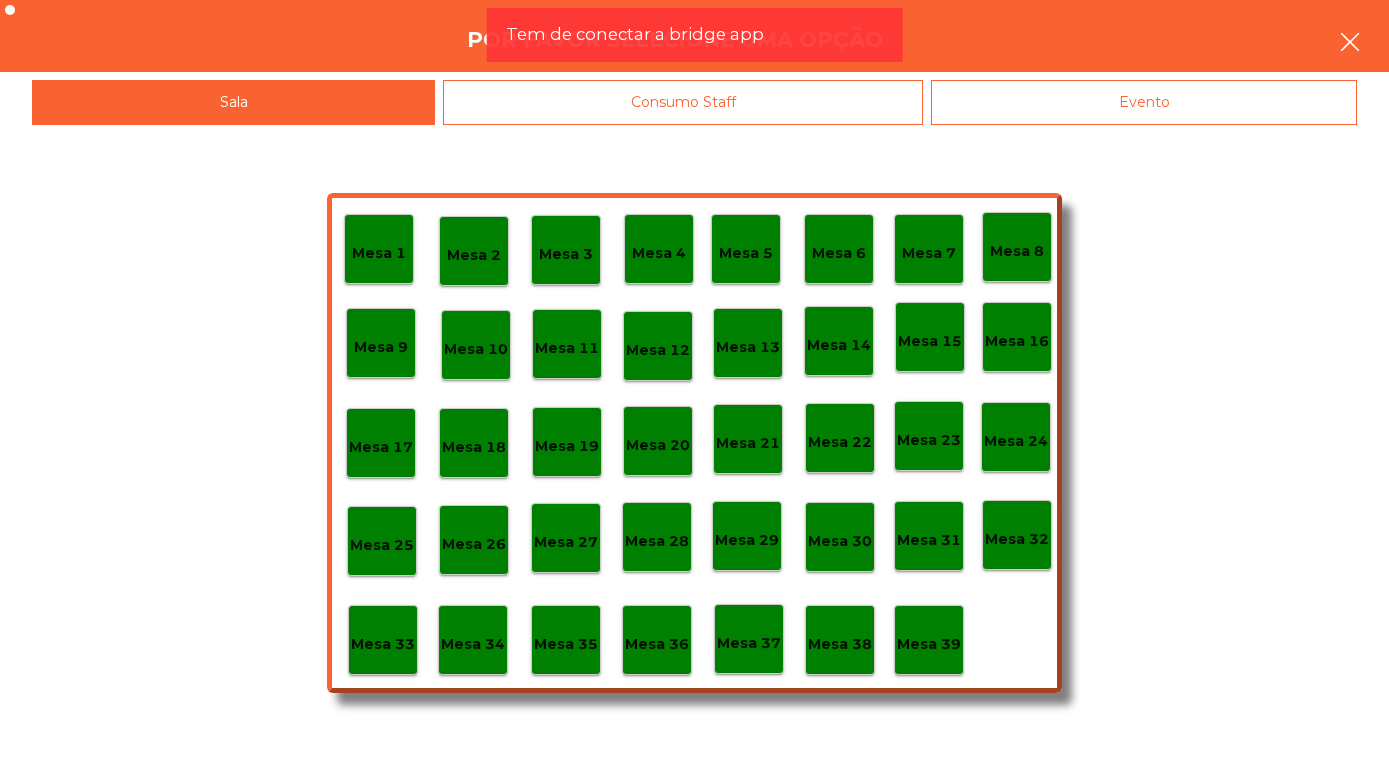 click 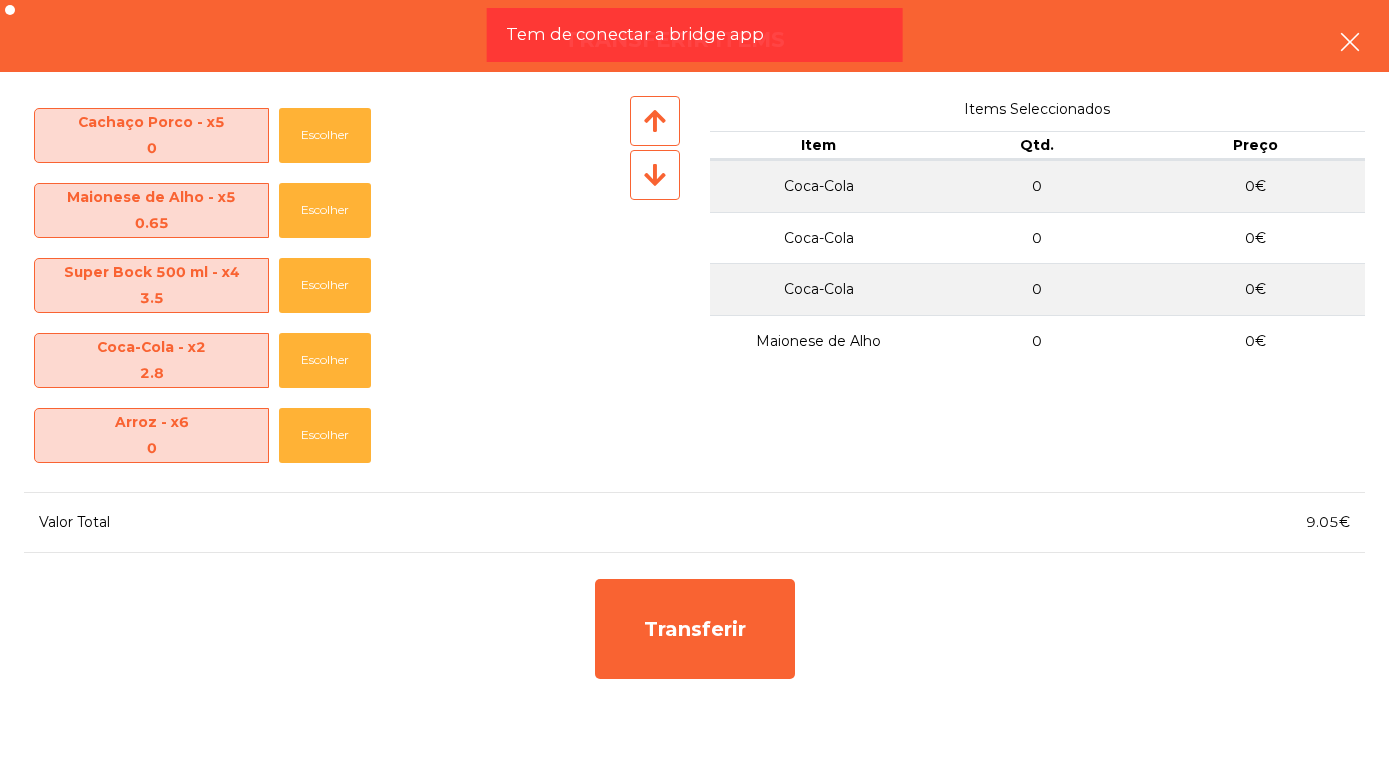 click 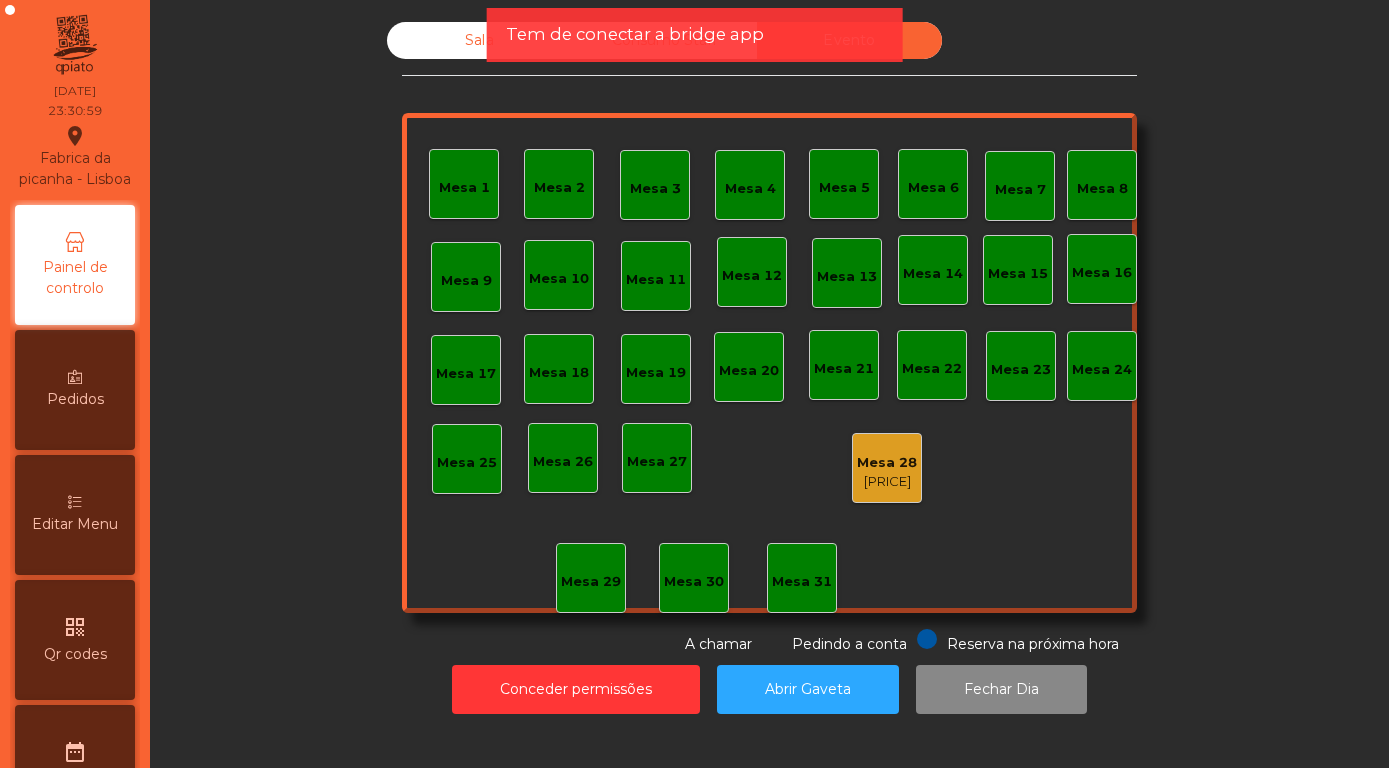 click on "[PRICE]" 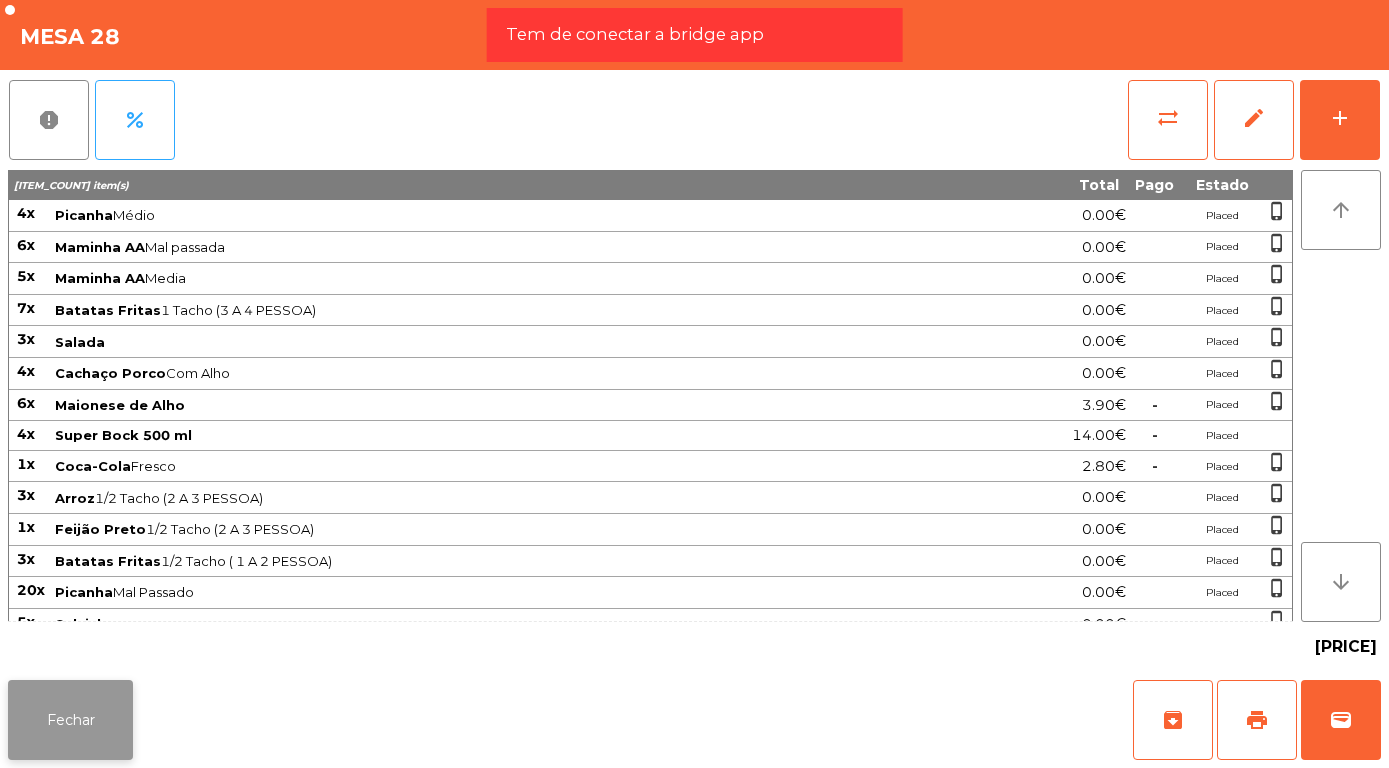 click on "Fechar" 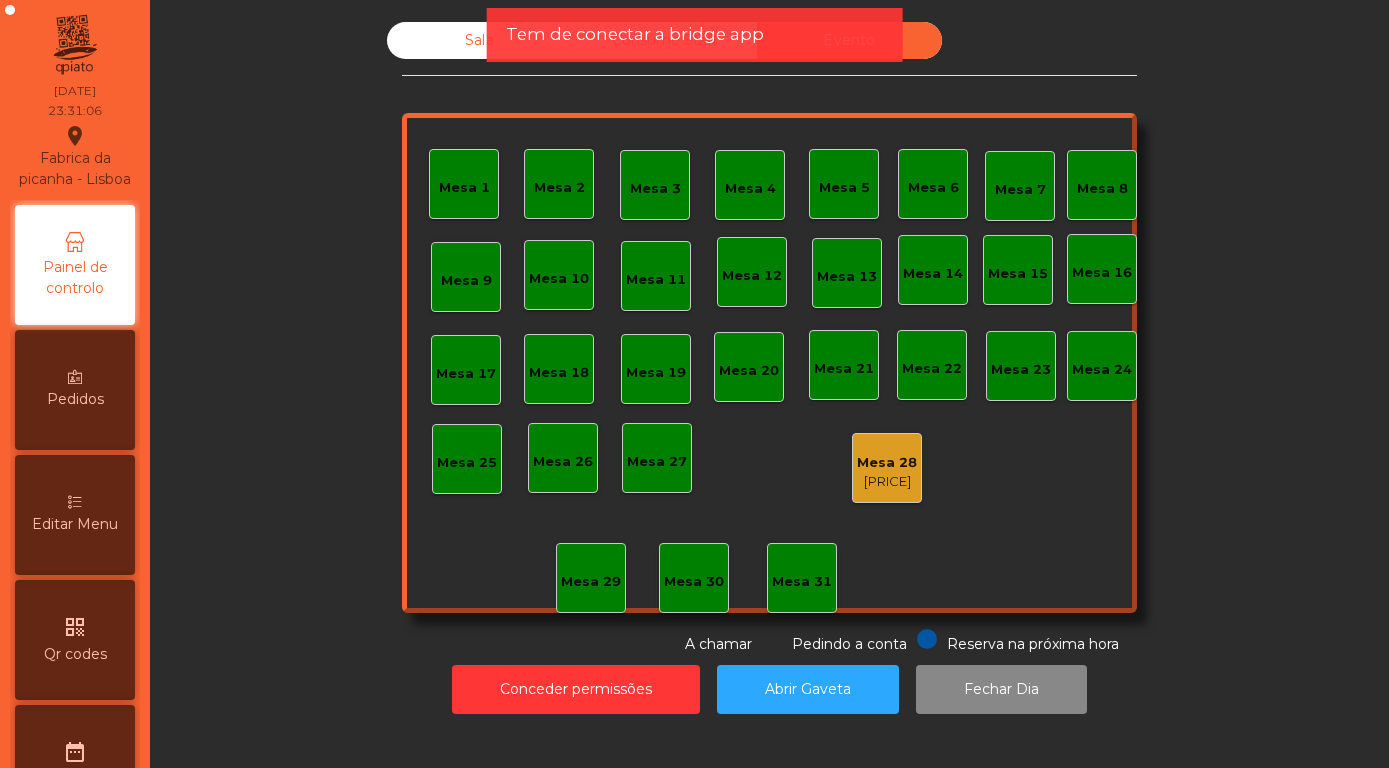 click on "Sala" 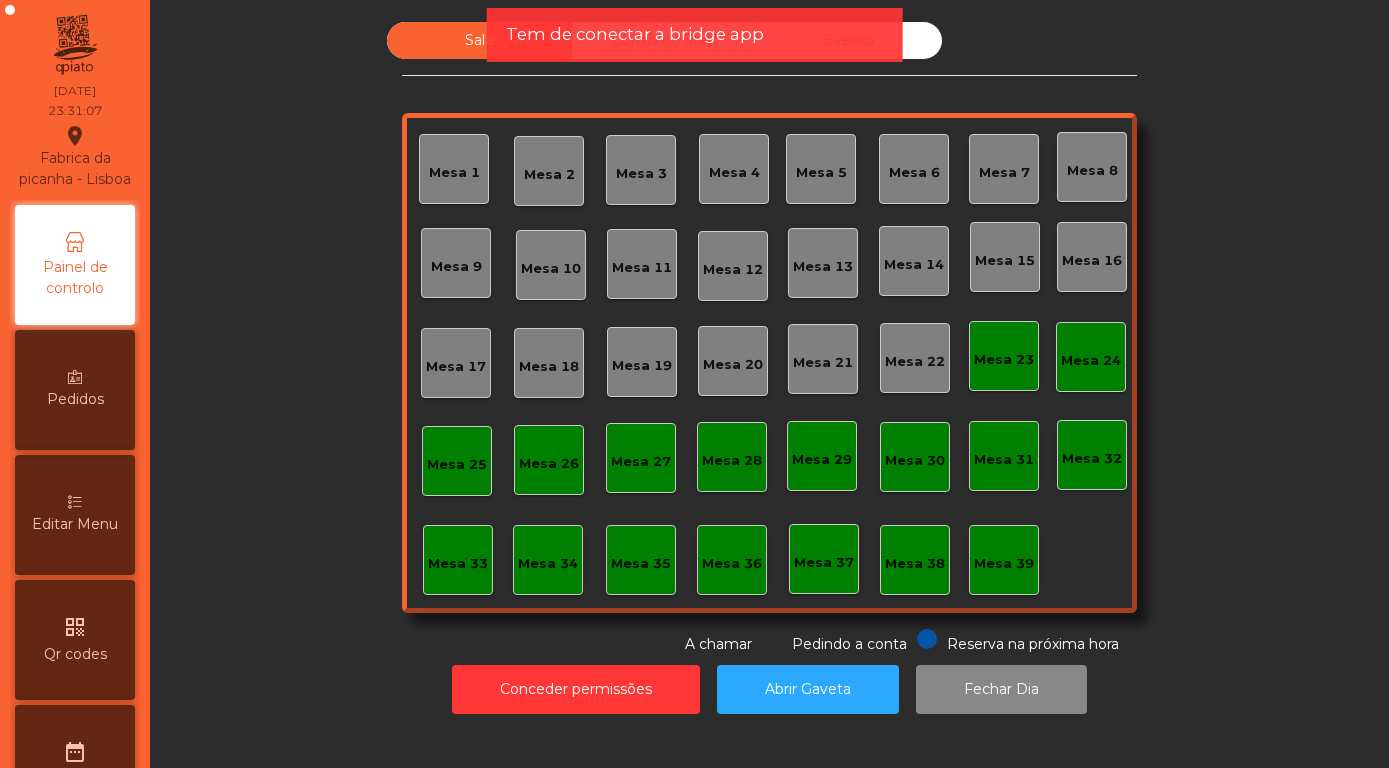 click on "Evento" 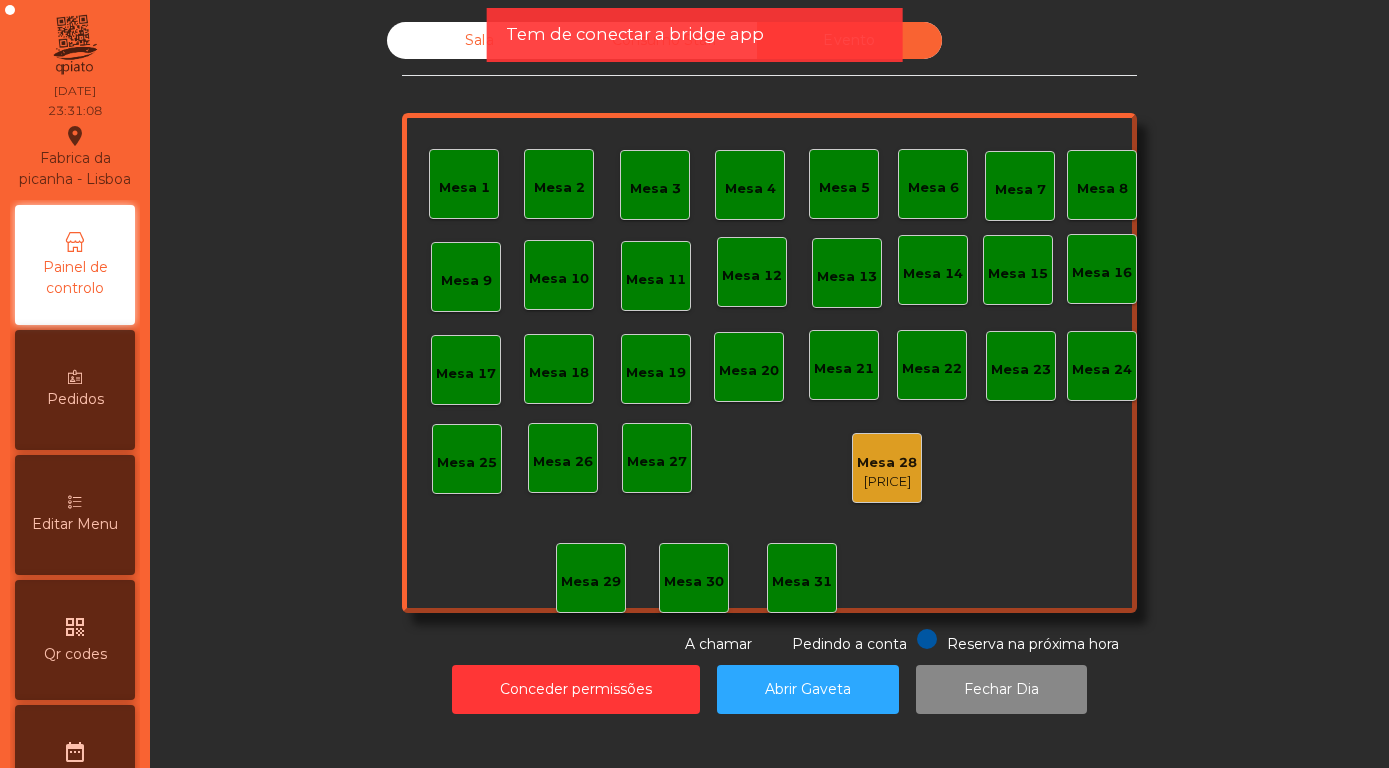 click on "[PRICE]" 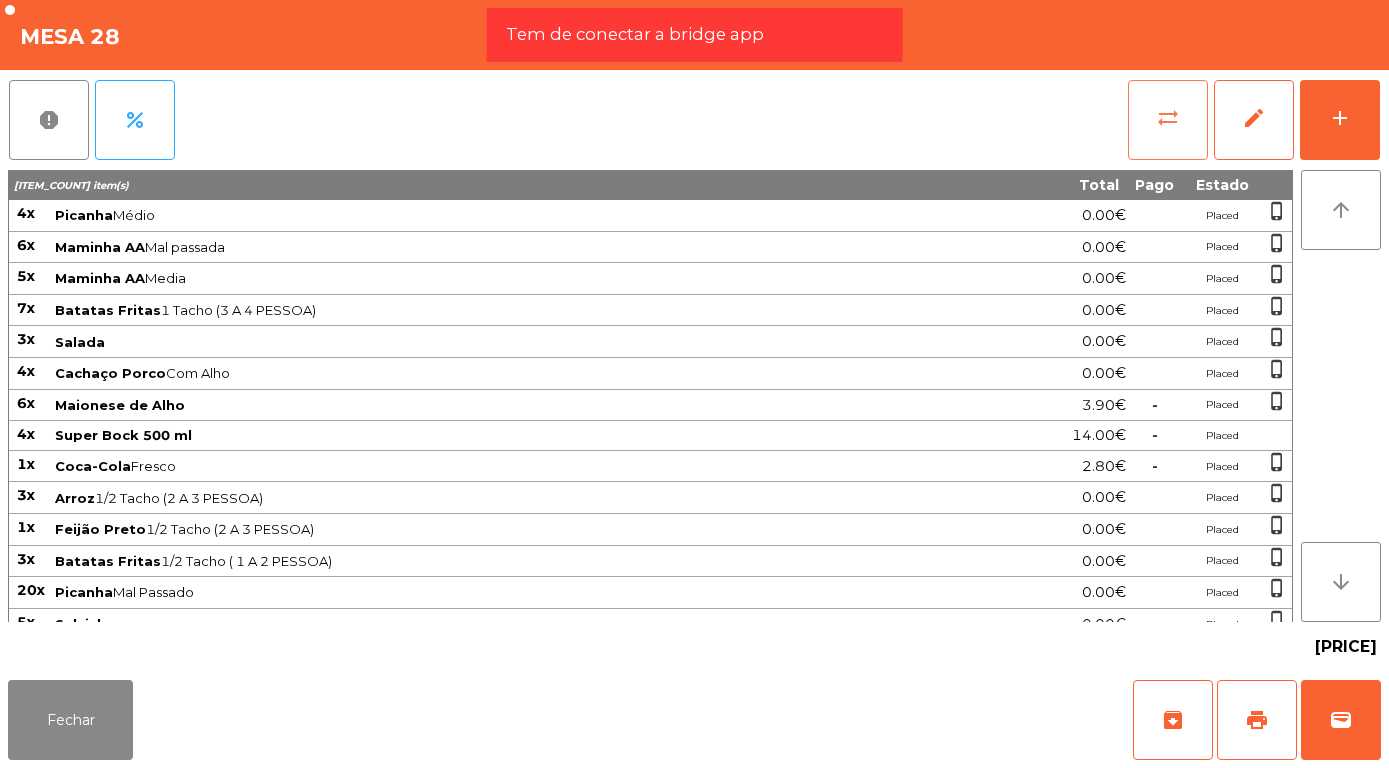 click on "sync_alt" 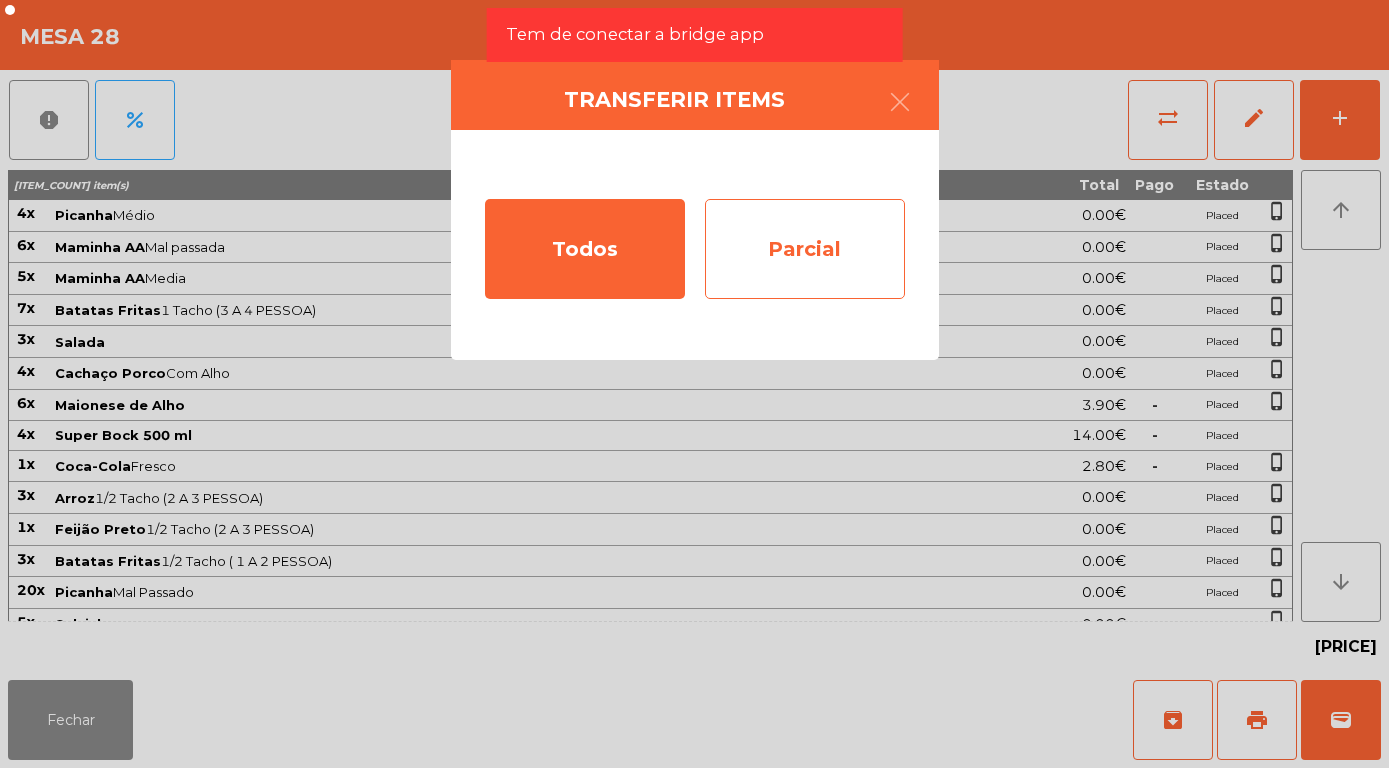 click on "Parcial" 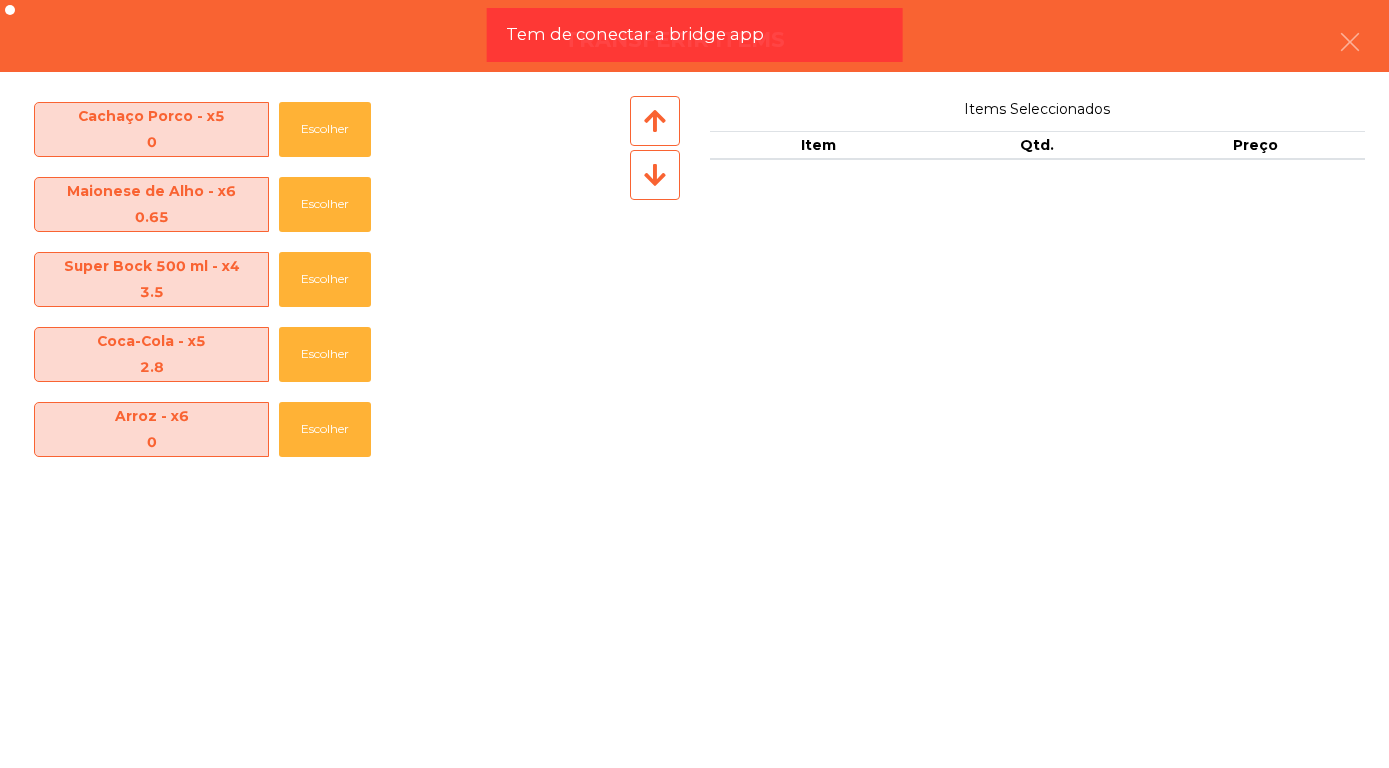 scroll, scrollTop: 312, scrollLeft: 0, axis: vertical 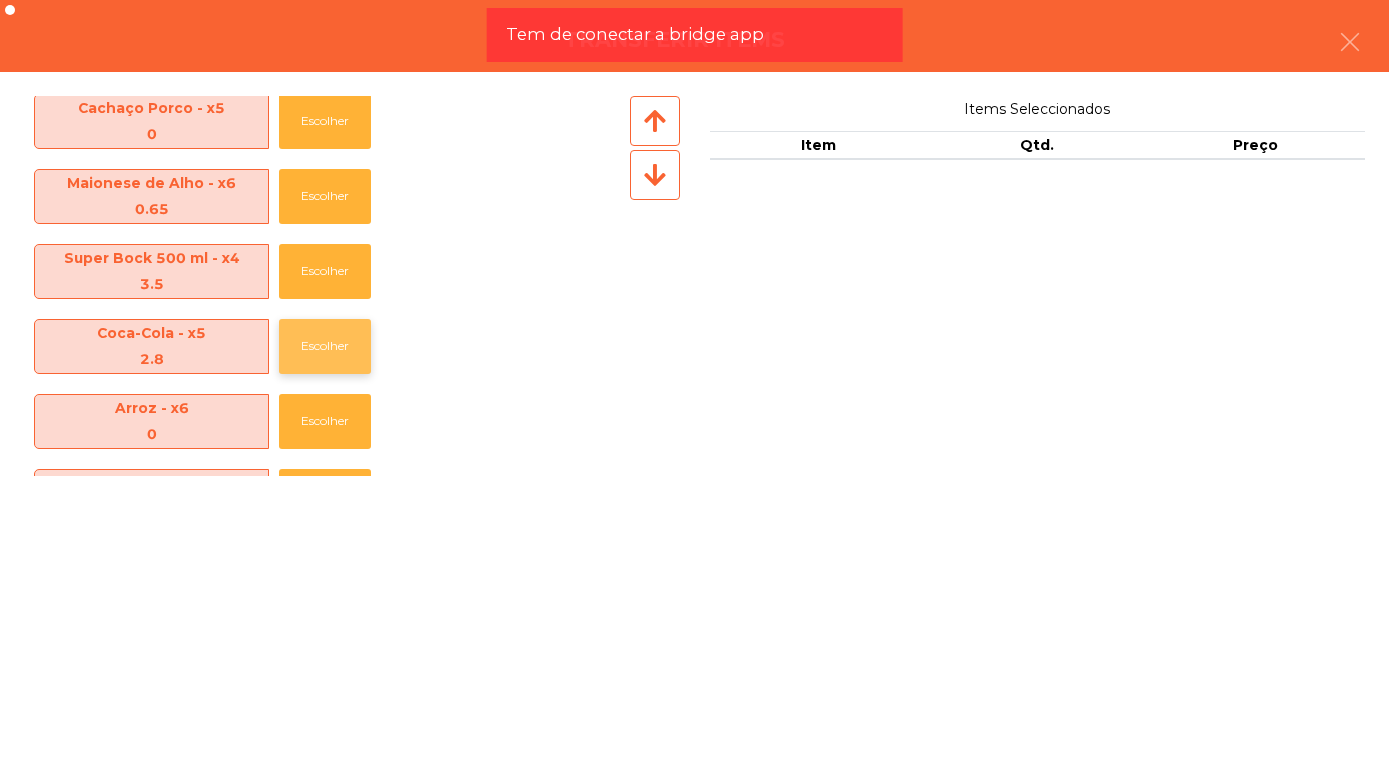 click on "Escolher" 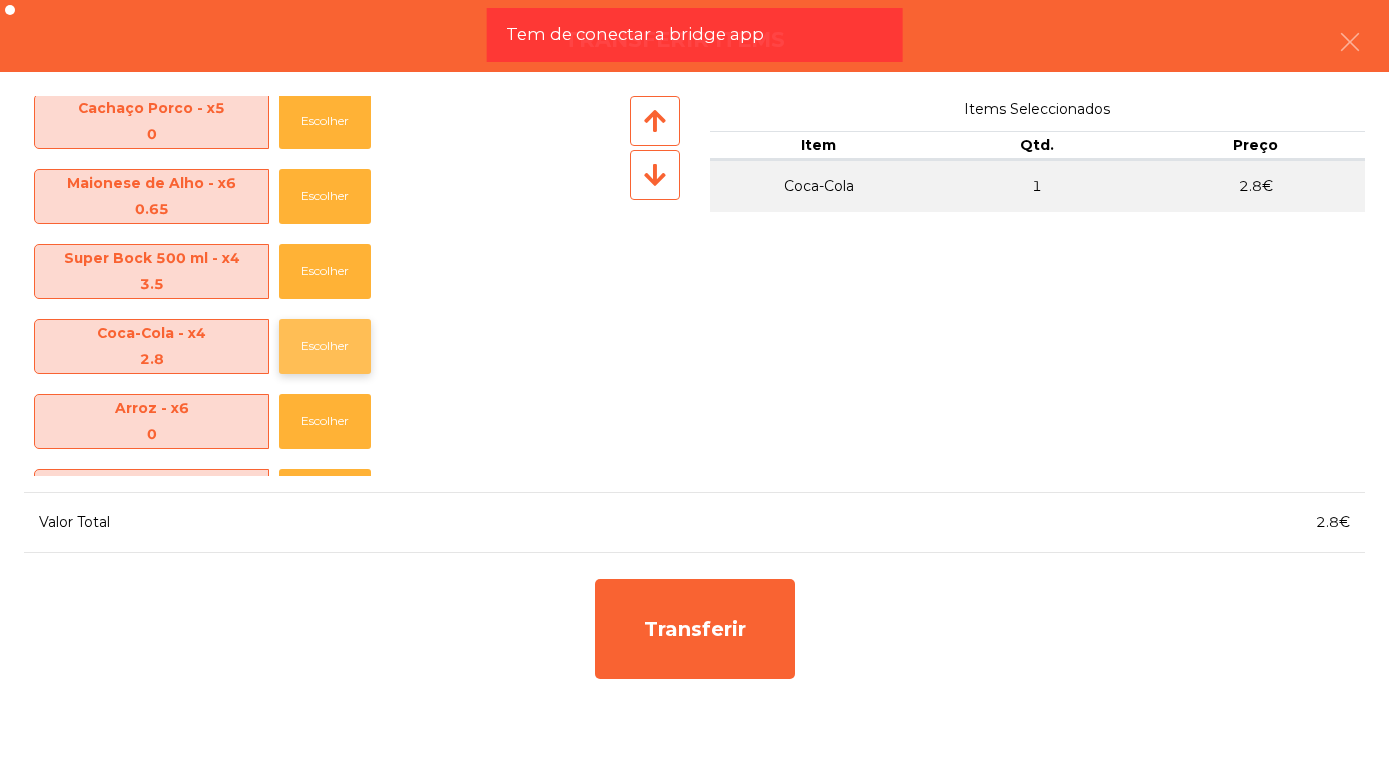 click on "Escolher" 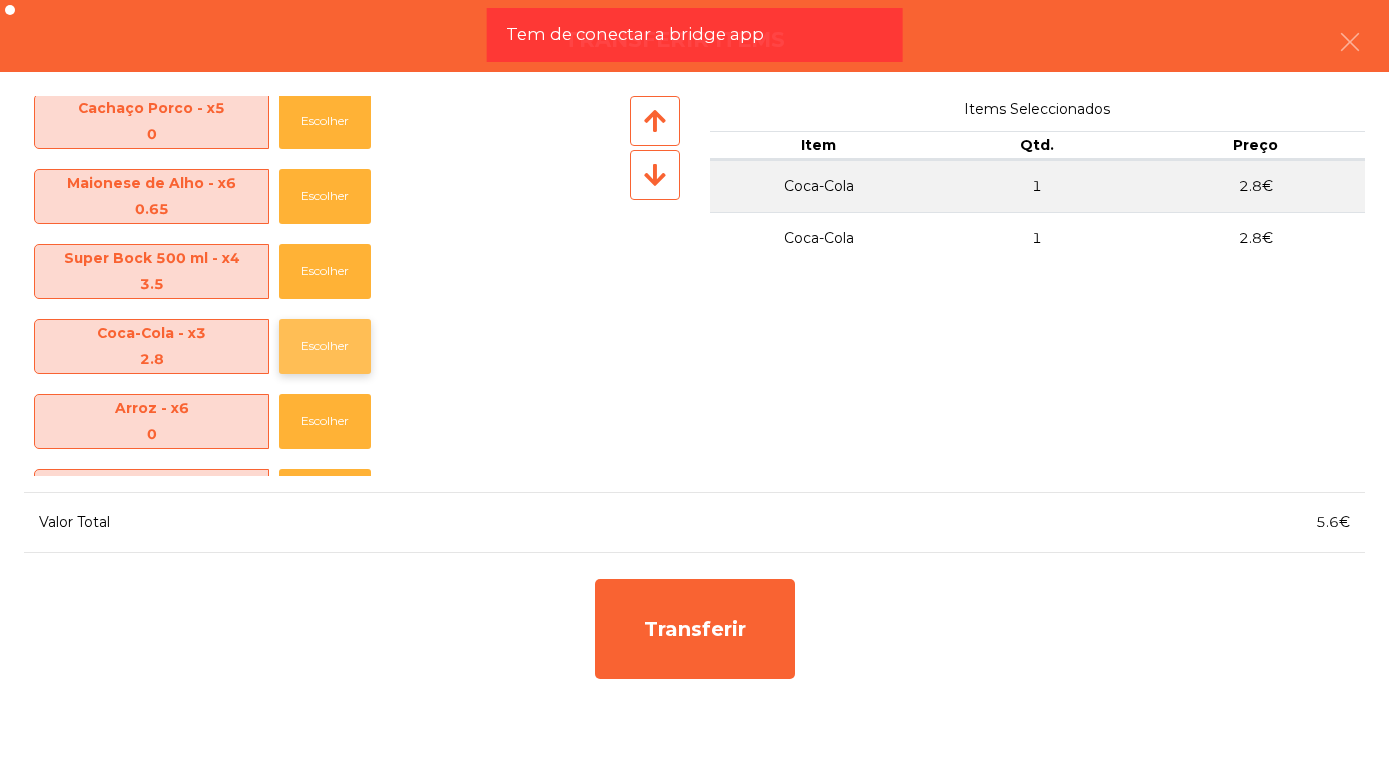 click on "Escolher" 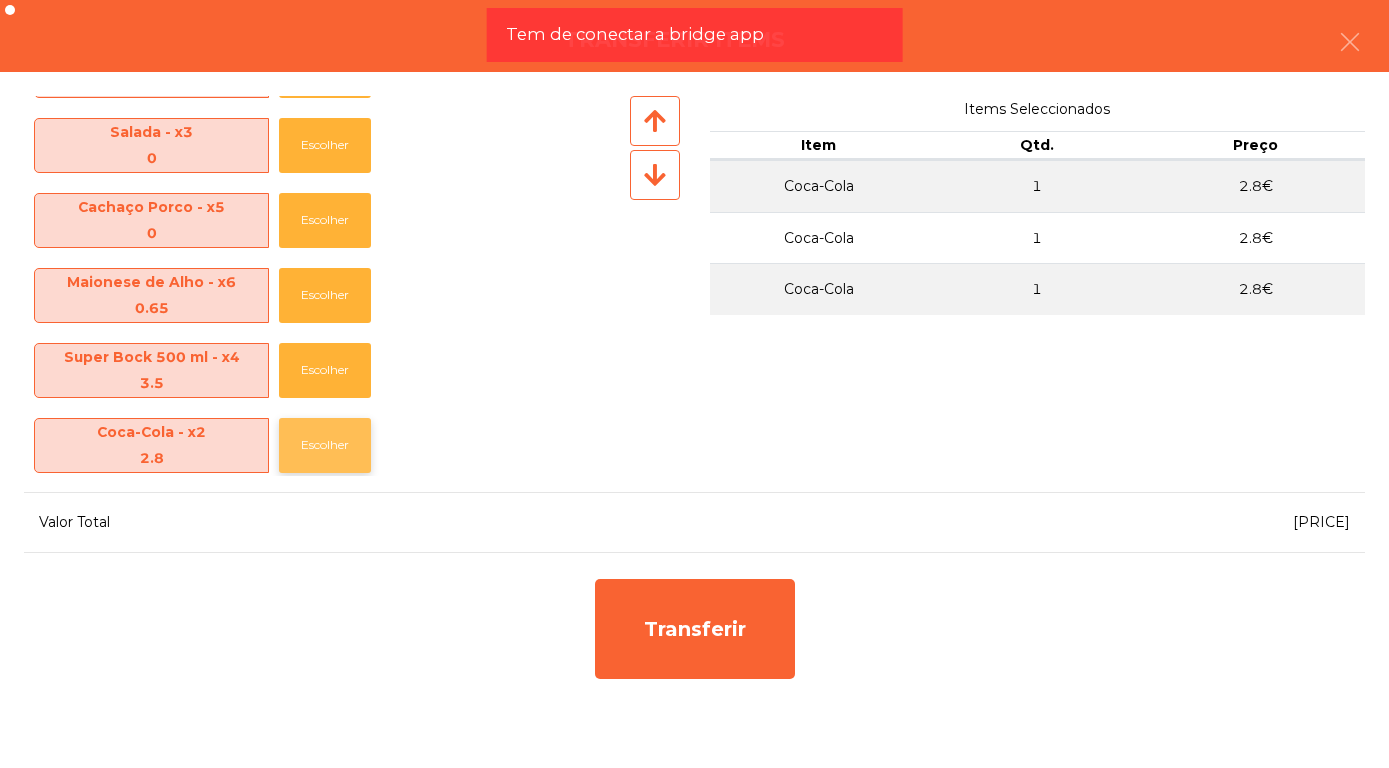 scroll, scrollTop: 206, scrollLeft: 0, axis: vertical 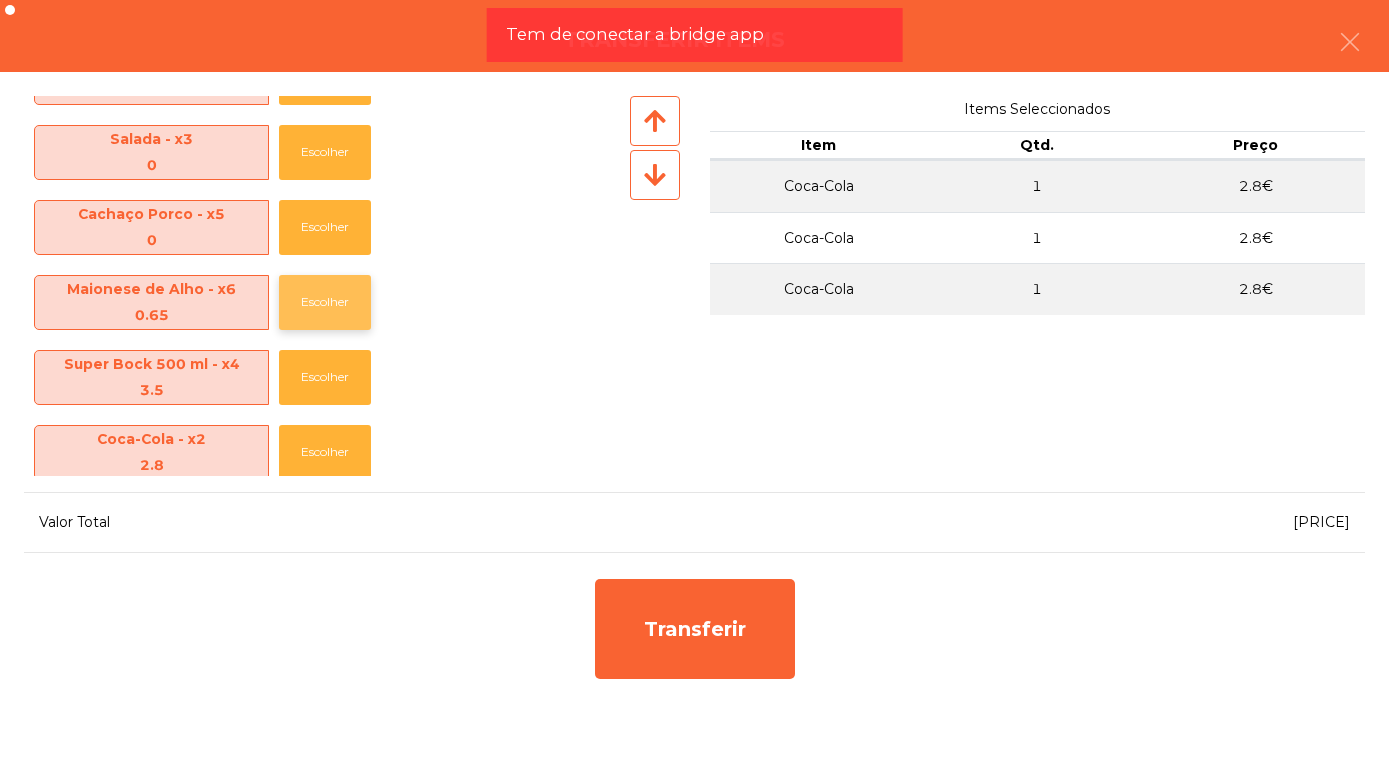 click on "Escolher" 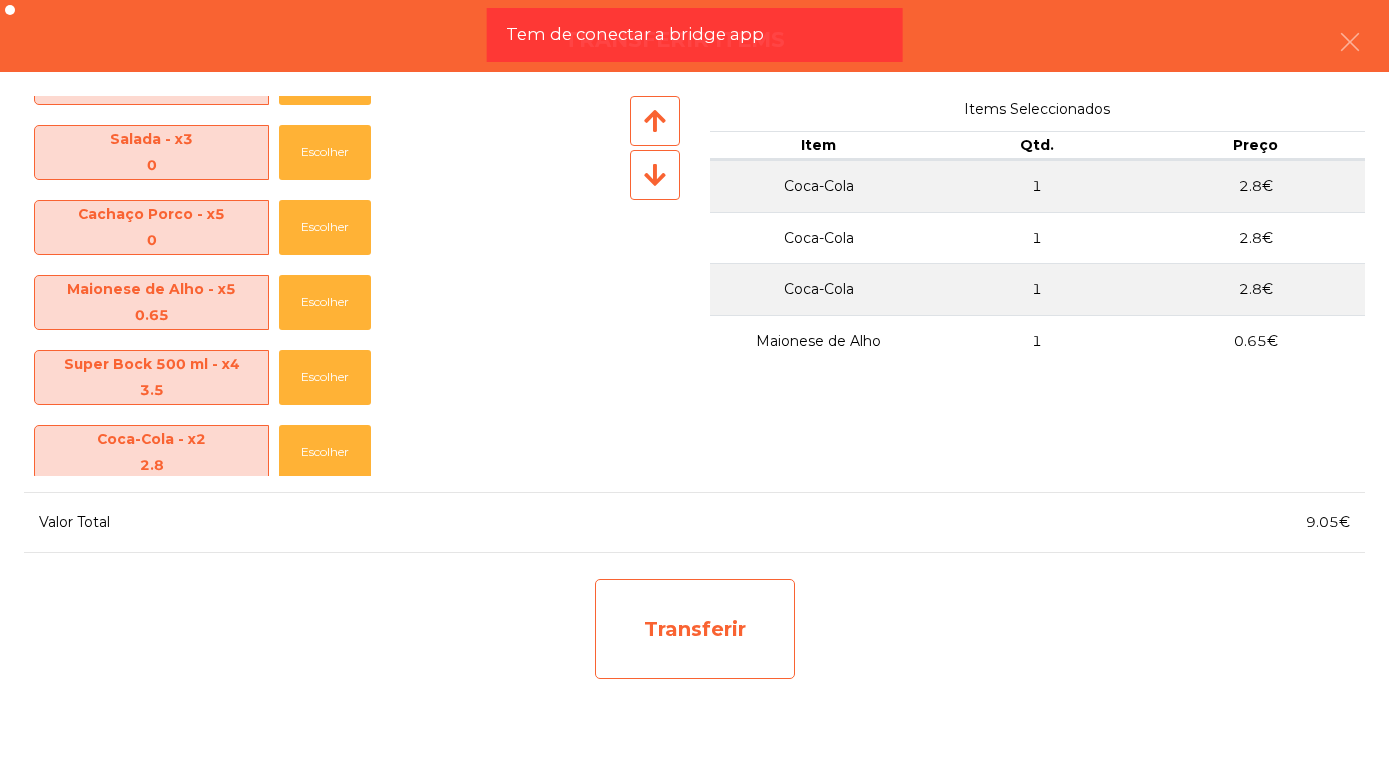 click on "Transferir" 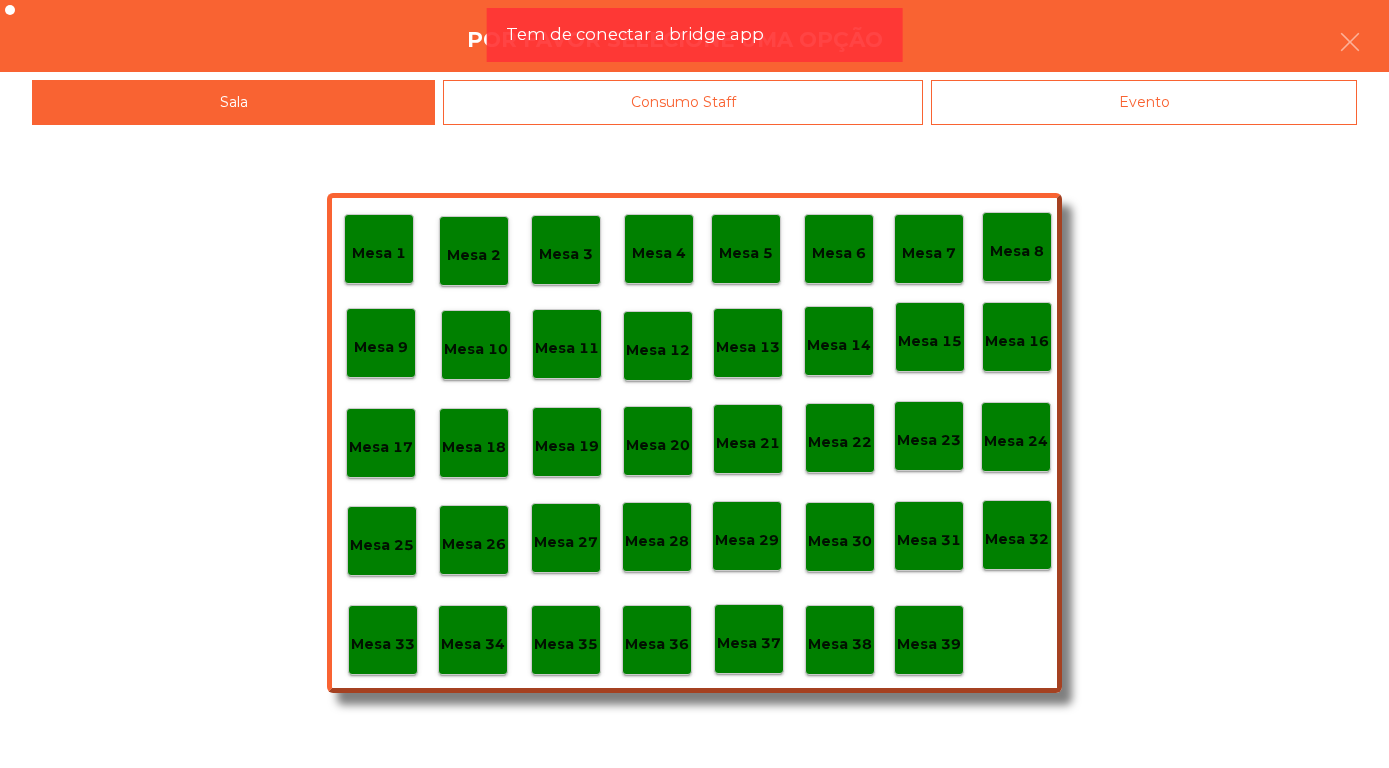 scroll, scrollTop: 206, scrollLeft: 0, axis: vertical 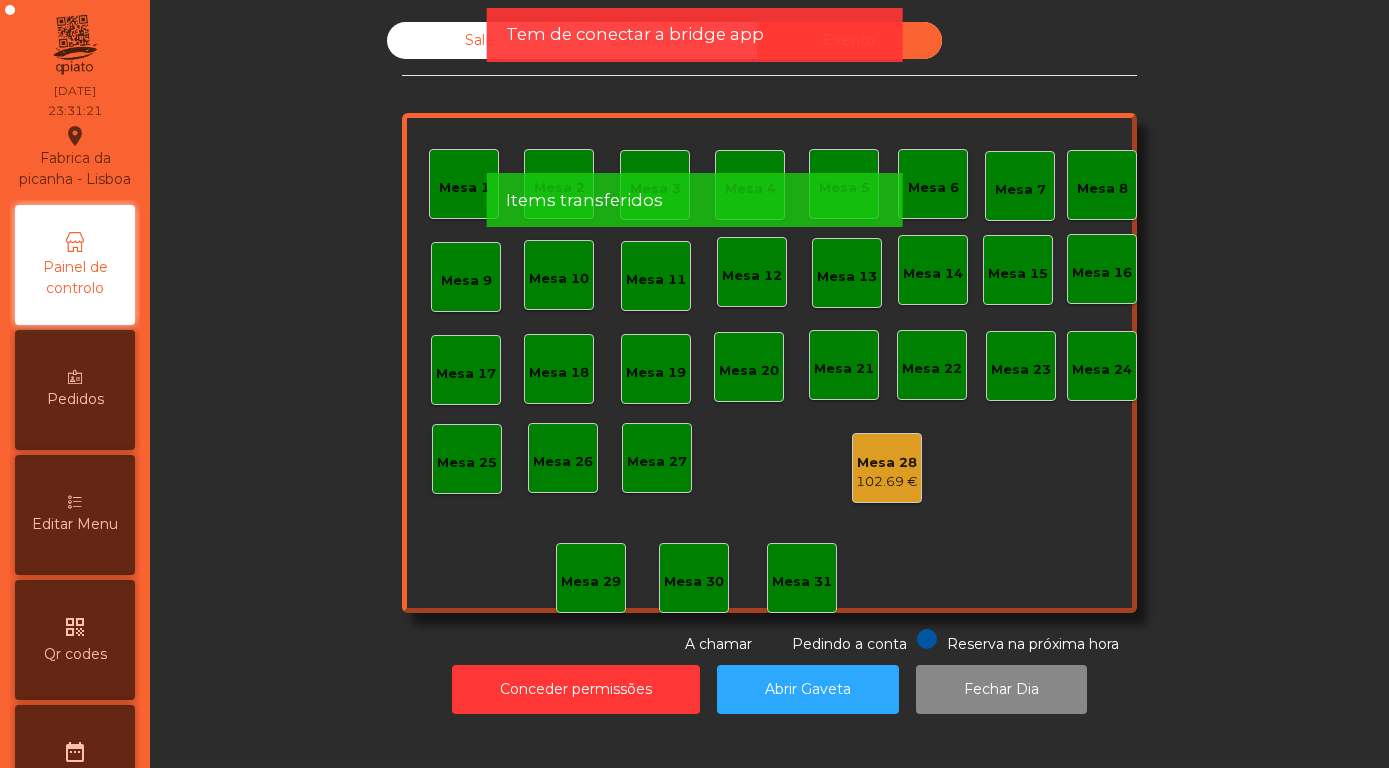 click on "Sala" 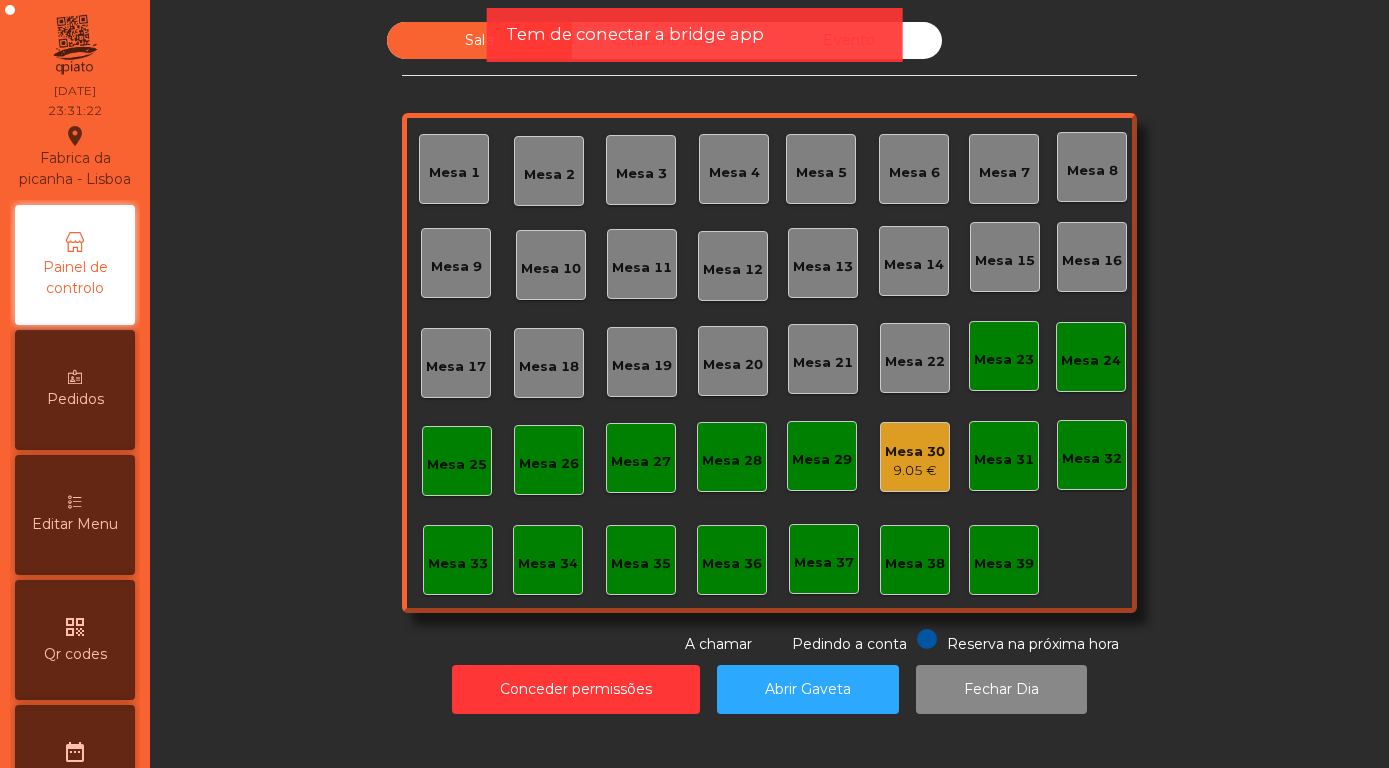 click on "9.05 €" 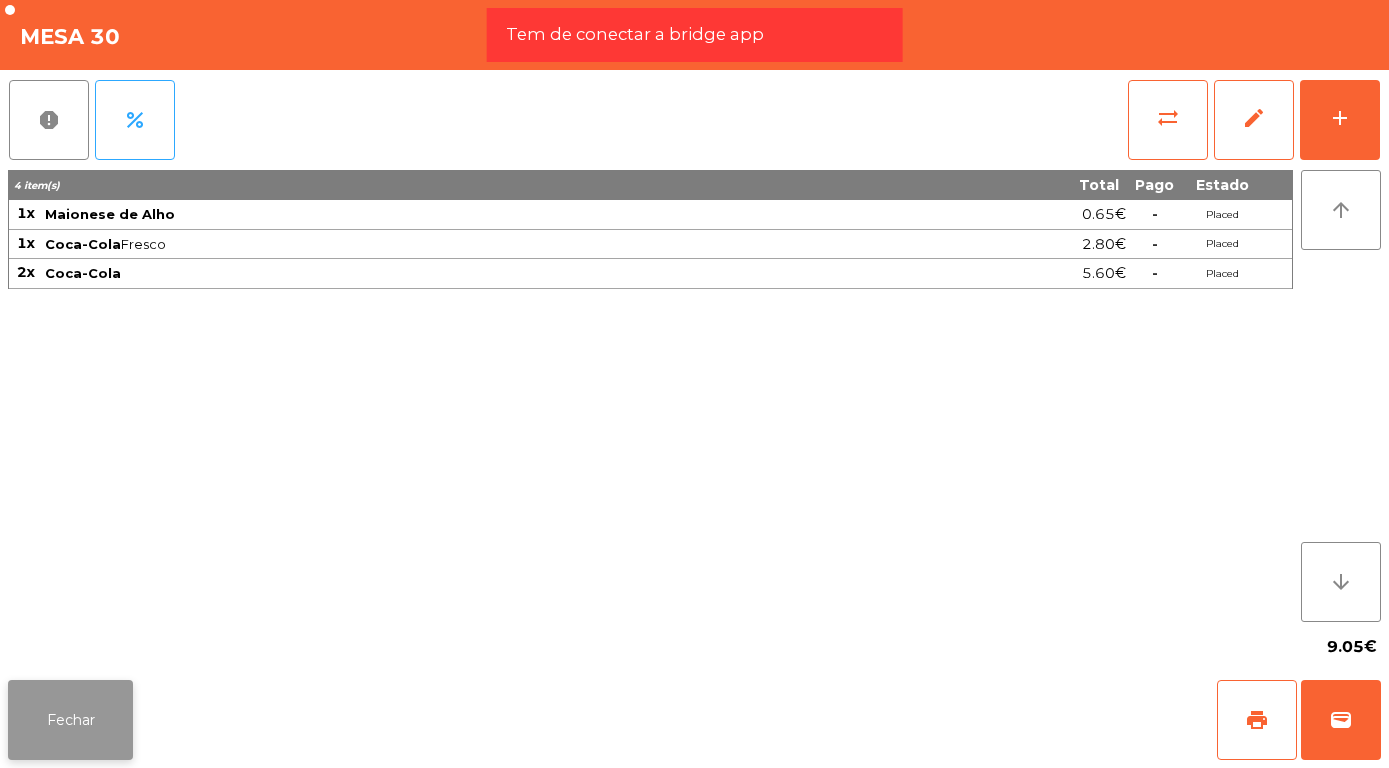 click on "Fechar" 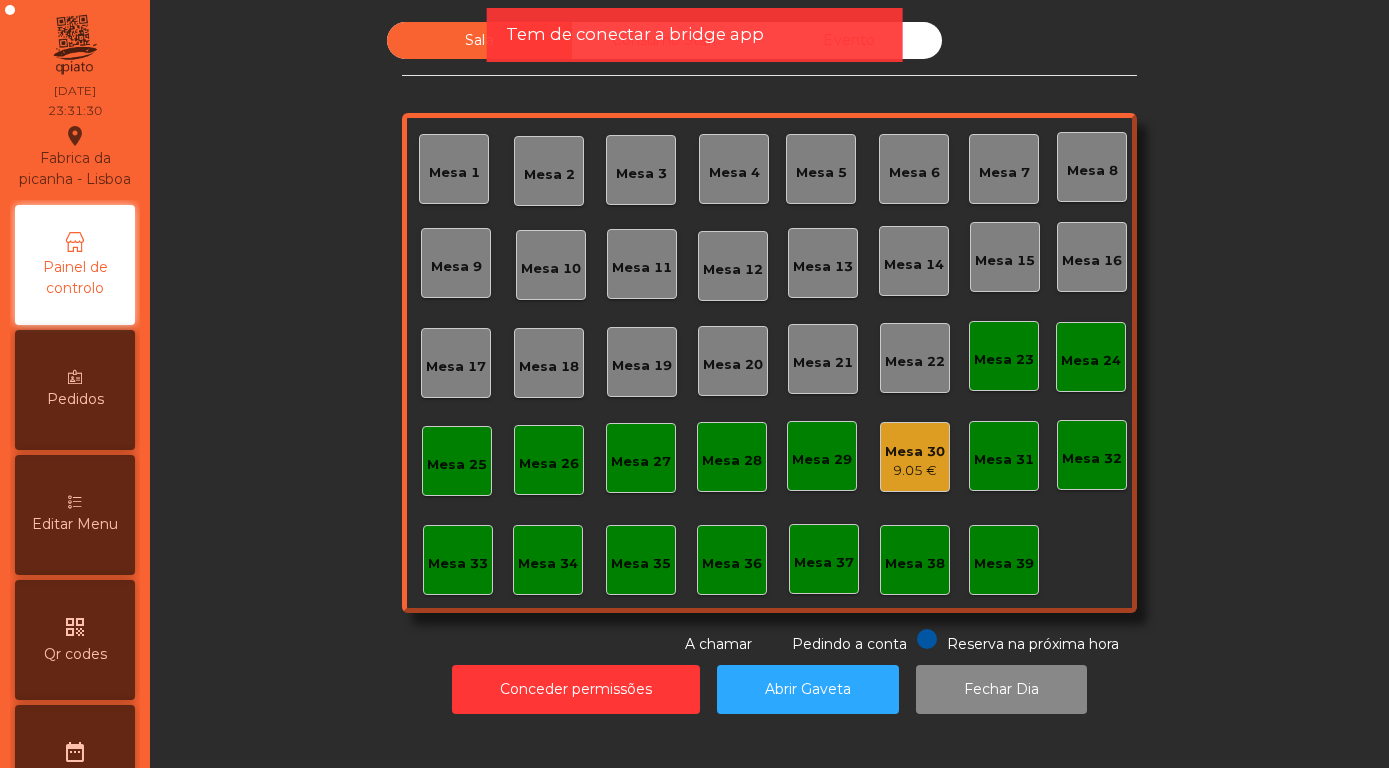 click on "Evento" 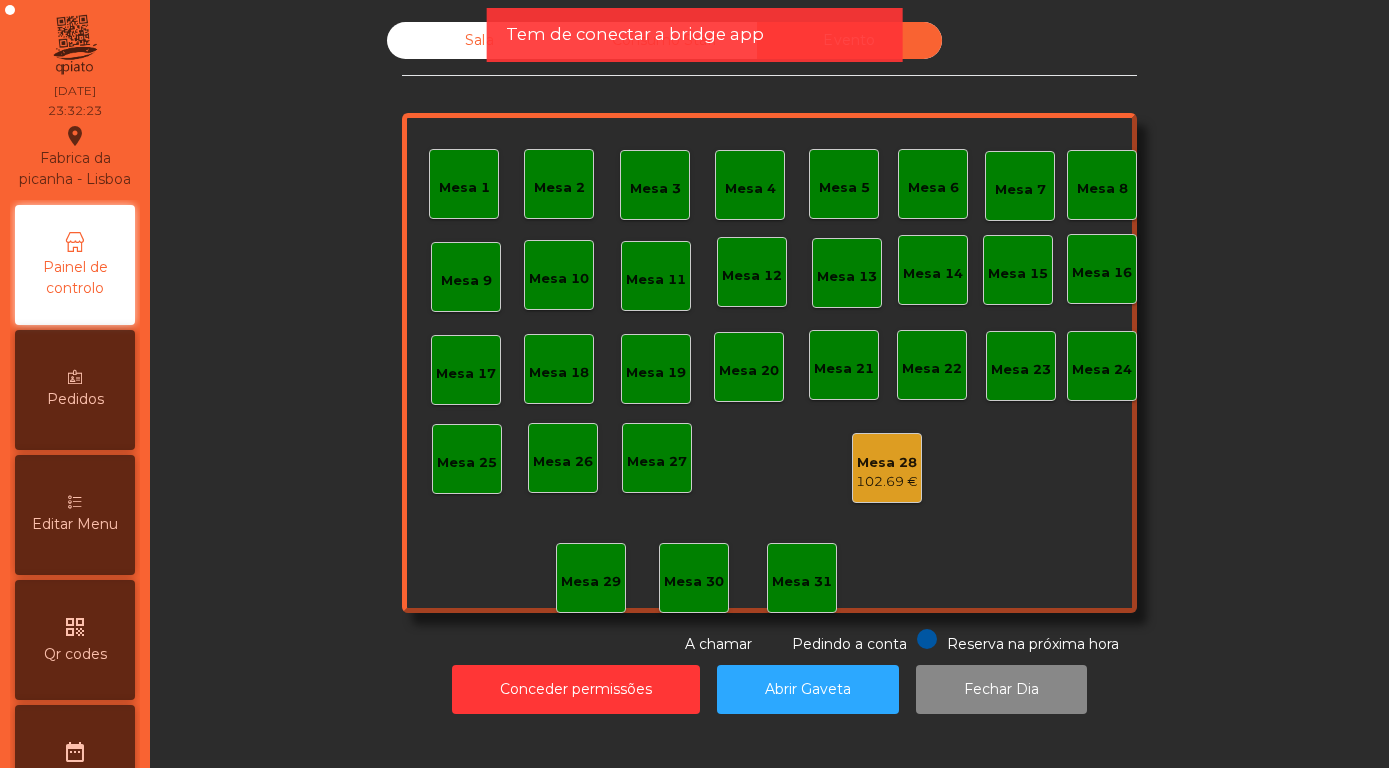 click on "Sala   Consumo Staff   Evento   Mesa 1   Mesa 2   Mesa 3   Mesa 4   Mesa 5   Mesa 6   Mesa 7   Mesa 8   Mesa 9   Mesa 10   Mesa 11   Mesa 12   Mesa 13   Mesa 14   Mesa 15   Mesa 16   Mesa 17   Mesa 18   Mesa 19   Mesa 20   Mesa 21   Mesa 22   Mesa 23   Mesa 24   Mesa 25   Mesa 26   Mesa 27   Mesa 28   102.69 €   Mesa 29   Mesa 30   Mesa 31  Reserva na próxima hora Pedindo a conta A chamar  Conceder permissões   Abrir Gaveta   Fechar Dia" 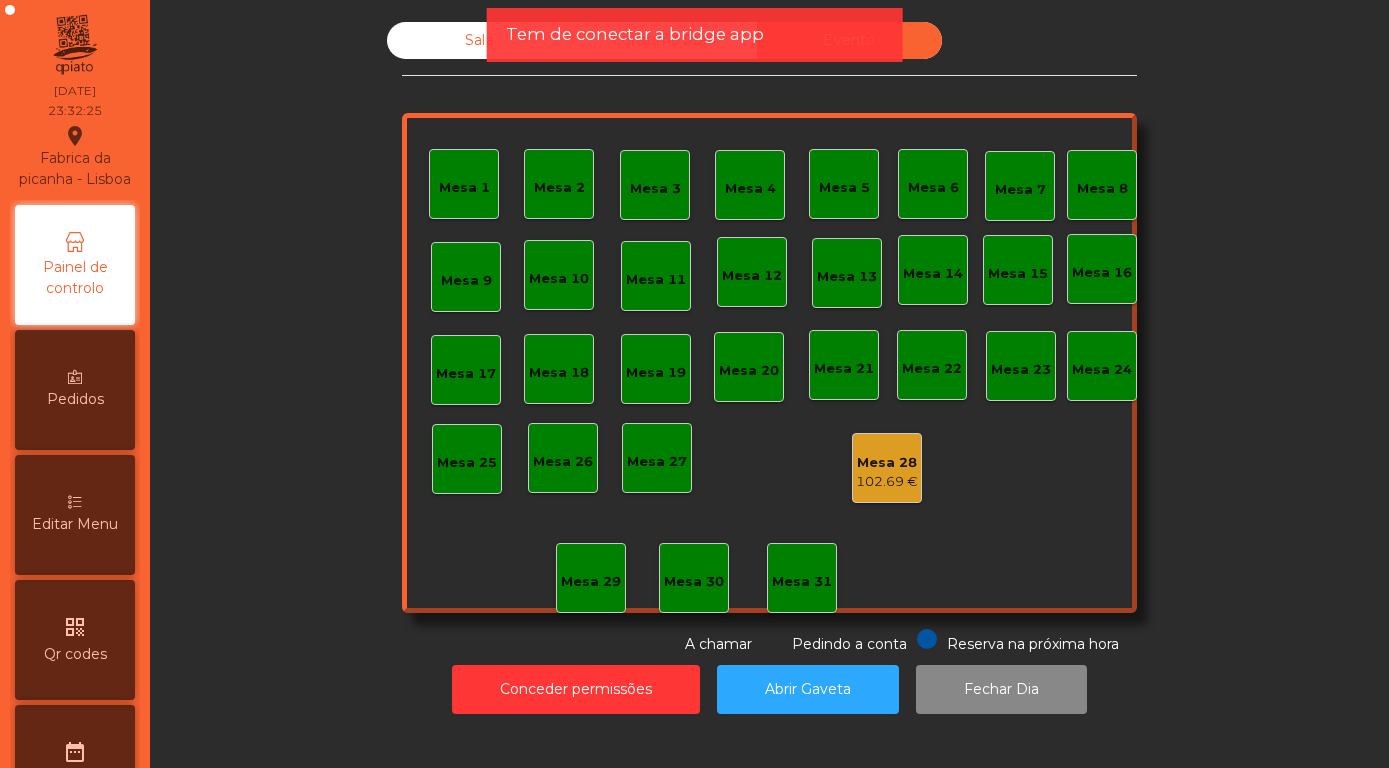 click on "Sala   Consumo Staff   Evento   Mesa 1   Mesa 2   Mesa 3   Mesa 4   Mesa 5   Mesa 6   Mesa 7   Mesa 8   Mesa 9   Mesa 10   Mesa 11   Mesa 12   Mesa 13   Mesa 14   Mesa 15   Mesa 16   Mesa 17   Mesa 18   Mesa 19   Mesa 20   Mesa 21   Mesa 22   Mesa 23   Mesa 24   Mesa 25   Mesa 26   Mesa 27   Mesa 28   102.69 €   Mesa 29   Mesa 30   Mesa 31  Reserva na próxima hora Pedindo a conta A chamar" 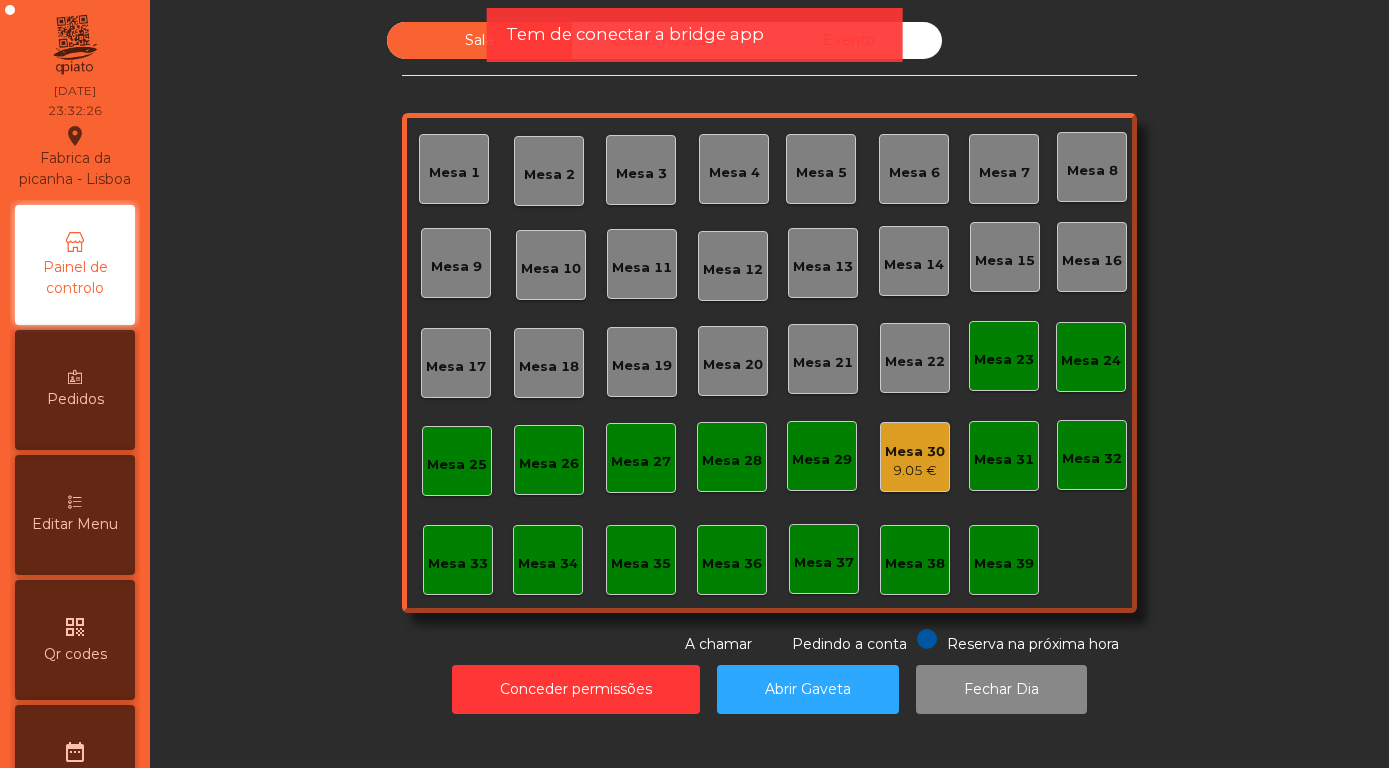click on "9.05 €" 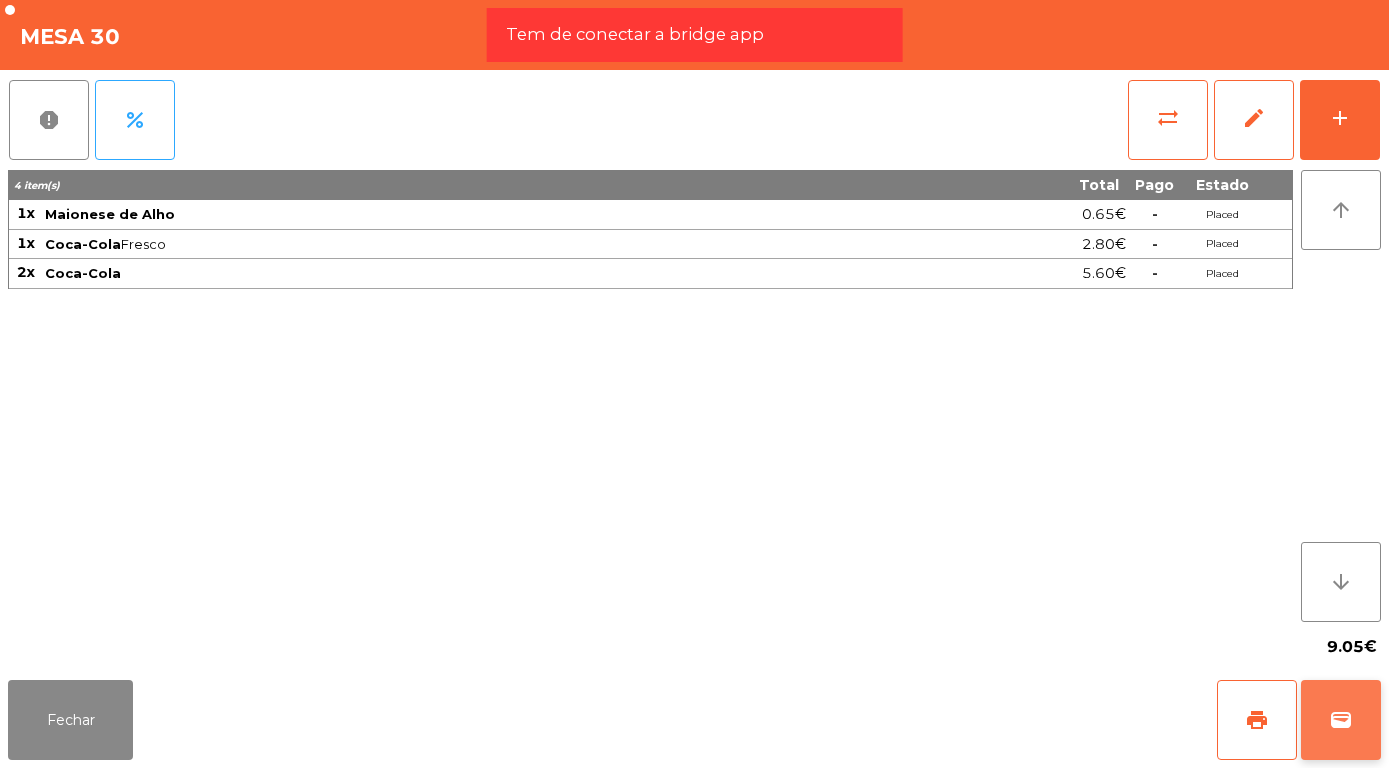 click on "wallet" 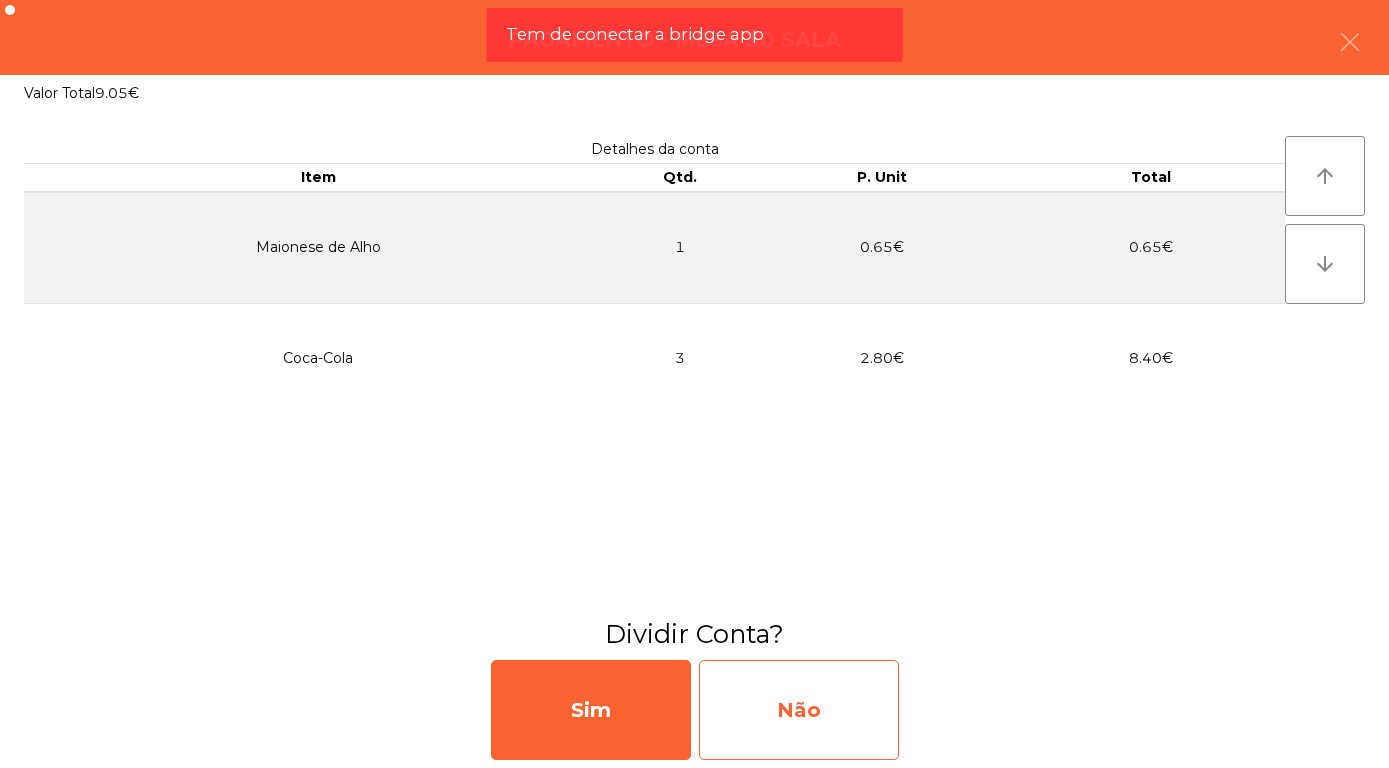 click on "Não" 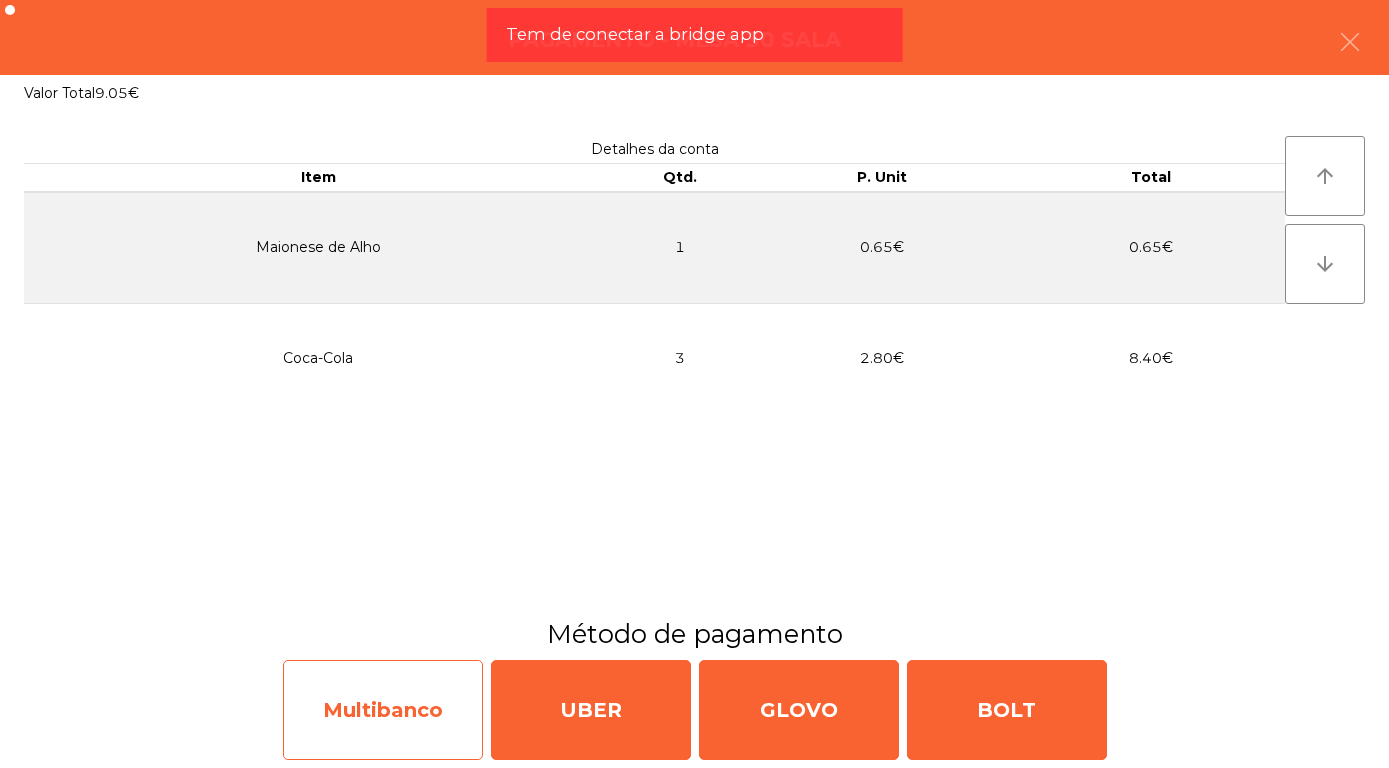 click on "Multibanco" 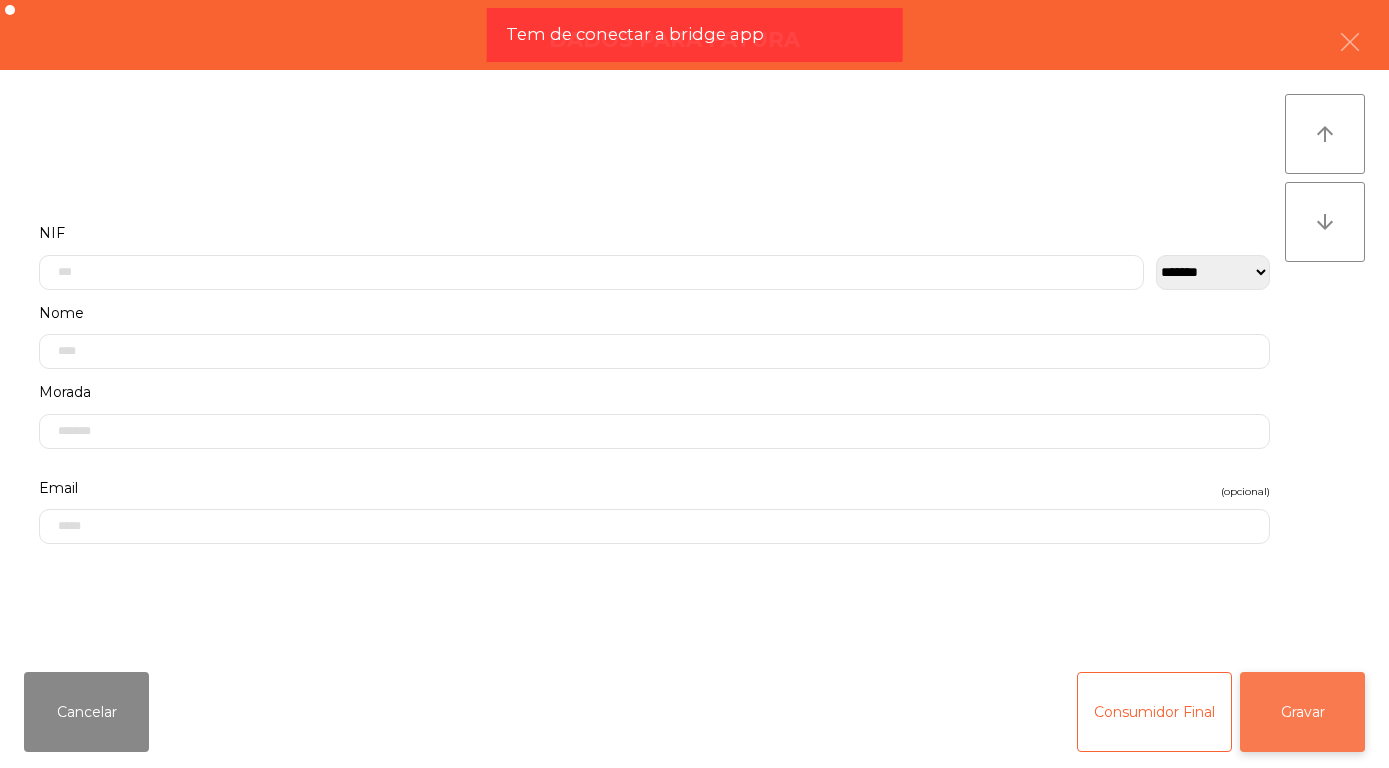 click on "Gravar" 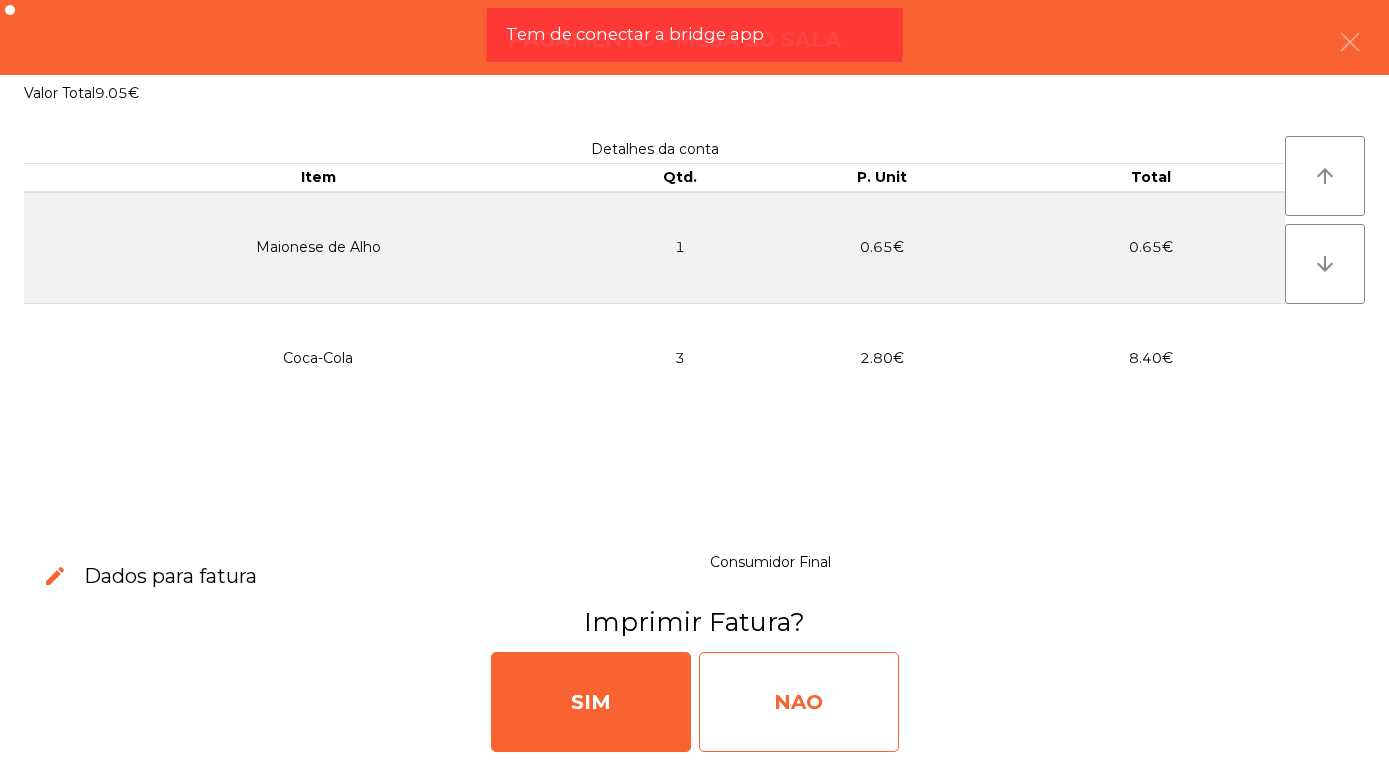 click on "NAO" 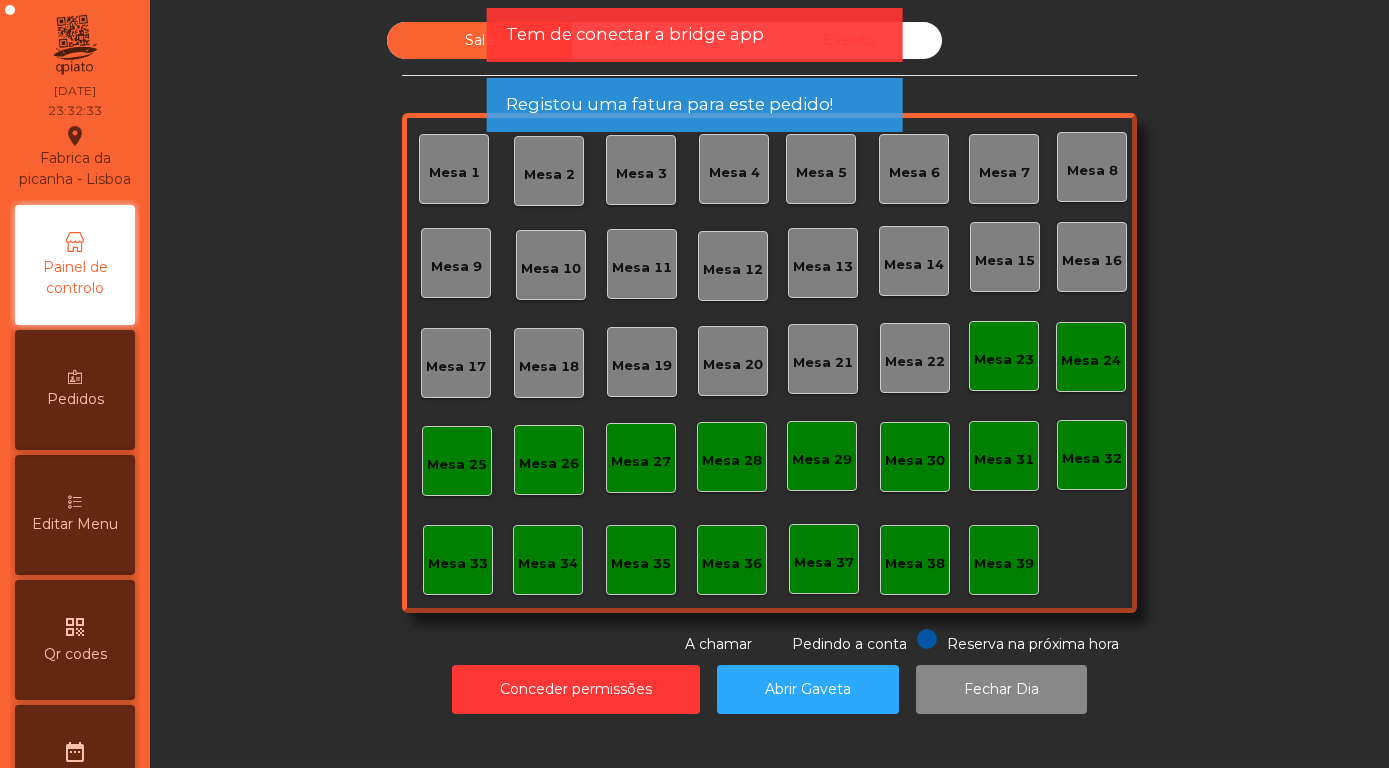 click on "Evento" 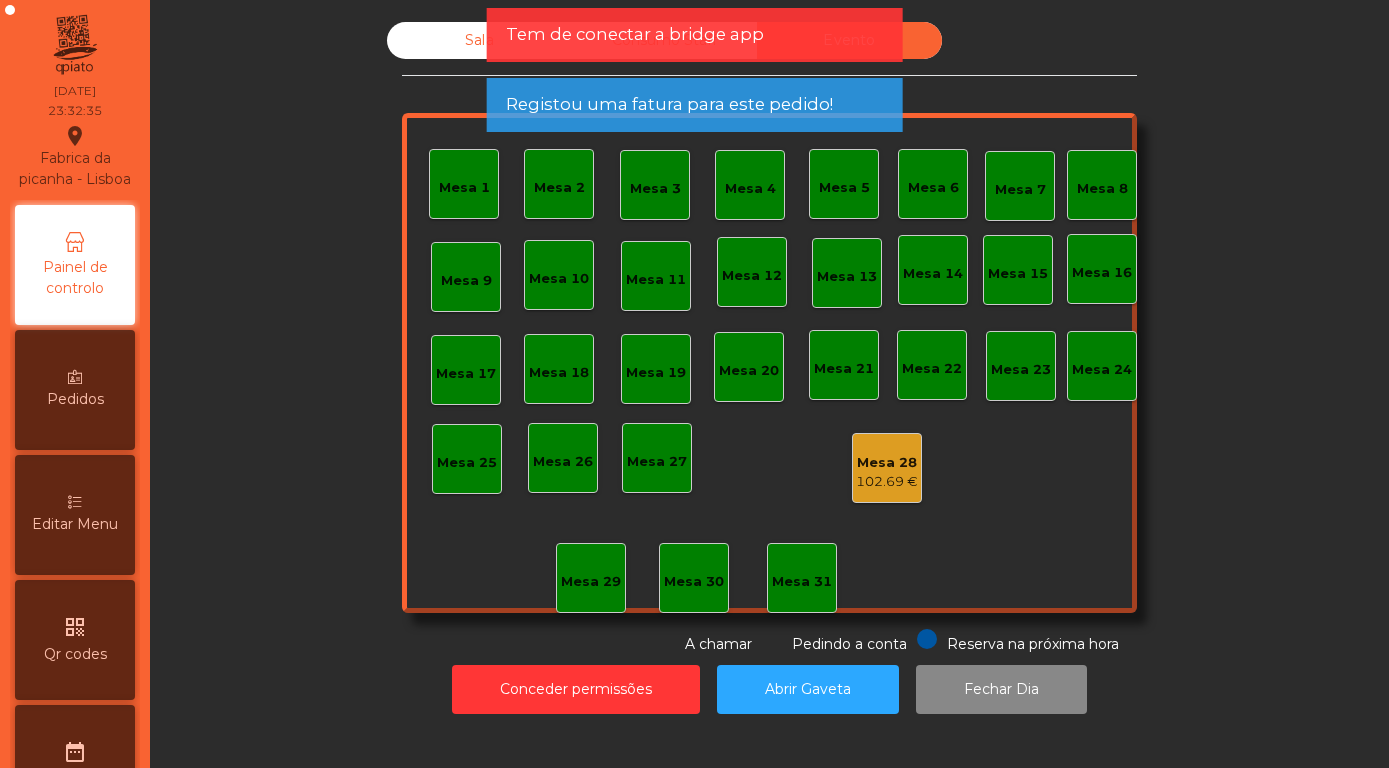click on "Mesa 28" 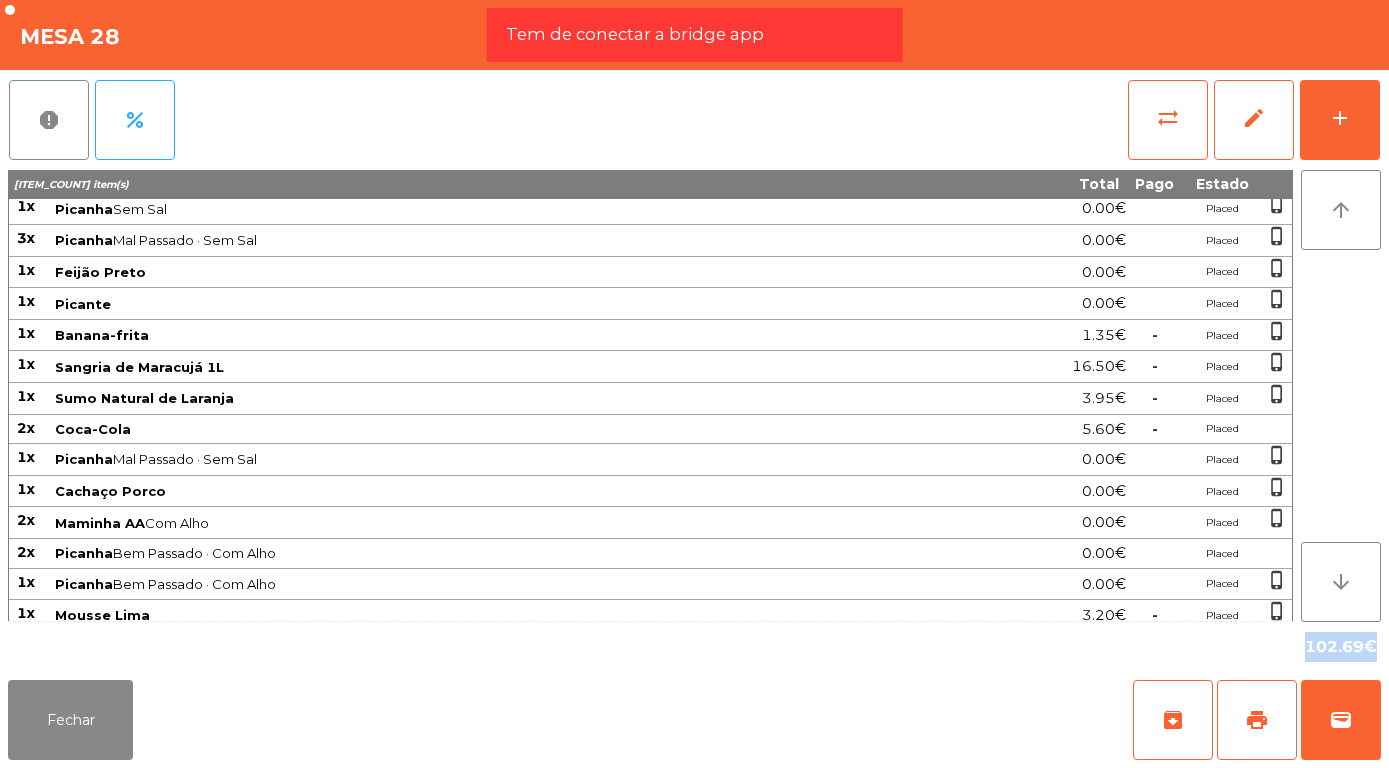 scroll, scrollTop: 938, scrollLeft: 0, axis: vertical 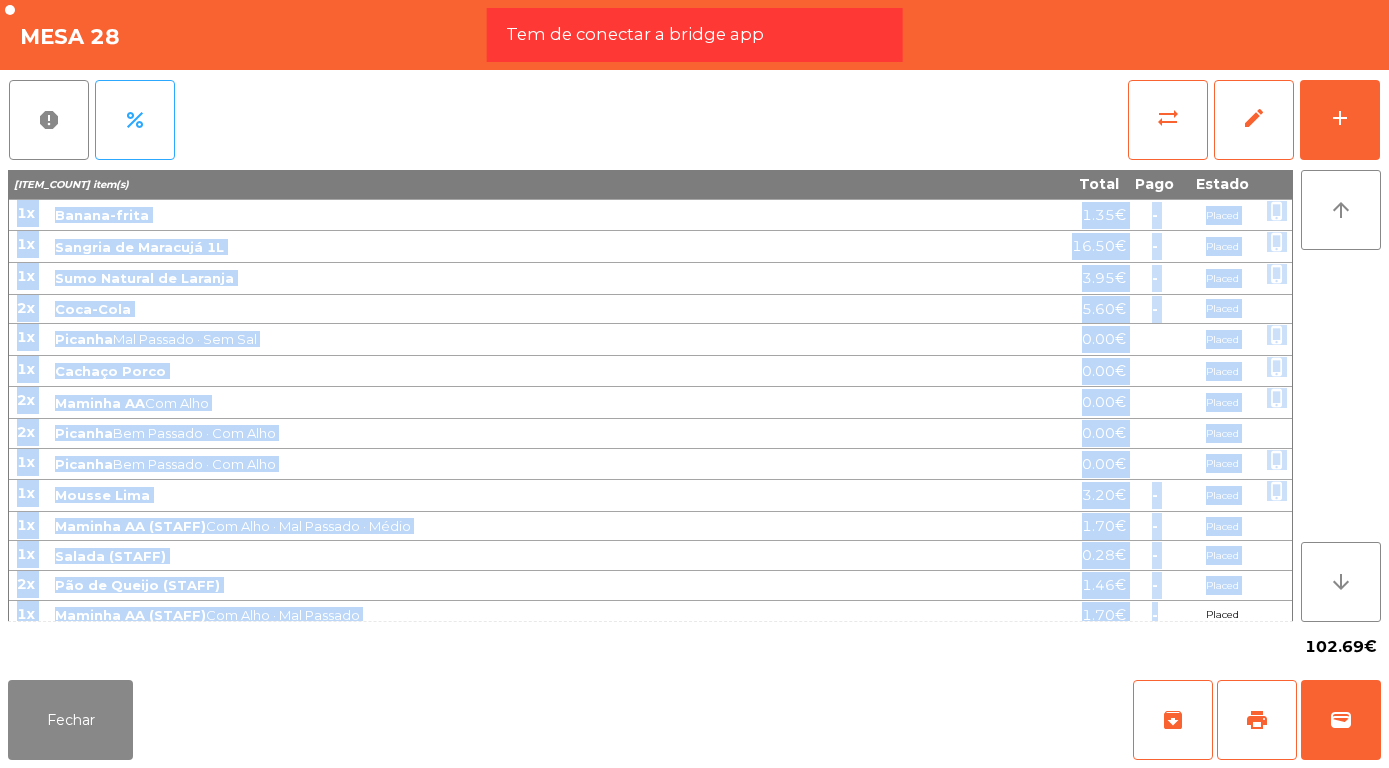 click on "4x Picanha  Médio  [PRICE] Placed  phone_iphone  6x Maminha AA  Mal passada  [PRICE] Placed  phone_iphone  5x Maminha AA  Media  [PRICE] Placed  phone_iphone  7x Batatas Fritas  1 Tacho (3 A 4 PESSOA)  [PRICE] Placed  phone_iphone  3x Salada [PRICE] Placed  phone_iphone  4x Cachaço Porco  Com Alho  [PRICE] Placed  phone_iphone  5x Maionese de Alho [PRICE]  -  Placed  phone_iphone  4x Super Bock 500 ml [PRICE]  -  Placed 3x Arroz  1/2 Tacho (2 A 3 PESSOA)  [PRICE] Placed  phone_iphone  1x Feijão Preto  1/2 Tacho (2 A 3 PESSOA)  [PRICE] Placed  phone_iphone  3x Batatas Fritas  1/2 Tacho ( 1 A 2 PESSOA)  [PRICE] Placed  phone_iphone  20x Picanha  Mal Passado  [PRICE] Placed  phone_iphone  5x Salsicha [PRICE] Placed  phone_iphone  1x Sangria de Maracujá 1L  2 x Copos  [PRICE]  -  Placed  phone_iphone  4x Super Bock 350 ml [PRICE]  -  Placed 3x Arroz  1 Tacho (4 A 6 PESSOA)  [PRICE] Placed  phone_iphone  2x Feijão Preto  14x" 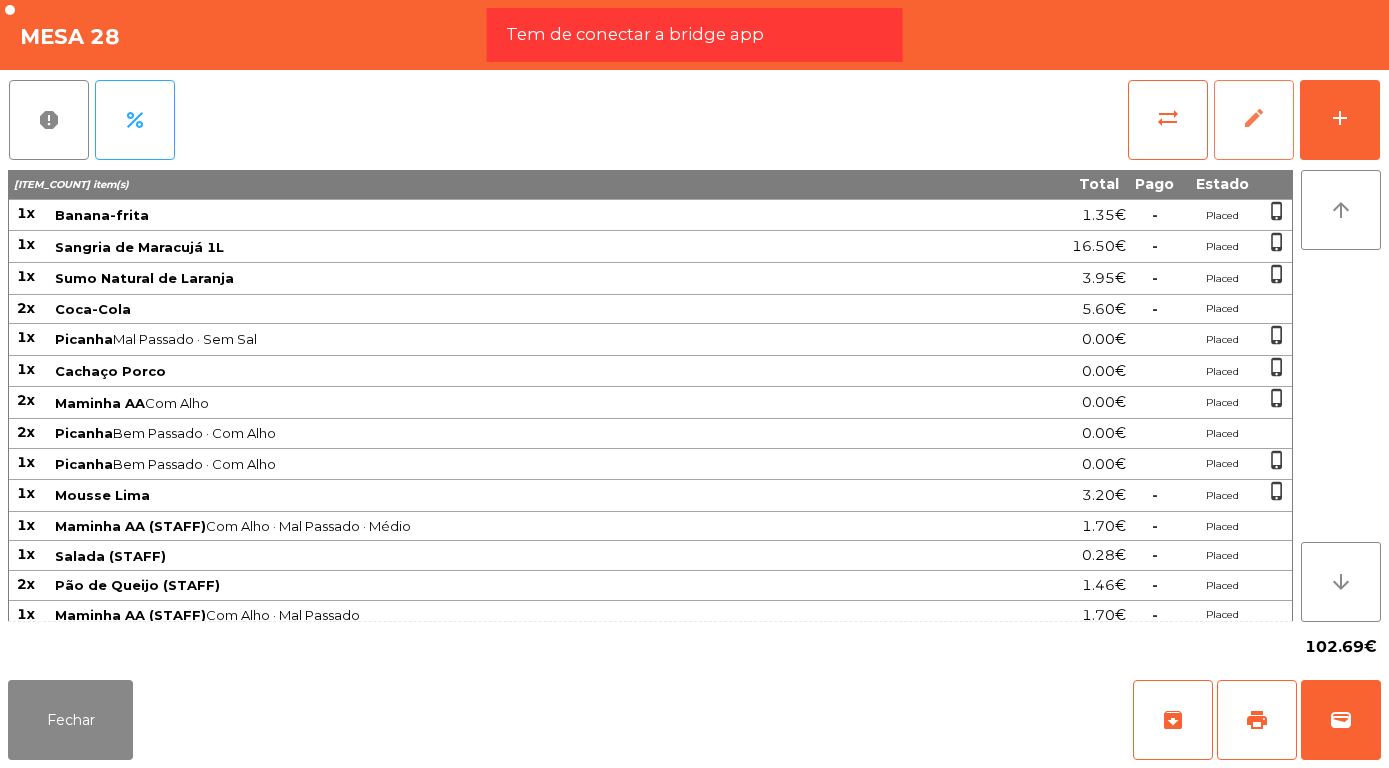 click on "edit" 